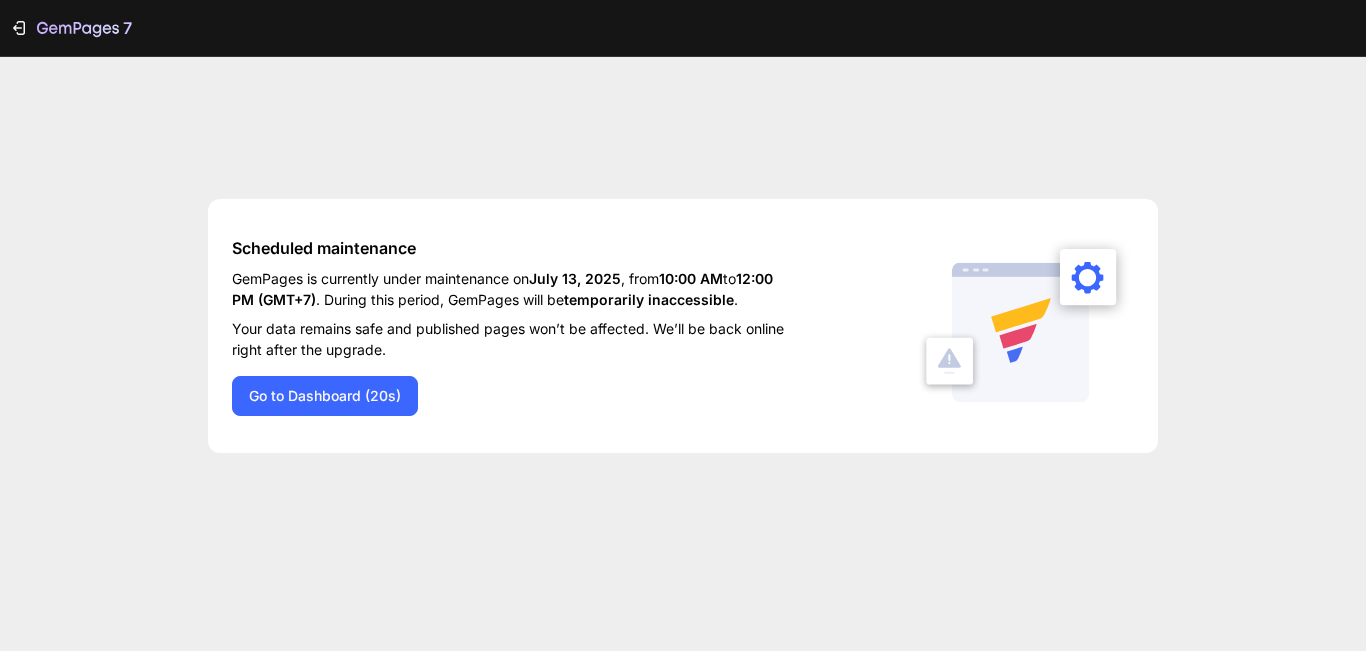 scroll, scrollTop: 0, scrollLeft: 0, axis: both 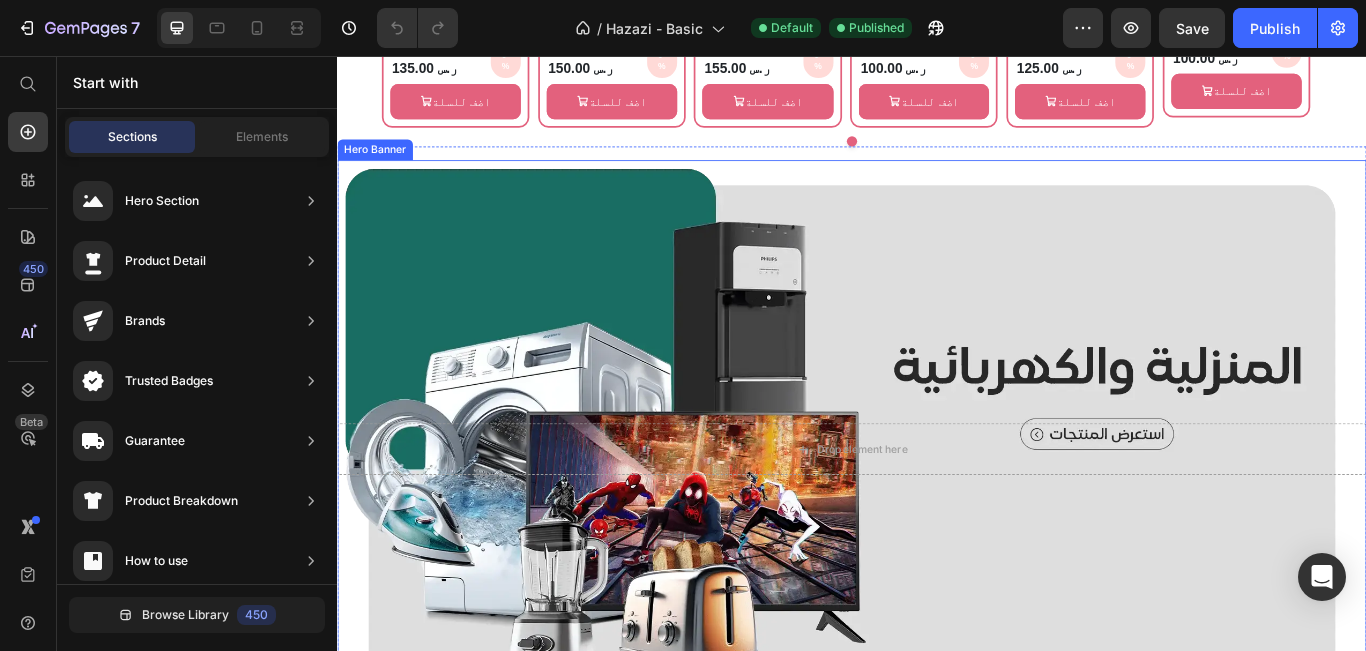click at bounding box center (937, 514) 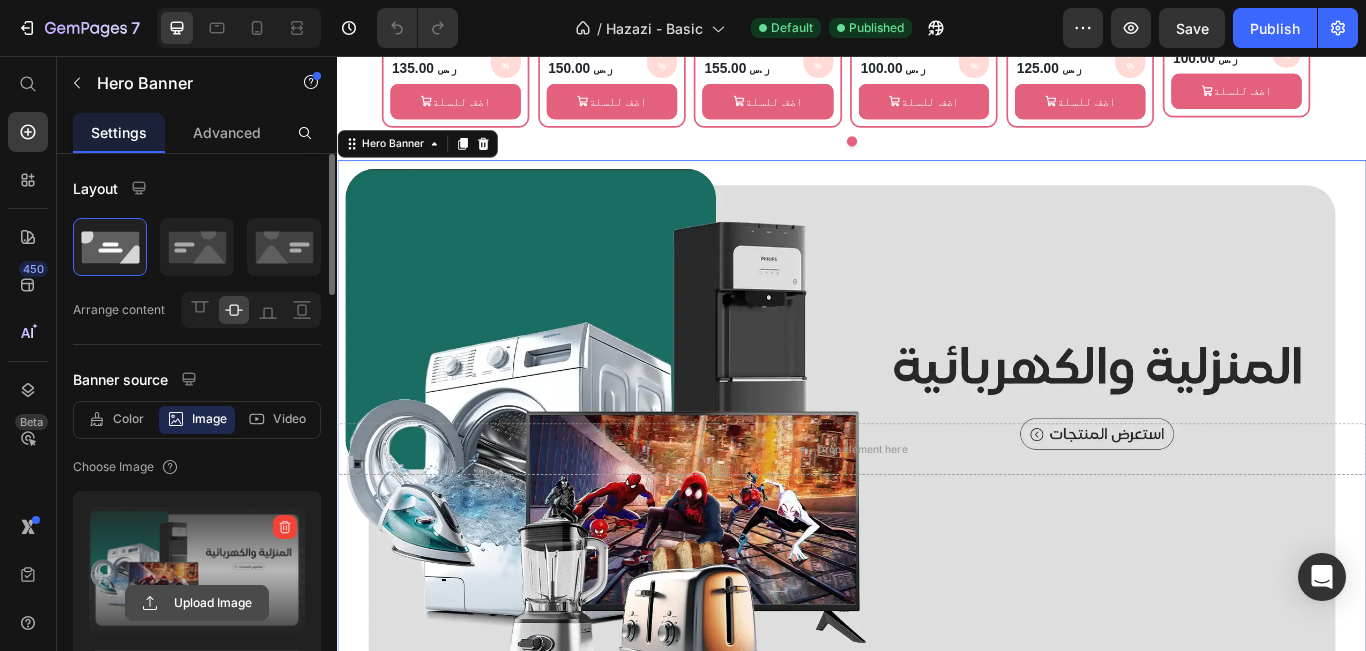 click 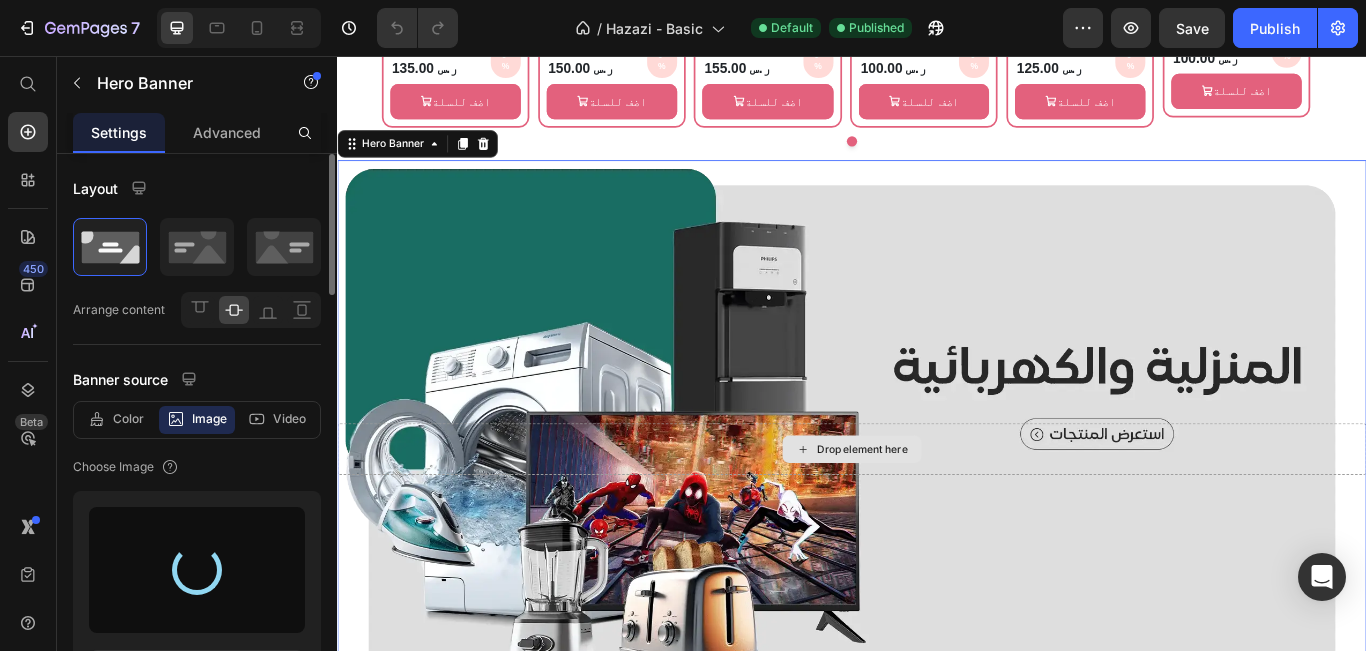 type on "https://cdn.shopify.com/s/files/1/0946/4774/6879/files/gempages_573816970302981189-329bf2cc-2743-476f-9687-a5af7bc6ebf8.png" 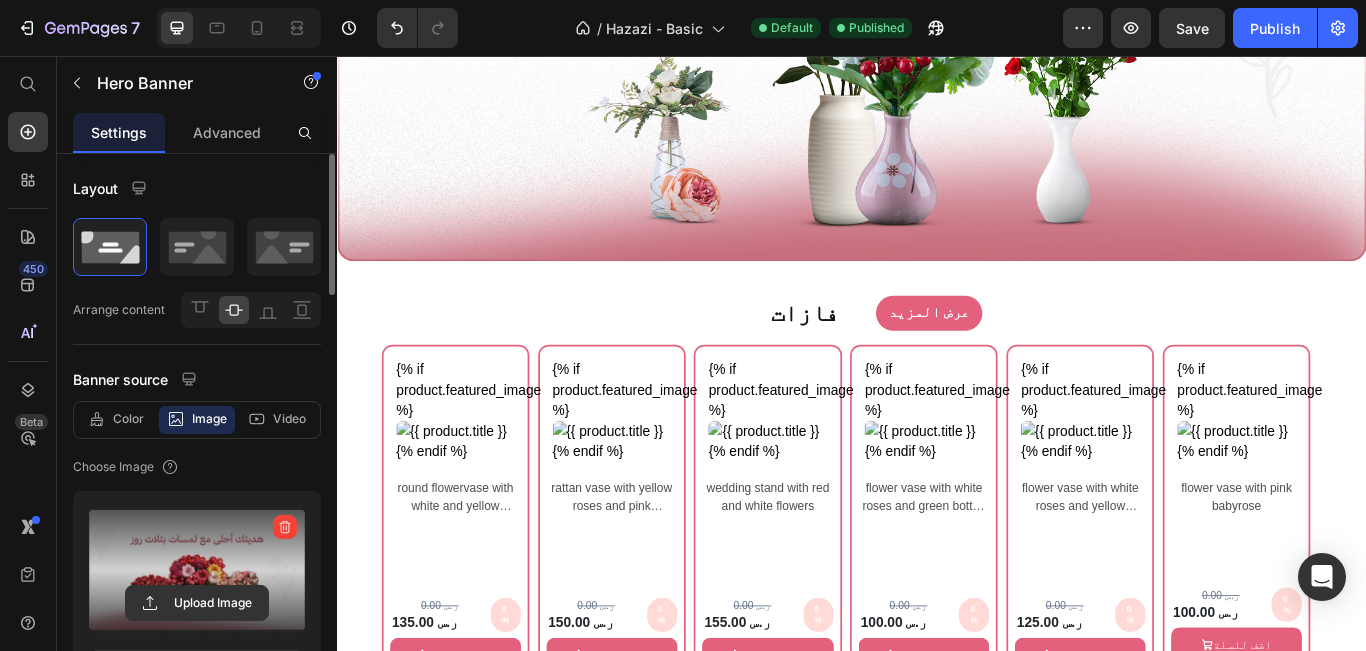 scroll, scrollTop: 3678, scrollLeft: 0, axis: vertical 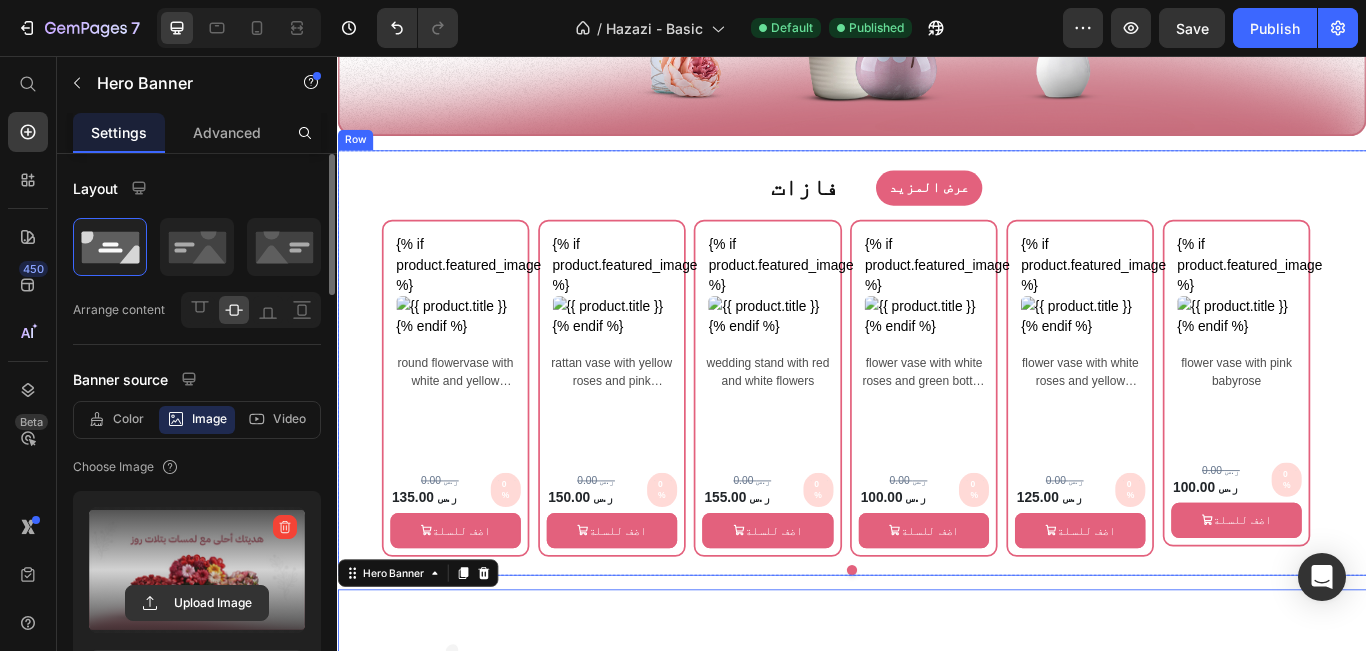 click on "فازات Heading عرض المزيد Button Row
{% if product.featured_image %}
{% endif %} Custom Code flower vase with pink babyrose Product Title Row 0.00 ر.س Product Price 100.00 ر.س Product Price 0% Discount Tag Row Row
اضف للسلة Product Cart Button Row Product Row {% if product.featured_image %}
{% endif %} Custom Code flower vase with white roses and yellow babyrose Product Title Row 0.00 ر.س Product Price 125.00 ر.س Product Price 0% Discount Tag Row Row
اضف للسلة Product Cart Button Row Product Row {% if product.featured_image %}
{% endif %} Custom Code flower vase with white roses and green botton flowers and greens Product Title Row 0.00 ر.س Product Price 100.00 ر.س Product Price 0% Discount Tag Row Row
اضف للسلة Product Cart Button Row Product Row {% if product.featured_image %}
{% endif %} Custom Code wedding stand with red and white flowers" at bounding box center (937, 413) 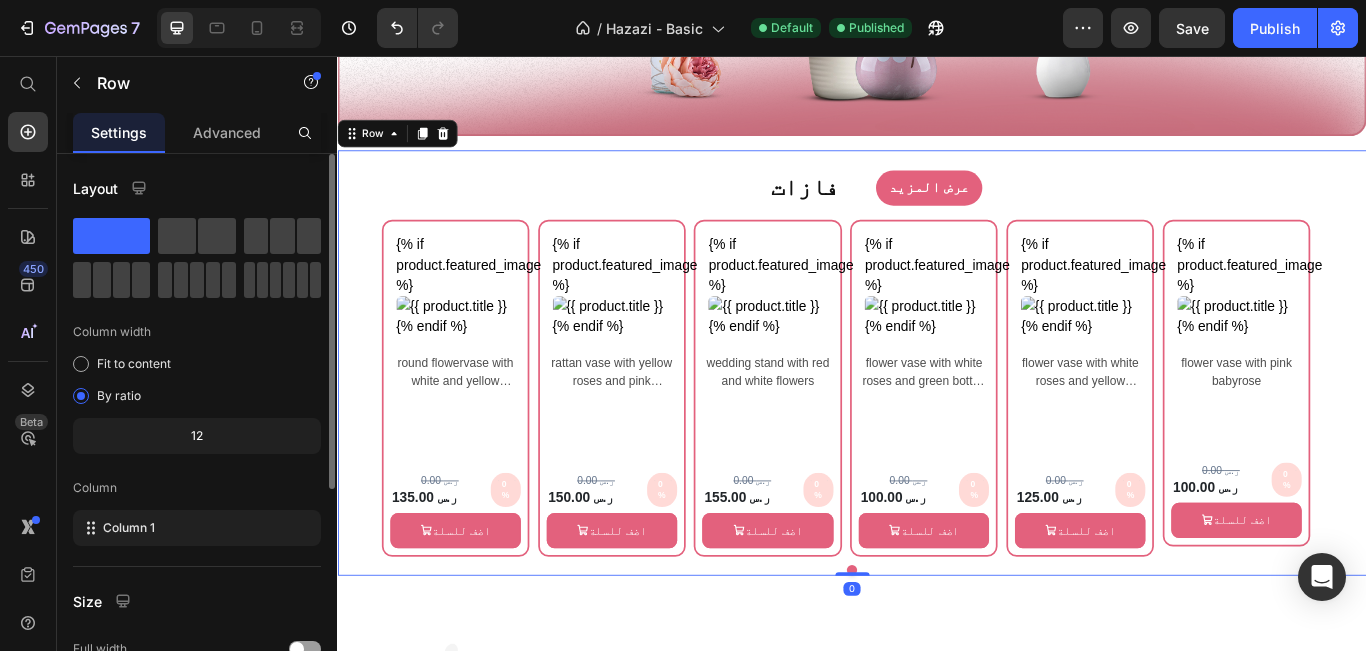 click on "فازات Heading عرض المزيد Button Row
{% if product.featured_image %}
{% endif %} Custom Code flower vase with pink babyrose Product Title Row 0.00 ر.س Product Price 100.00 ر.س Product Price 0% Discount Tag Row Row
اضف للسلة Product Cart Button Row Product Row {% if product.featured_image %}
{% endif %} Custom Code flower vase with white roses and yellow babyrose Product Title Row 0.00 ر.س Product Price 125.00 ر.س Product Price 0% Discount Tag Row Row
اضف للسلة Product Cart Button Row Product Row {% if product.featured_image %}
{% endif %} Custom Code flower vase with white roses and green botton flowers and greens Product Title Row 0.00 ر.س Product Price 100.00 ر.س Product Price 0% Discount Tag Row Row
اضف للسلة Product Cart Button Row Product Row {% if product.featured_image %}
{% endif %} Custom Code wedding stand with red and white flowers" at bounding box center [937, 413] 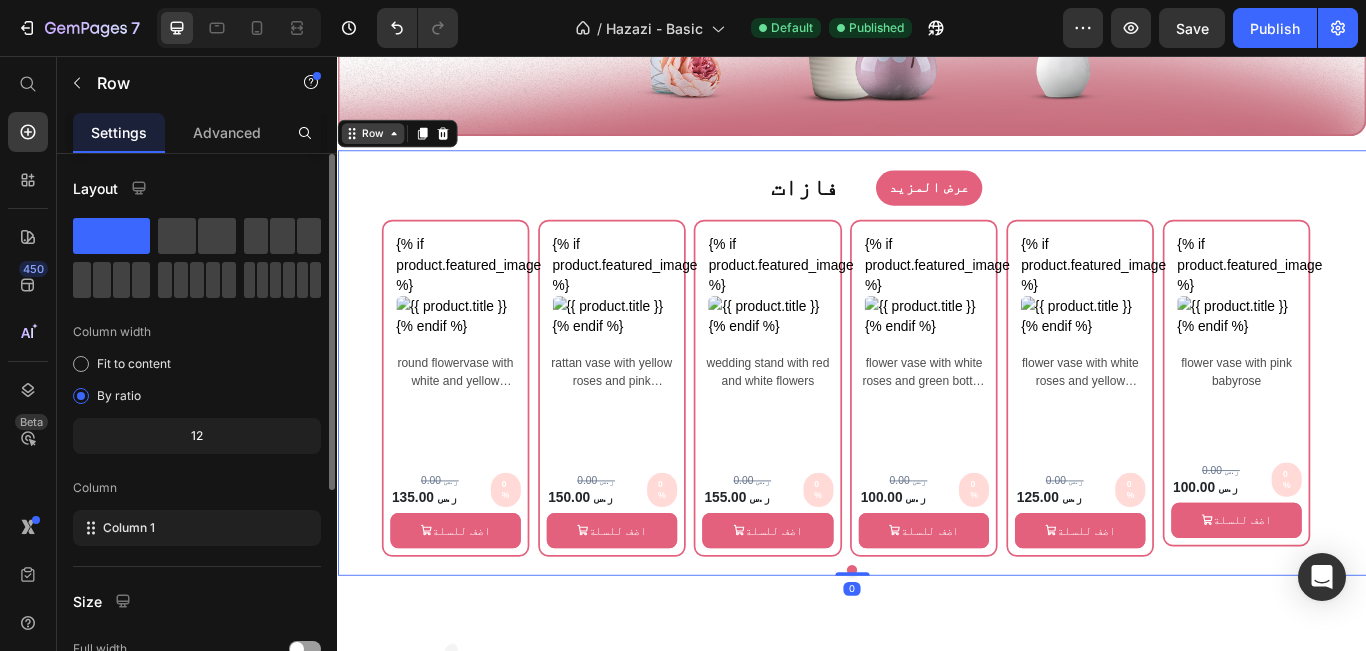 click on "Row" at bounding box center (378, 146) 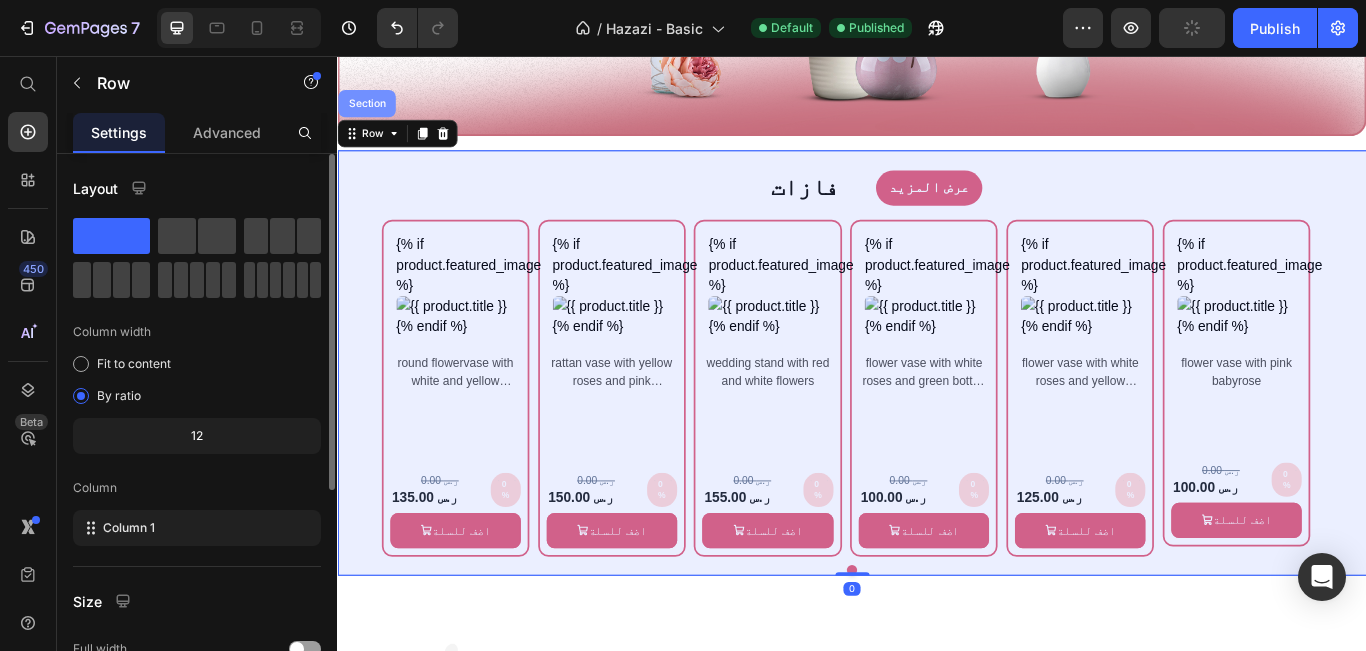 click on "Section" at bounding box center (371, 111) 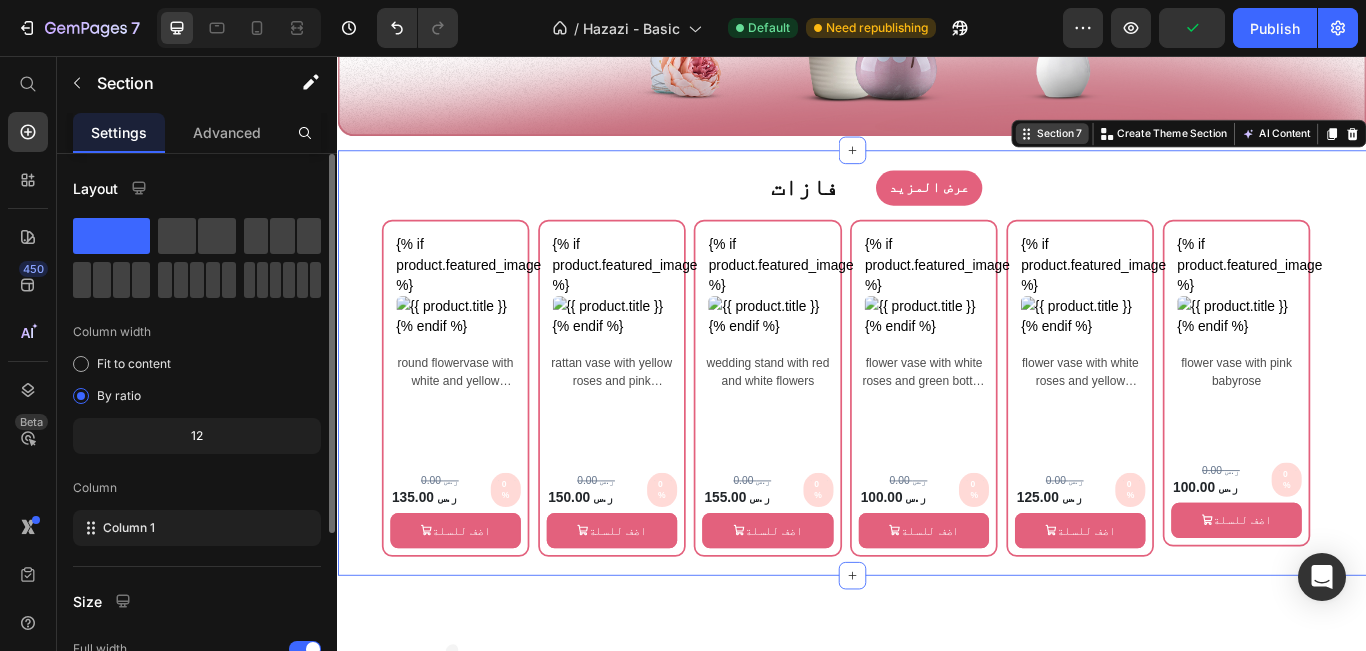 click on "Section 7" at bounding box center (1178, 146) 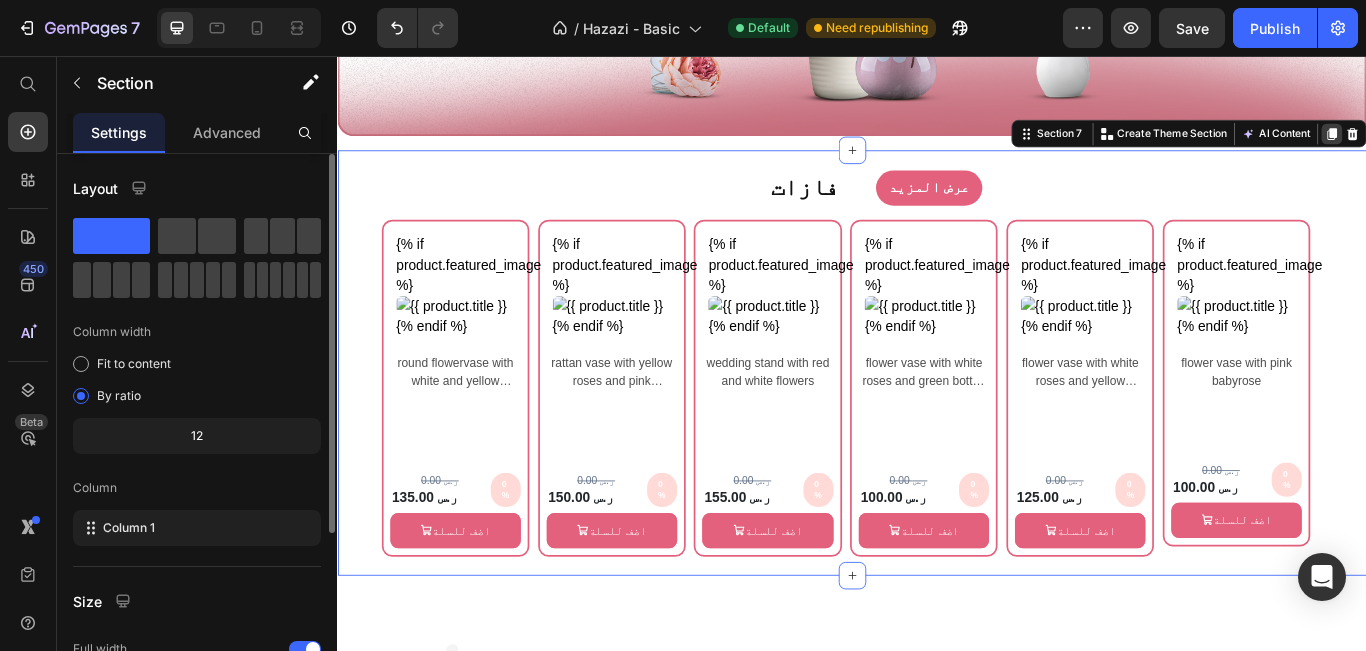 click 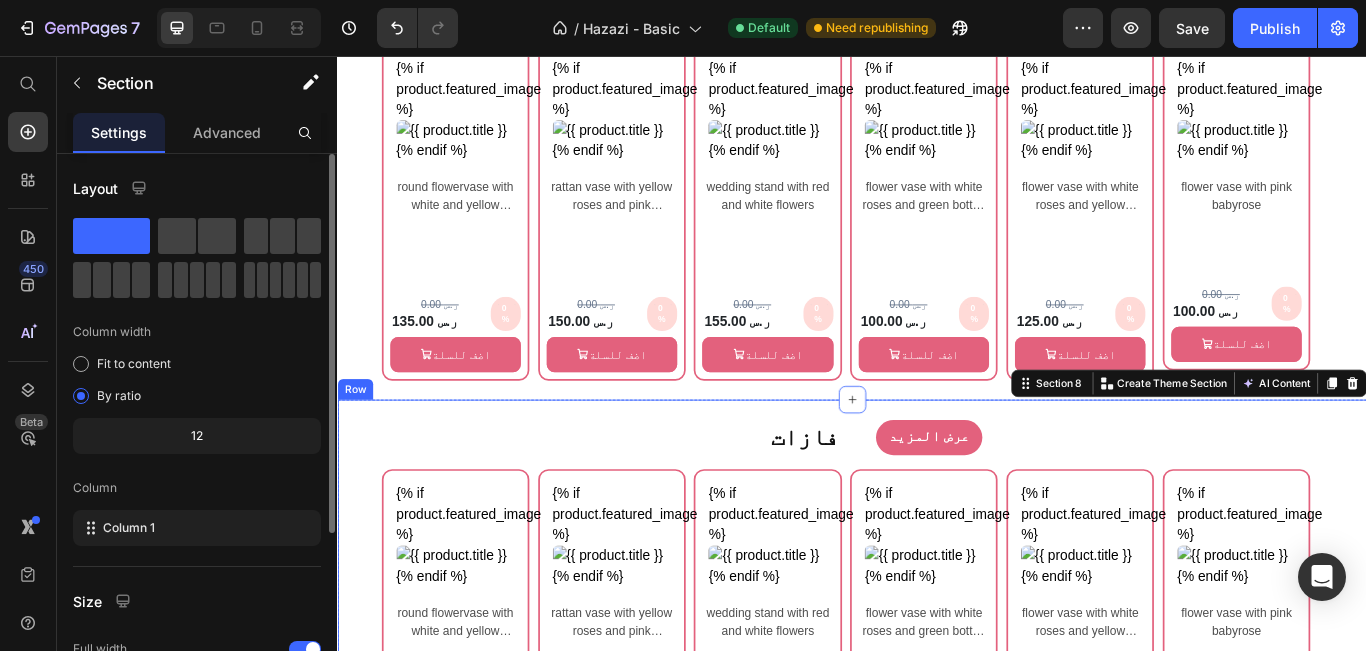 scroll, scrollTop: 4205, scrollLeft: 0, axis: vertical 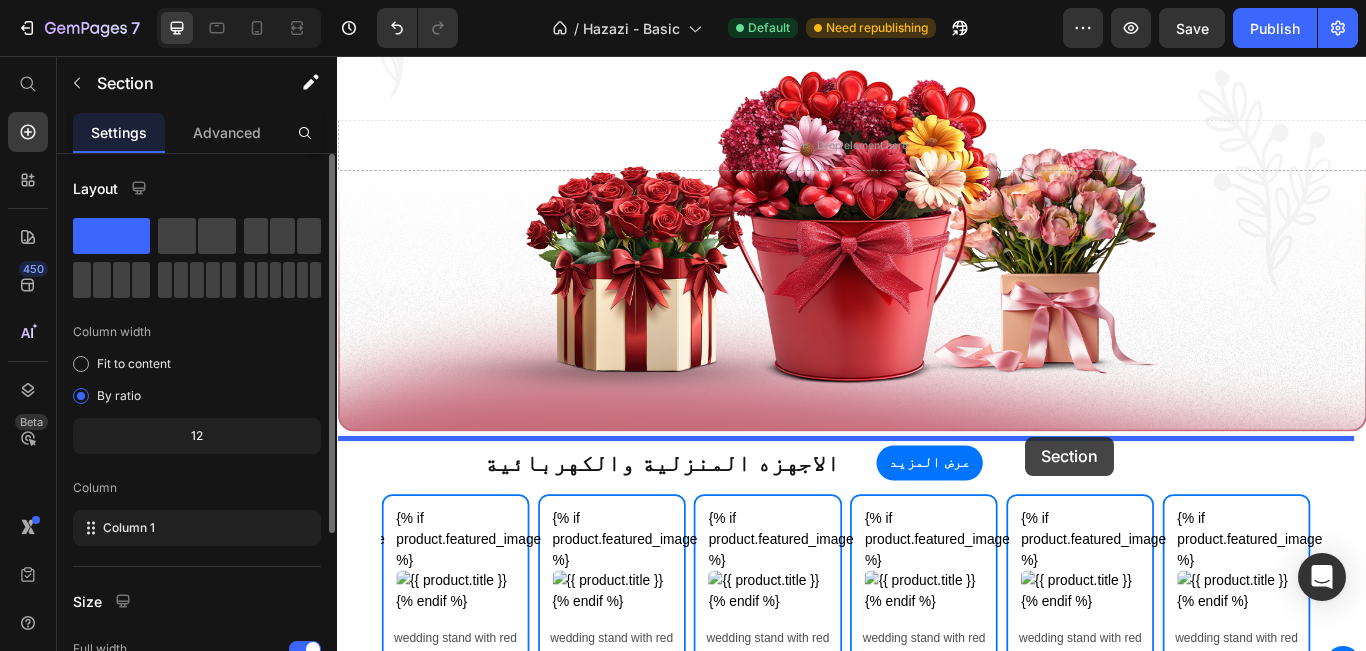 drag, startPoint x: 1156, startPoint y: 111, endPoint x: 1139, endPoint y: 500, distance: 389.37128 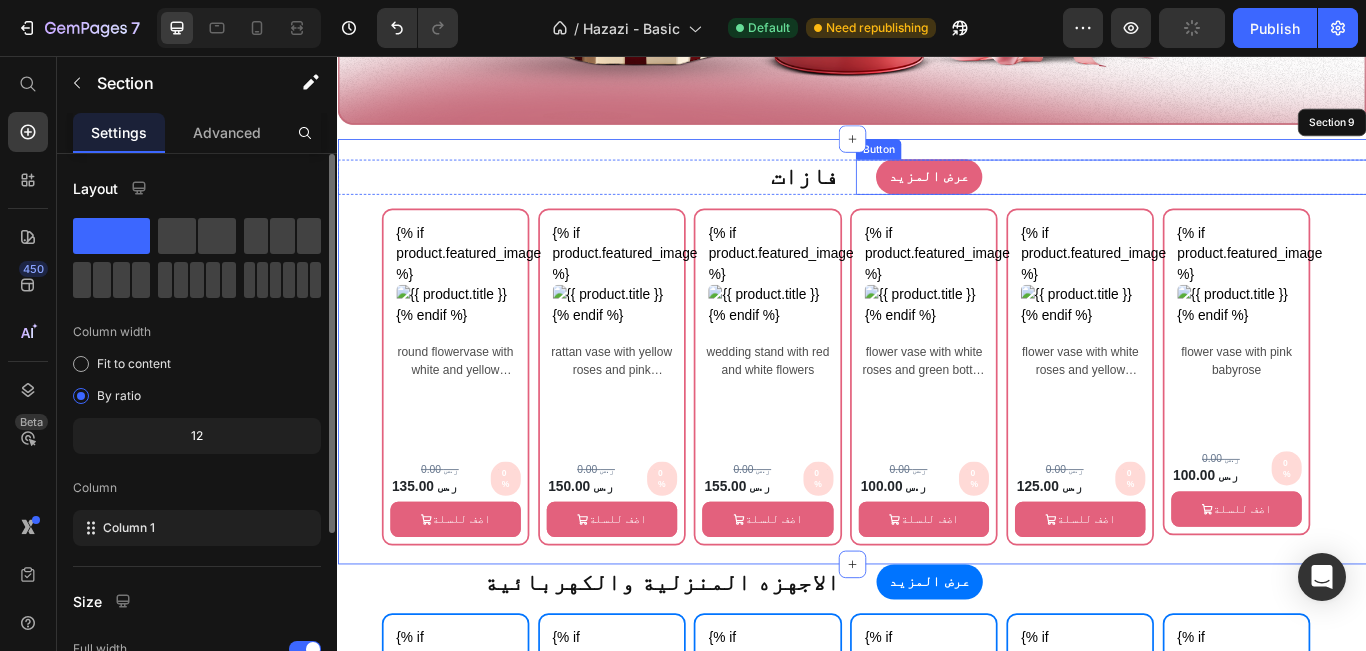scroll, scrollTop: 5121, scrollLeft: 0, axis: vertical 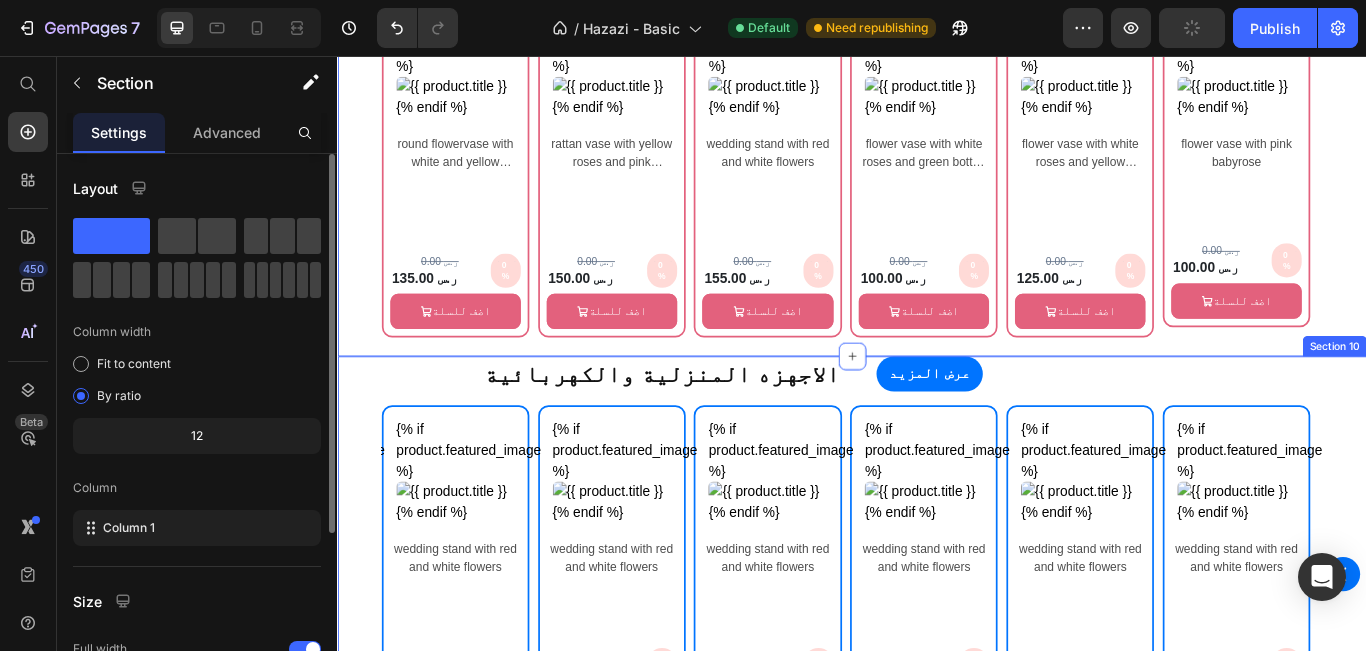 click on "الاجهزه المنزلية والكهربائية Heading عرض المزيد Button Row
{% if product.featured_image %}
{% endif %} Custom Code wedding stand with red and white flowers Product Title Row 0.00 ر.س Product Price 155.00 ر.س Product Price 0% Discount Tag Row Row
اضف للسلة Product Cart Button Row Product Row {% if product.featured_image %}
{% endif %} Custom Code wedding stand with red and white flowers Product Title Row 0.00 ر.س Product Price 155.00 ر.س Product Price 0% Discount Tag Row Row
اضف للسلة Product Cart Button Row Product Row {% if product.featured_image %}
{% endif %} Custom Code wedding stand with red and white flowers Product Title Row 0.00 ر.س Product Price 155.00 ر.س Product Price 0% Discount Tag Row Row
اضف للسلة Product Cart Button Row Product Row {% if product.featured_image %}
{% endif %} Custom Code Product Title Row" at bounding box center (937, 642) 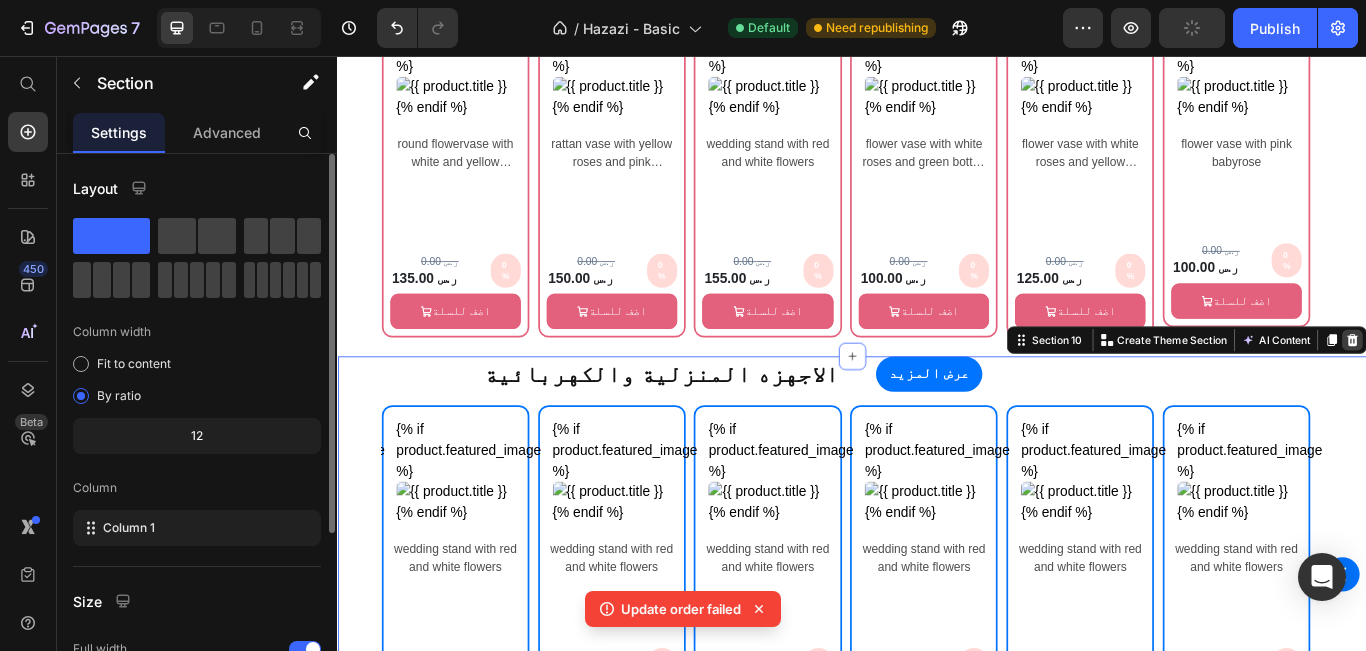 click 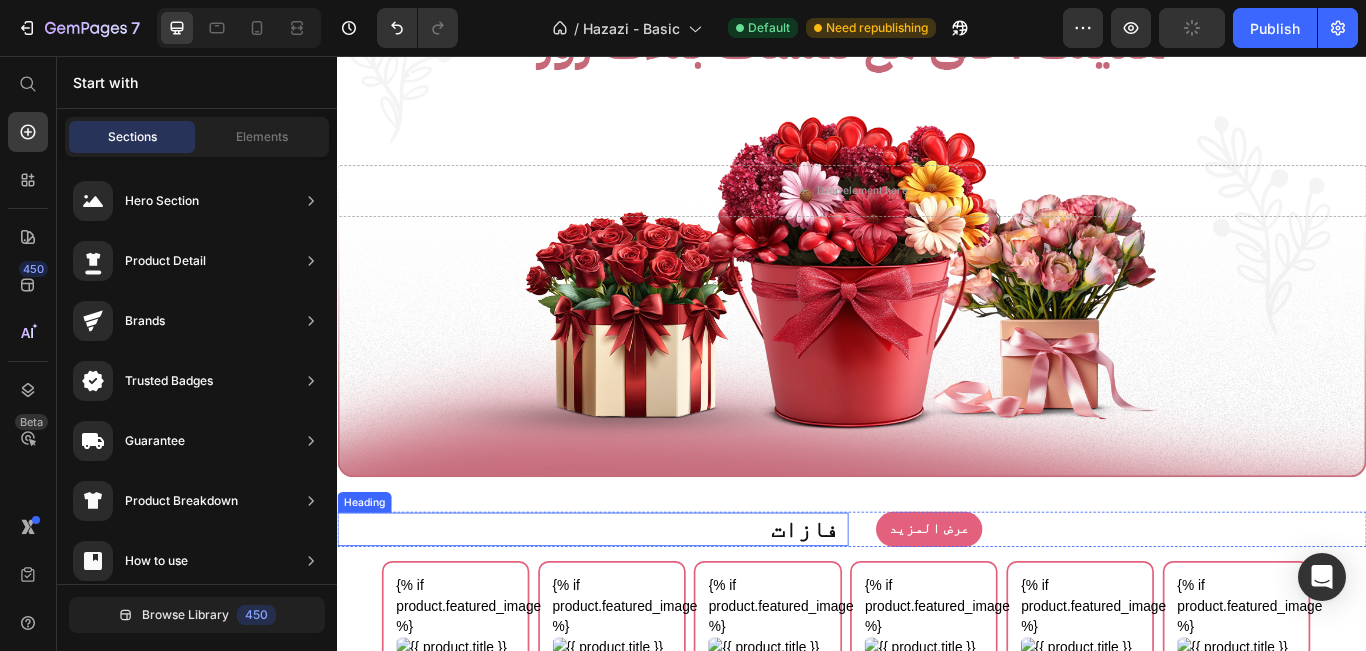 scroll, scrollTop: 4375, scrollLeft: 0, axis: vertical 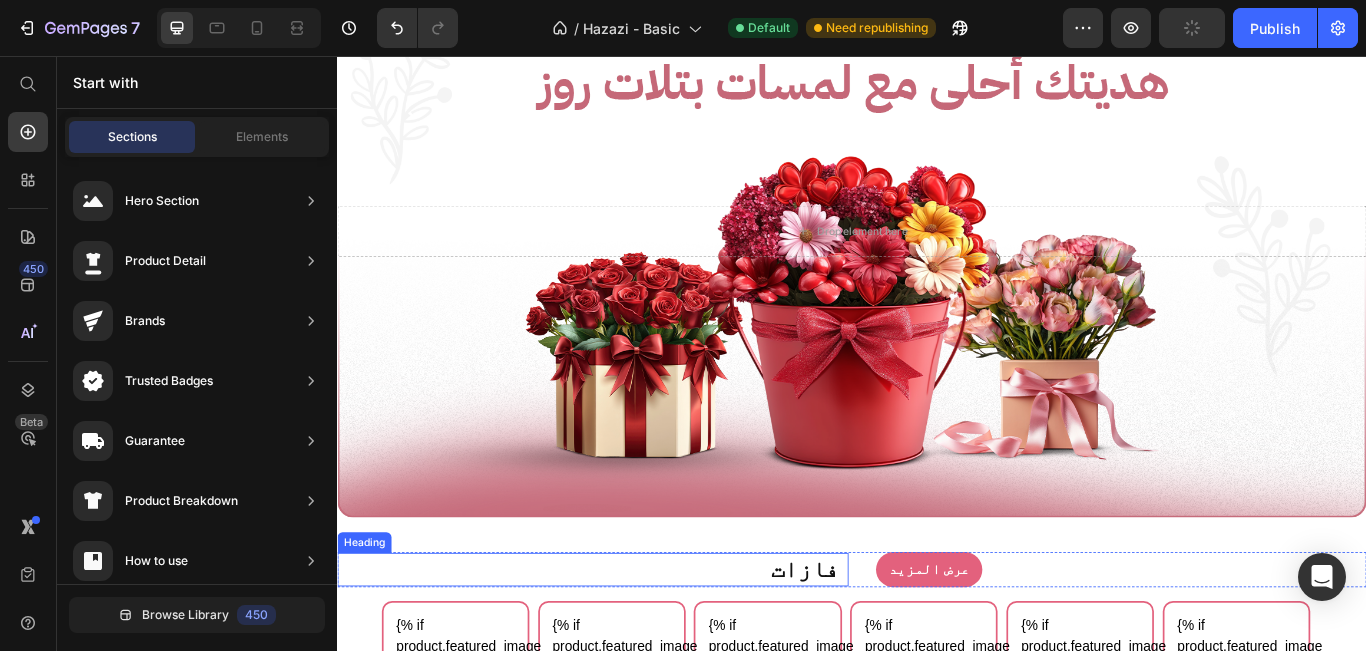 click at bounding box center (937, 259) 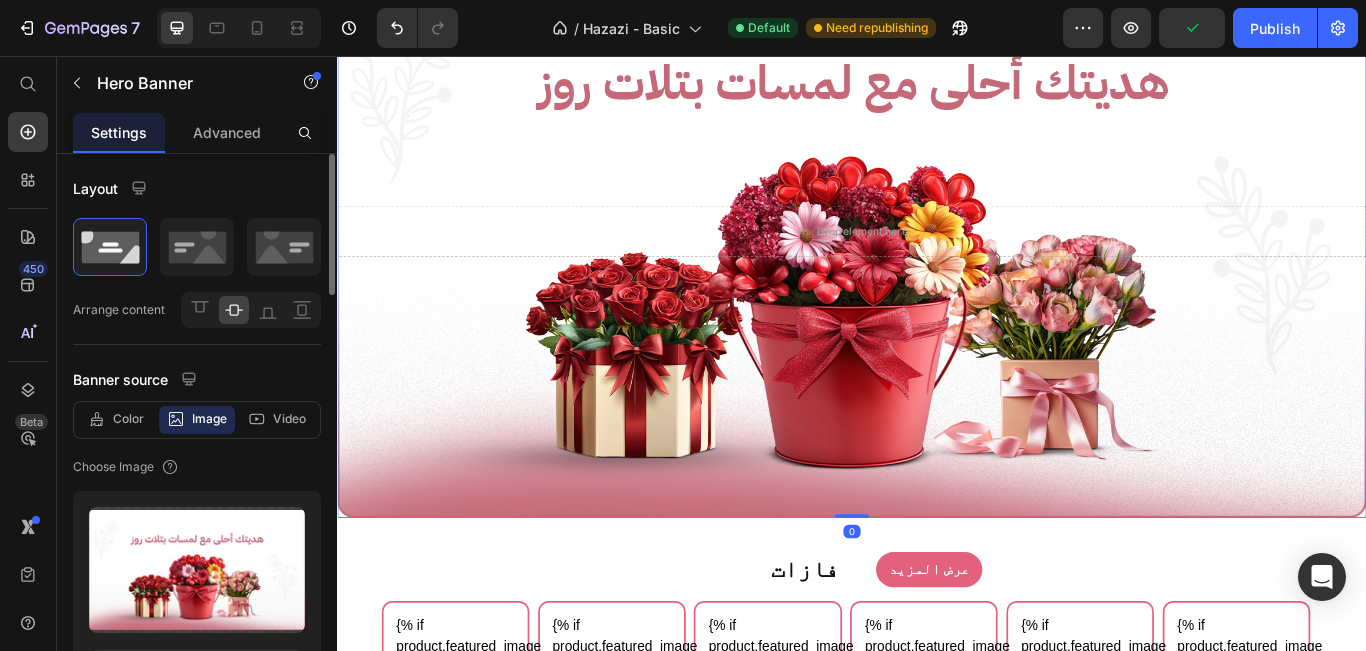 scroll, scrollTop: 4175, scrollLeft: 0, axis: vertical 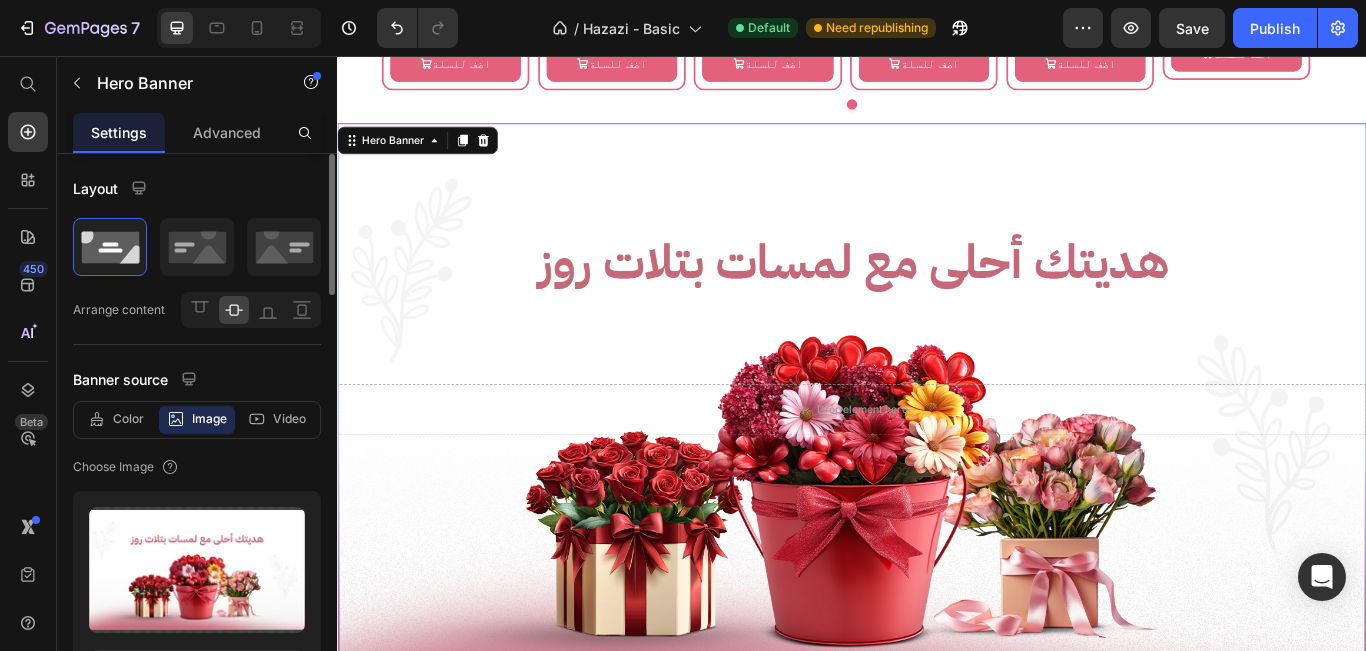 click at bounding box center (937, 468) 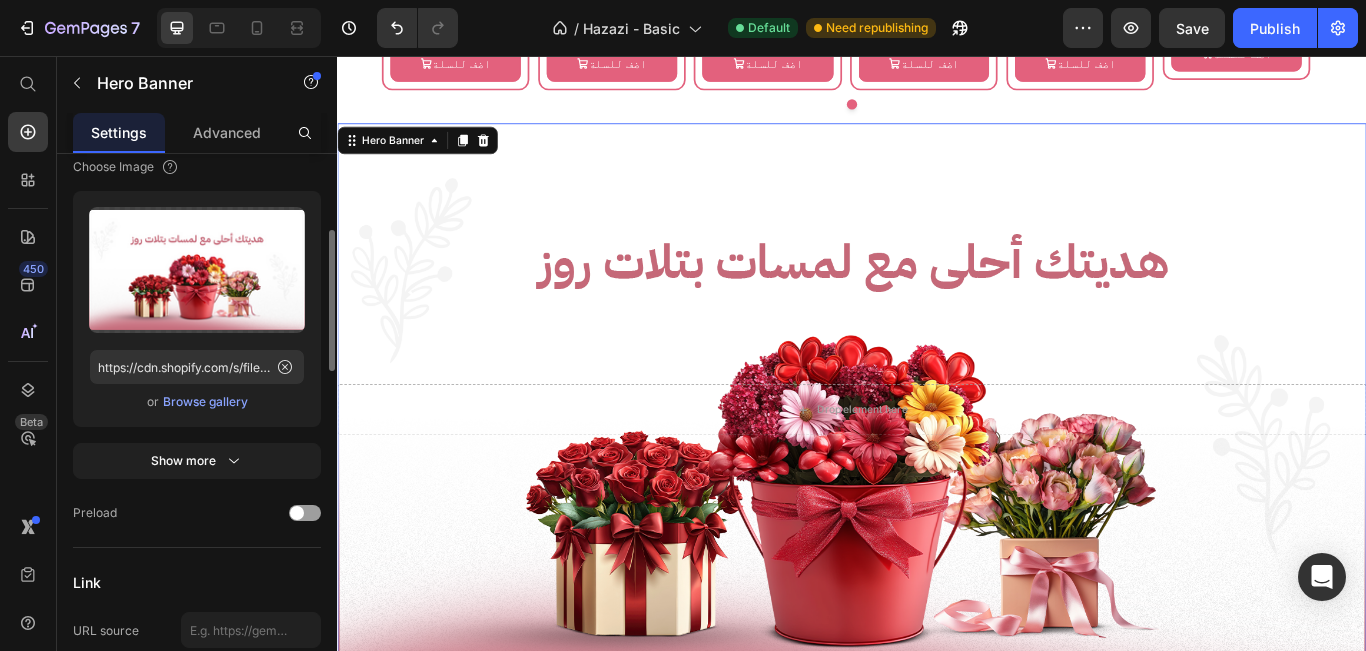 scroll, scrollTop: 500, scrollLeft: 0, axis: vertical 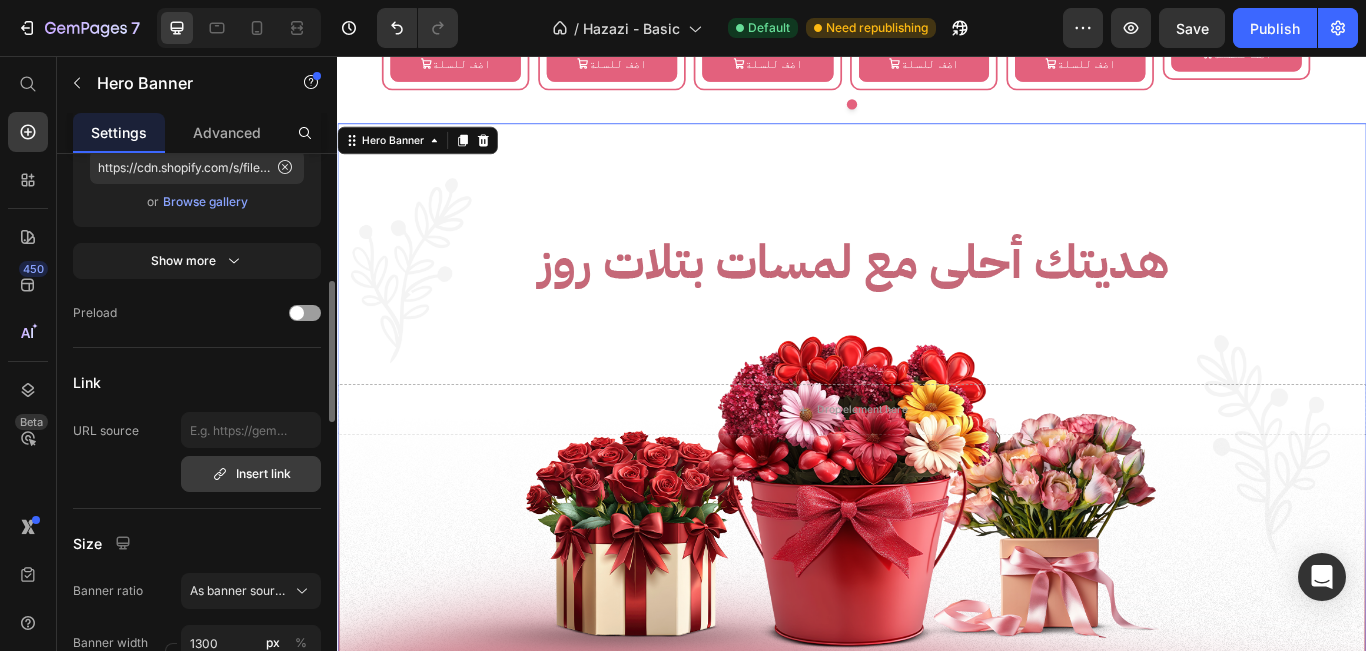 click on "Insert link" at bounding box center [251, 474] 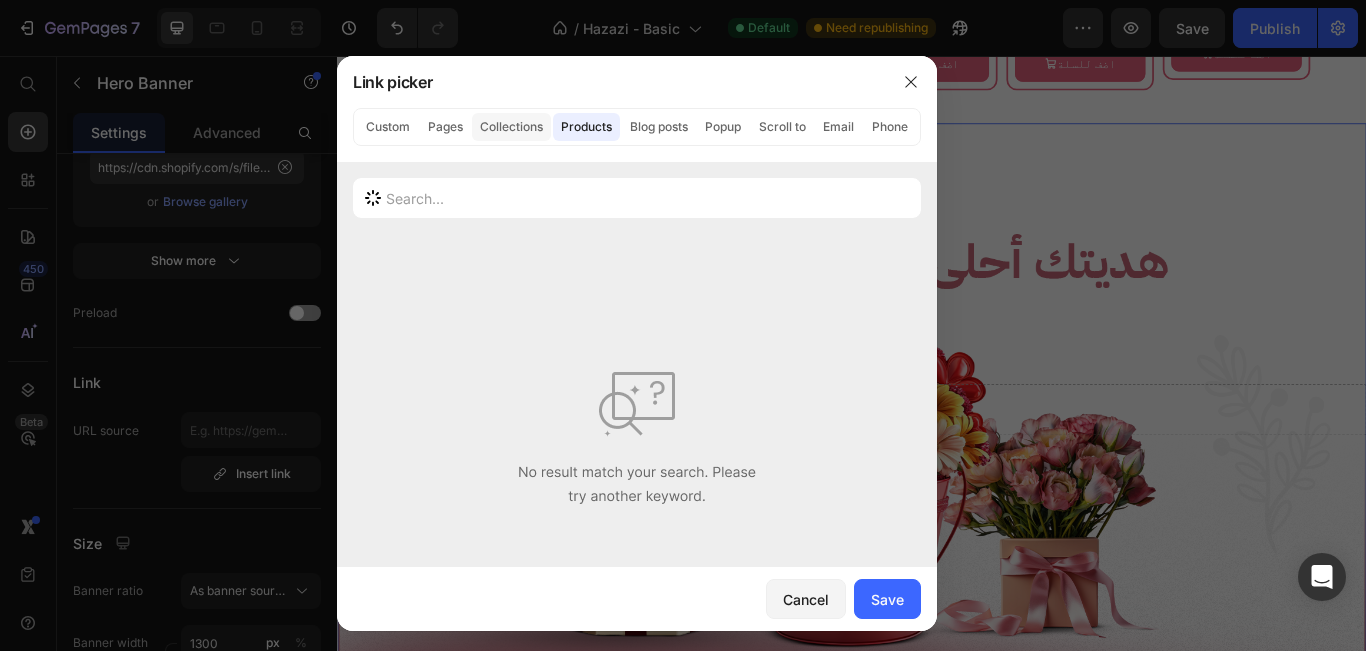 click on "Collections" 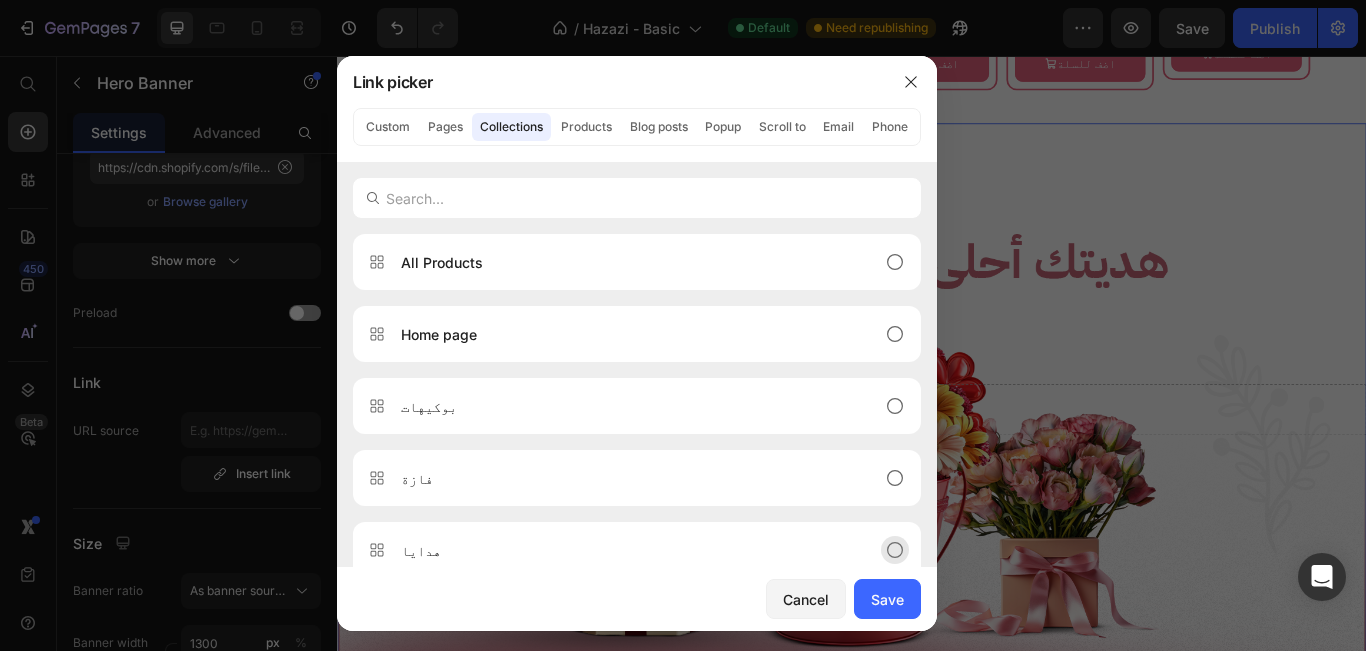 click 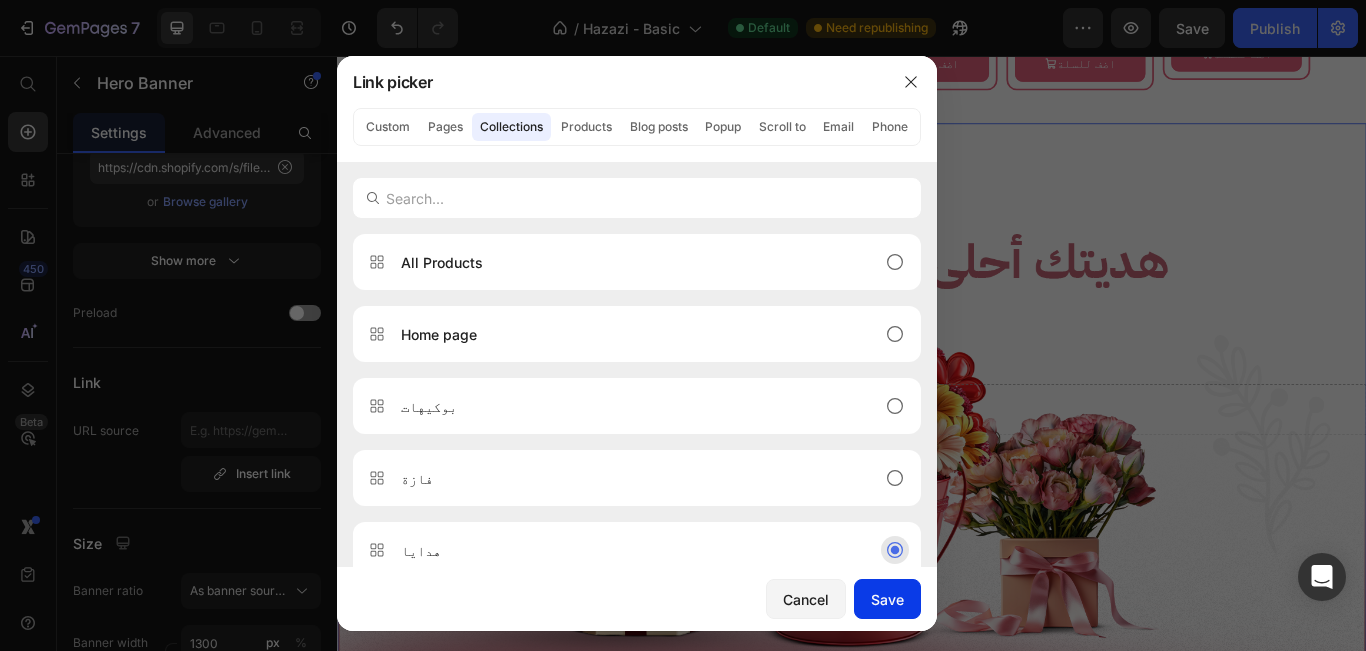 click on "Save" at bounding box center [887, 599] 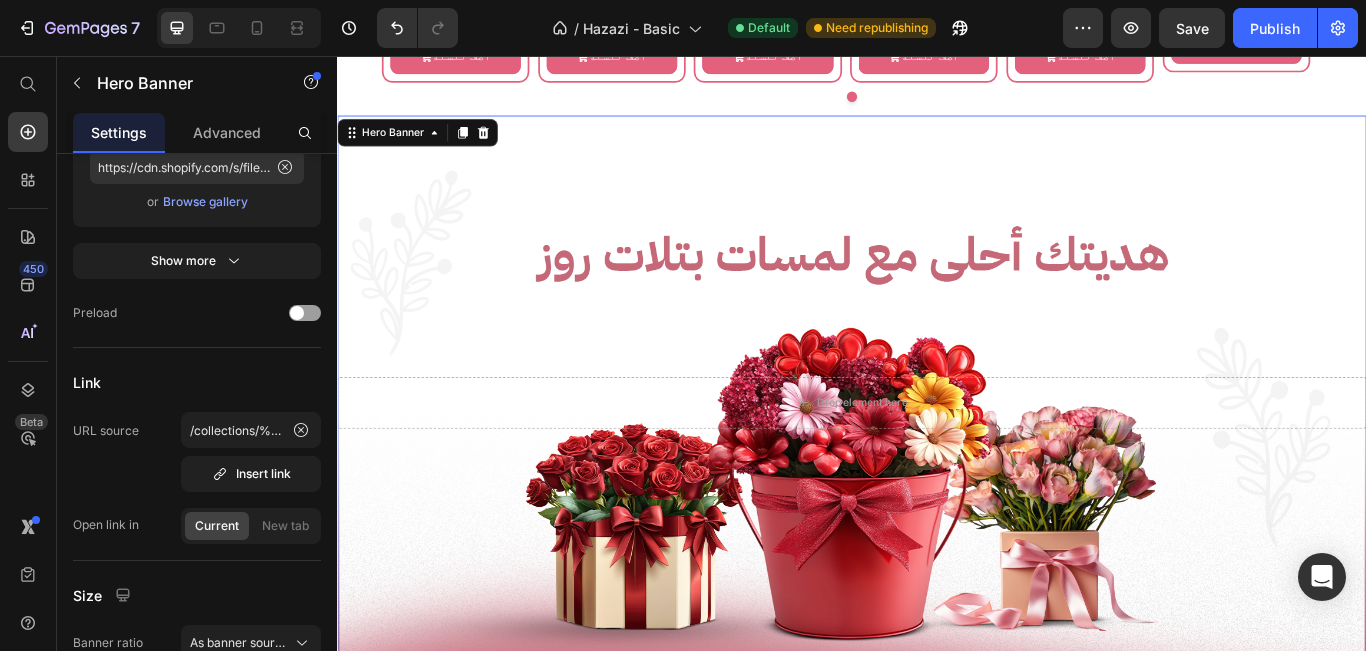 scroll, scrollTop: 4675, scrollLeft: 0, axis: vertical 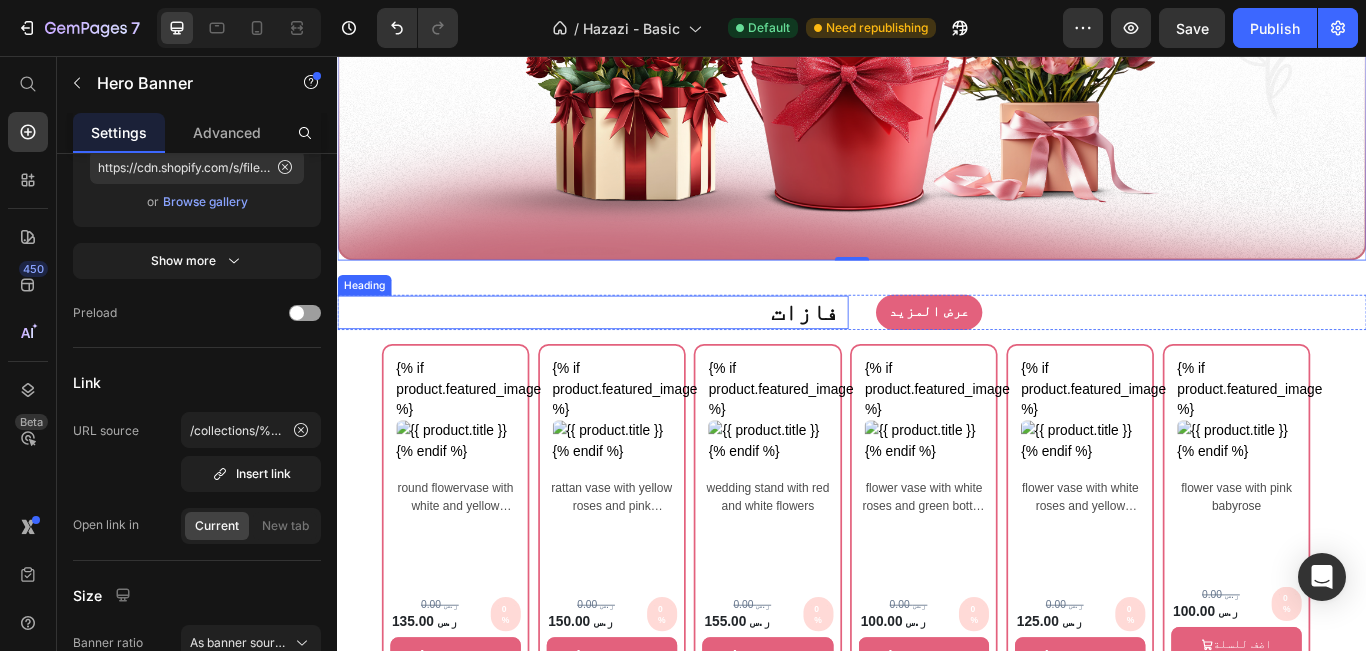 click on "فازات" at bounding box center [630, 354] 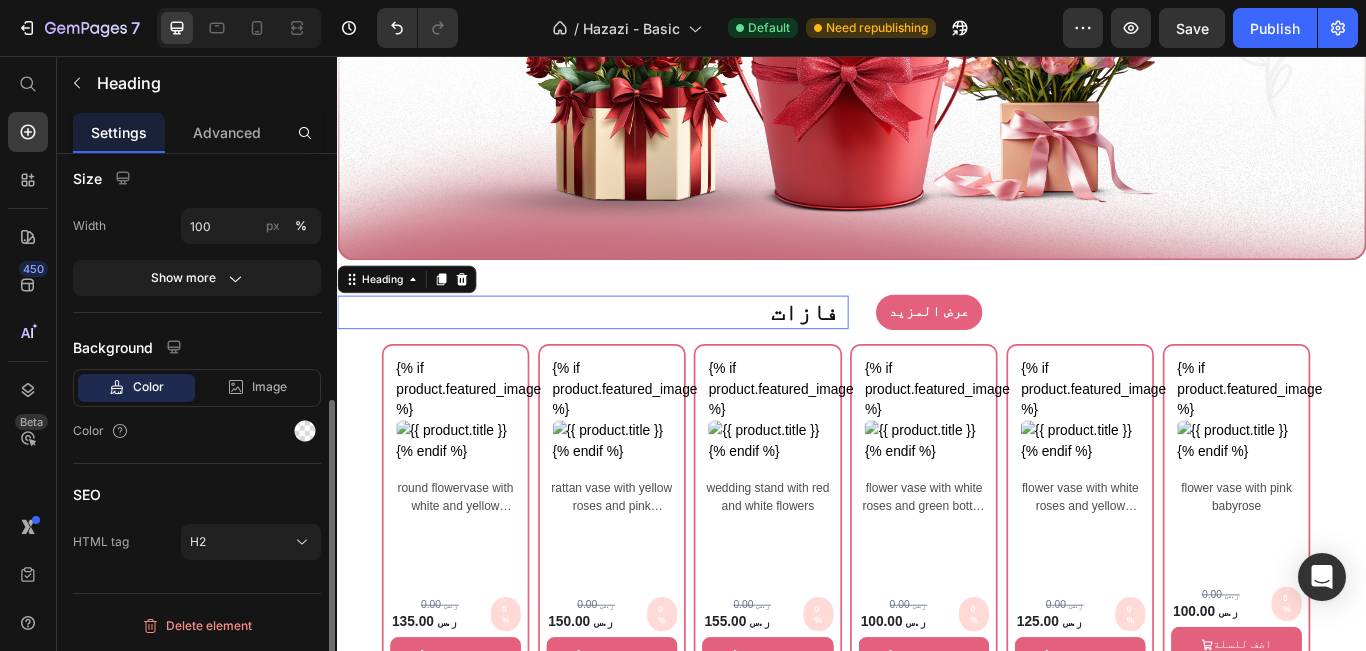 click on "فازات" at bounding box center (630, 354) 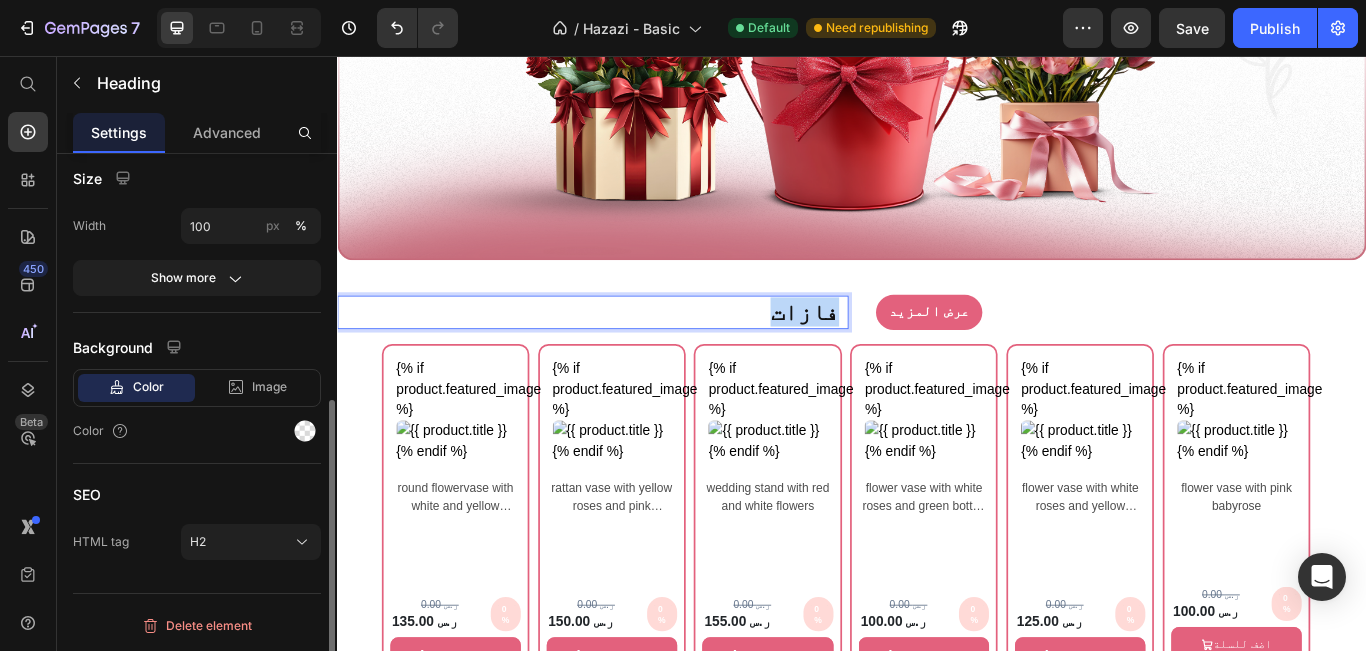 scroll, scrollTop: 0, scrollLeft: 0, axis: both 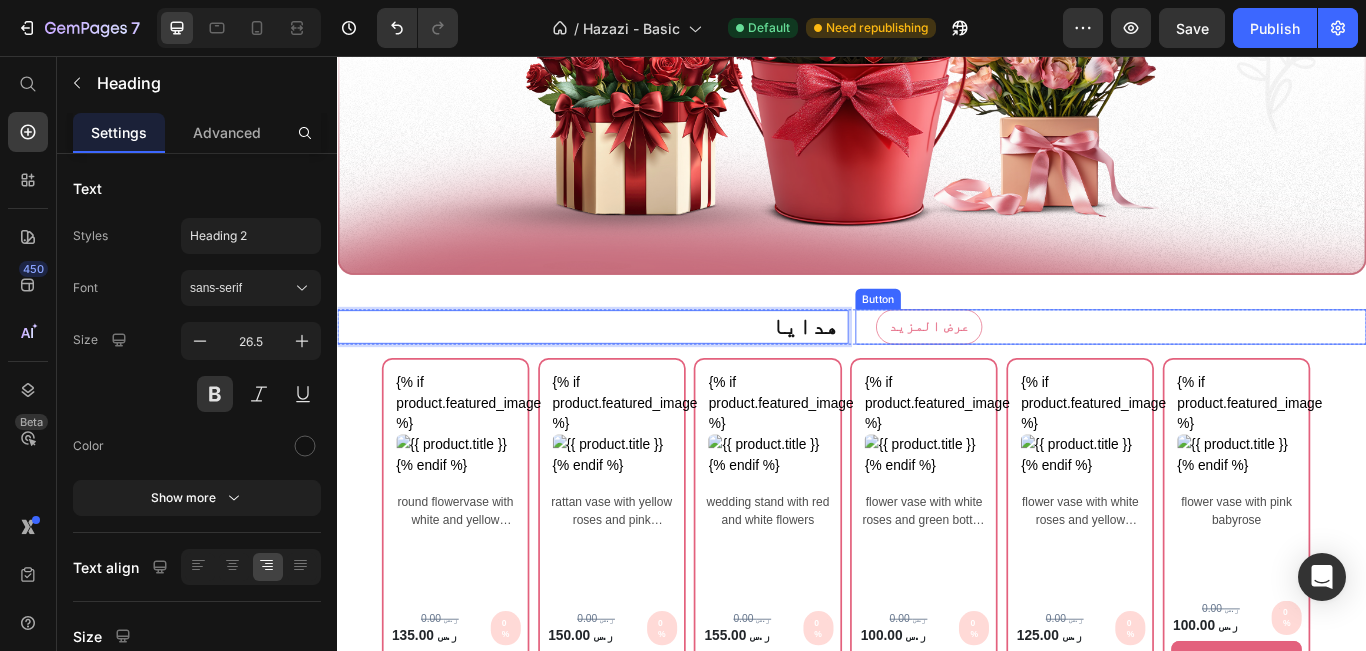 click on "عرض المزيد" at bounding box center (1027, 371) 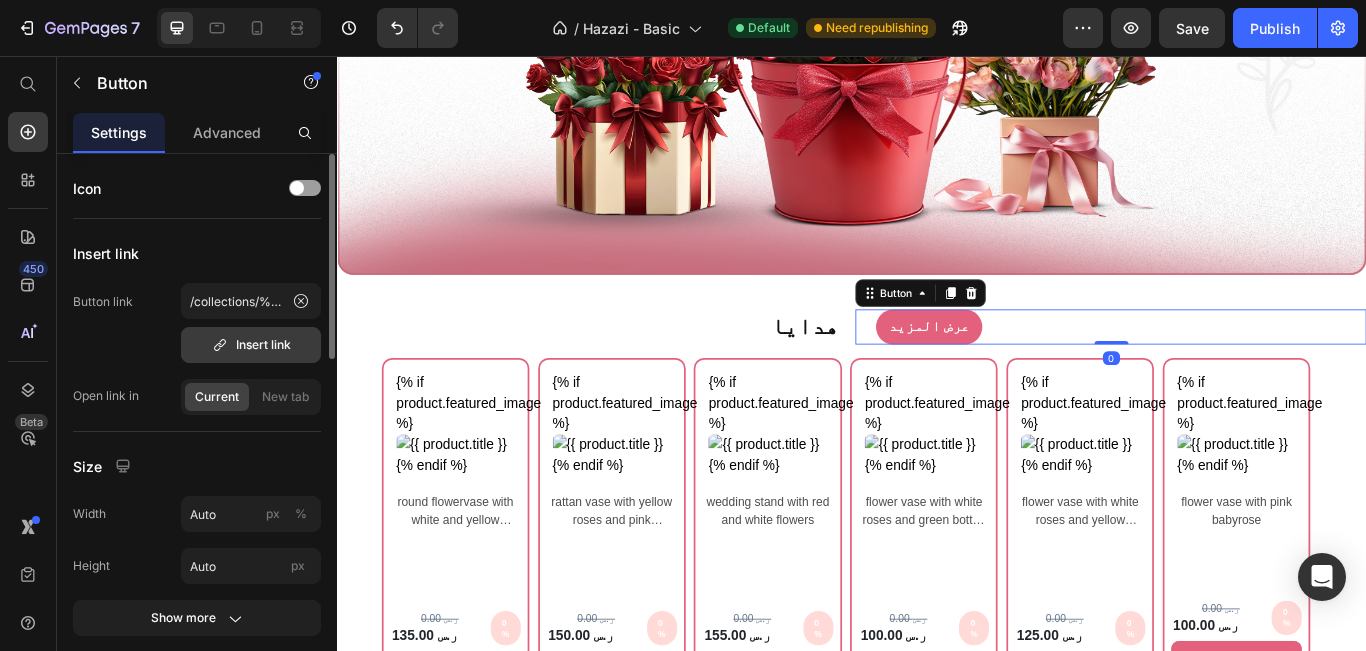 click on "Insert link" at bounding box center [251, 345] 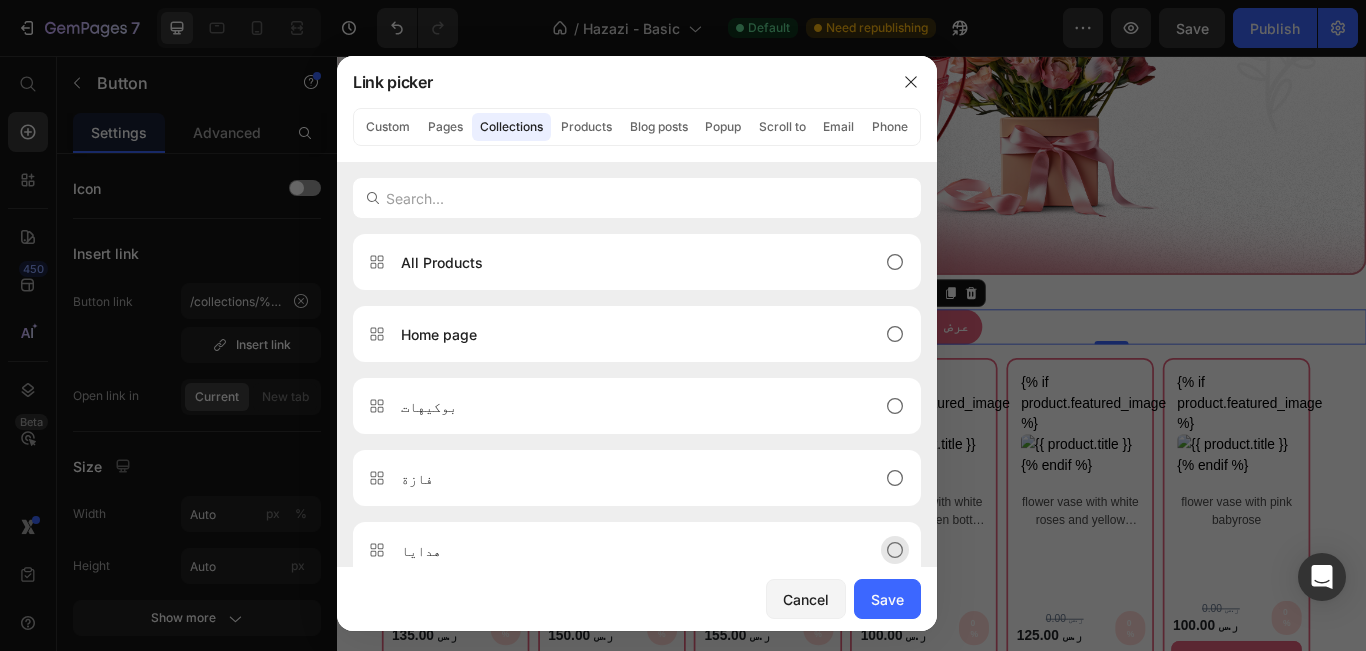 click 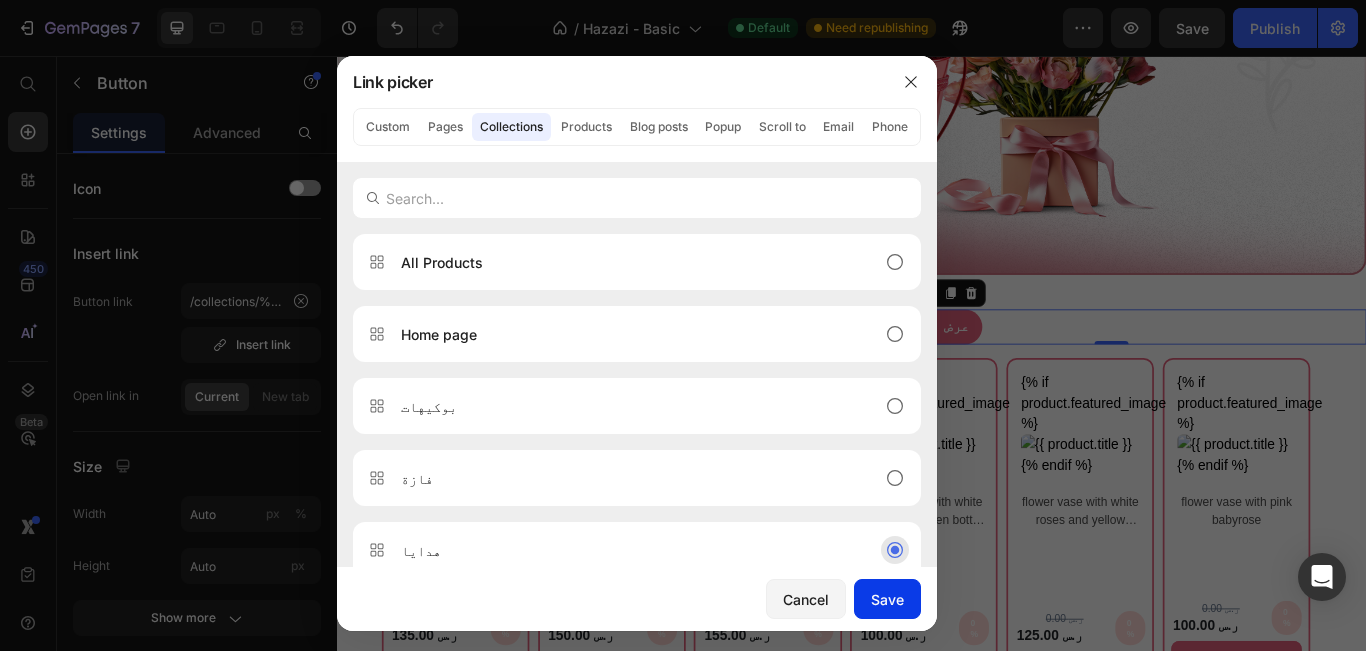 click on "Save" 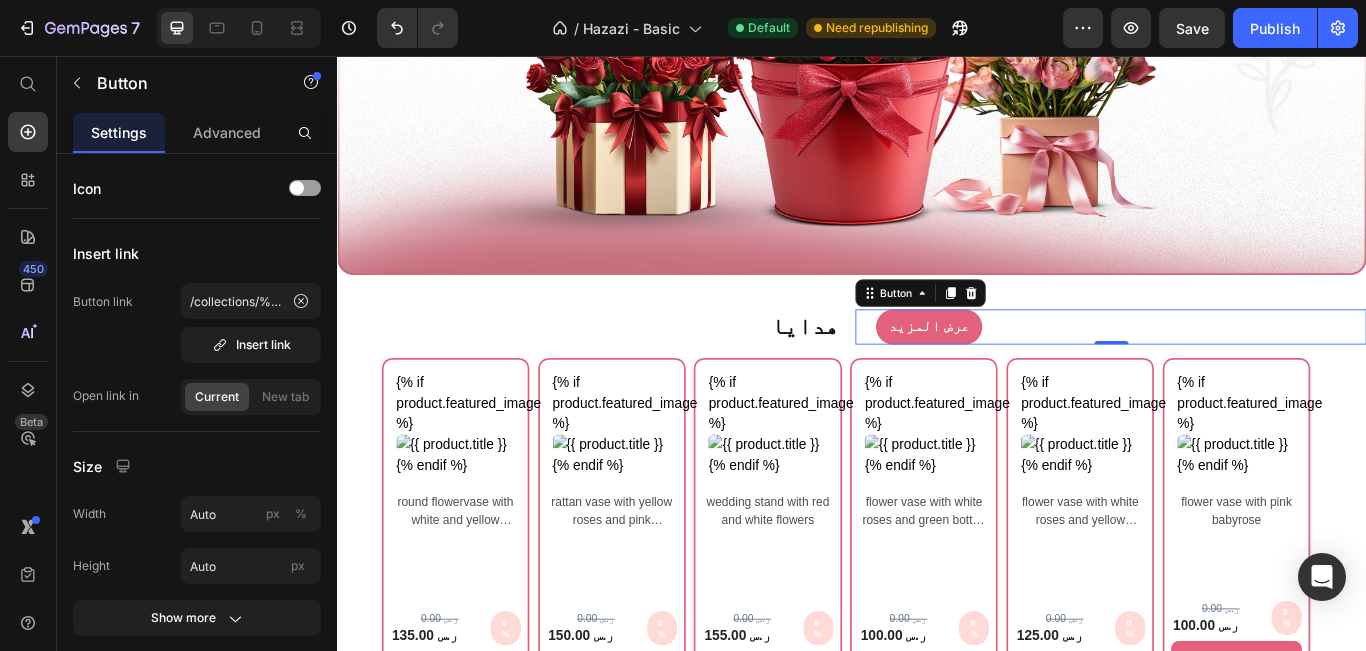 type on "/collections/%D9%87%D8%AF%D8%A7%D9%8A%D8%A7" 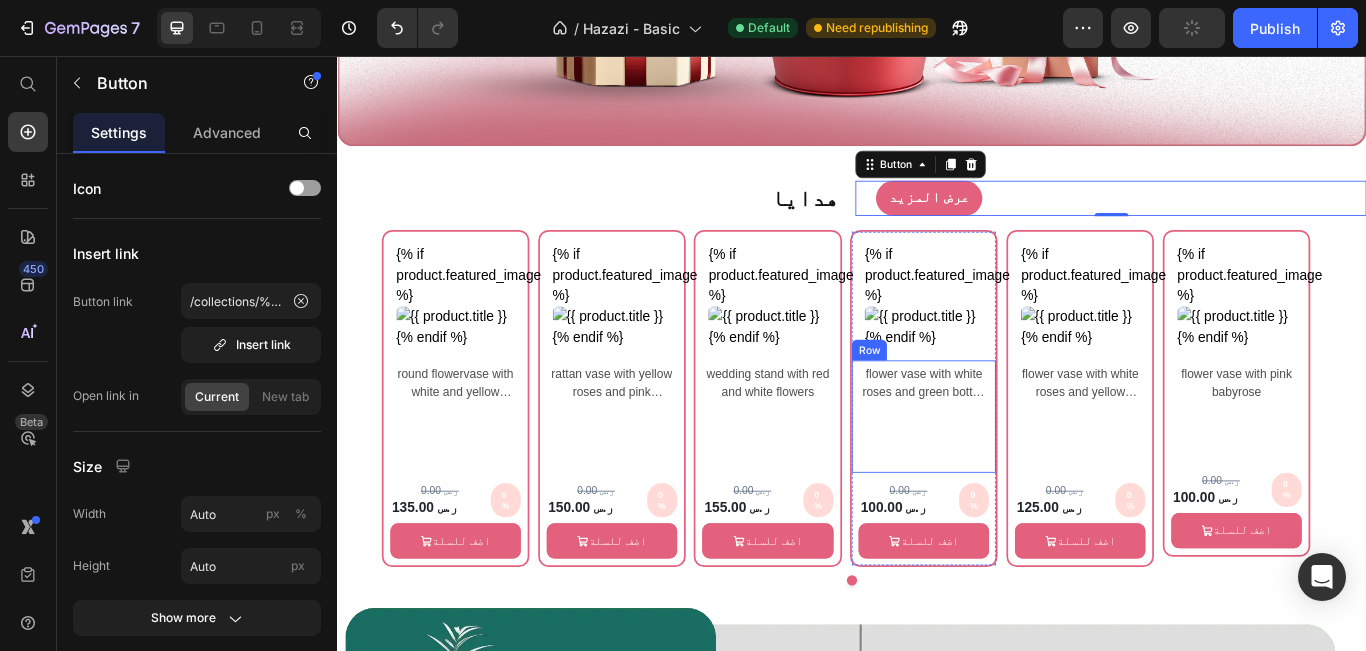 scroll, scrollTop: 4858, scrollLeft: 0, axis: vertical 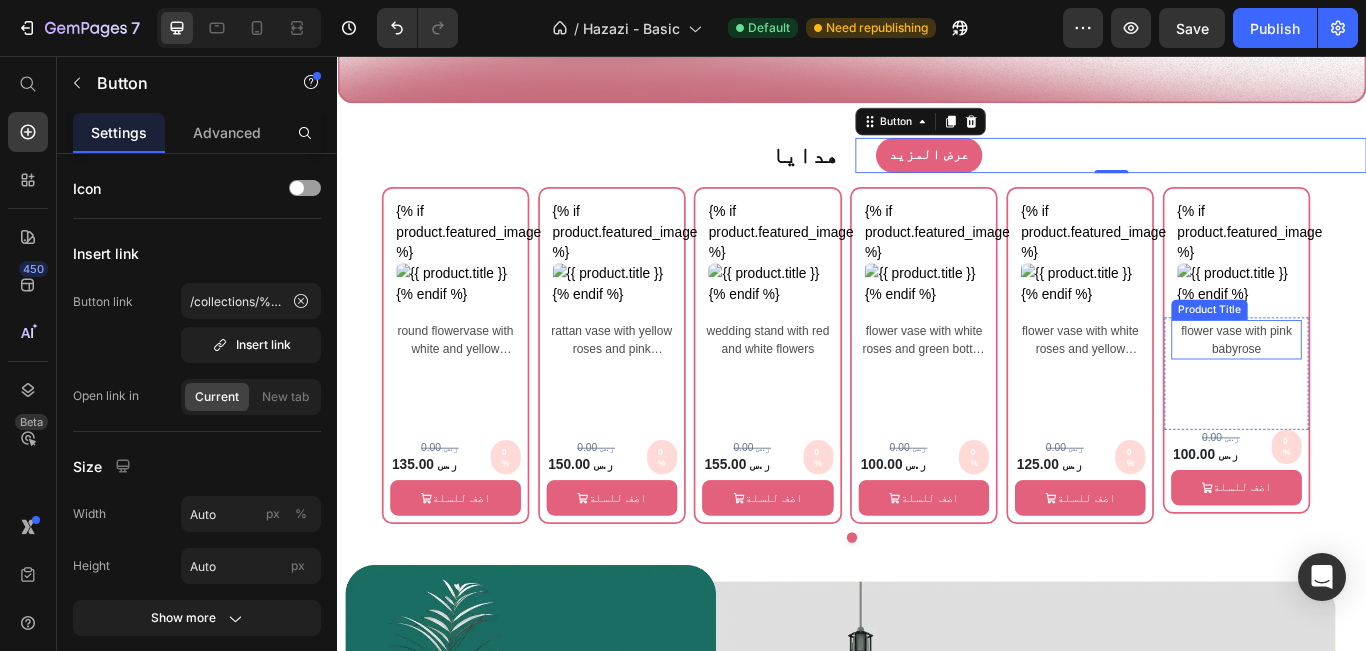drag, startPoint x: 1343, startPoint y: 358, endPoint x: 1357, endPoint y: 320, distance: 40.496914 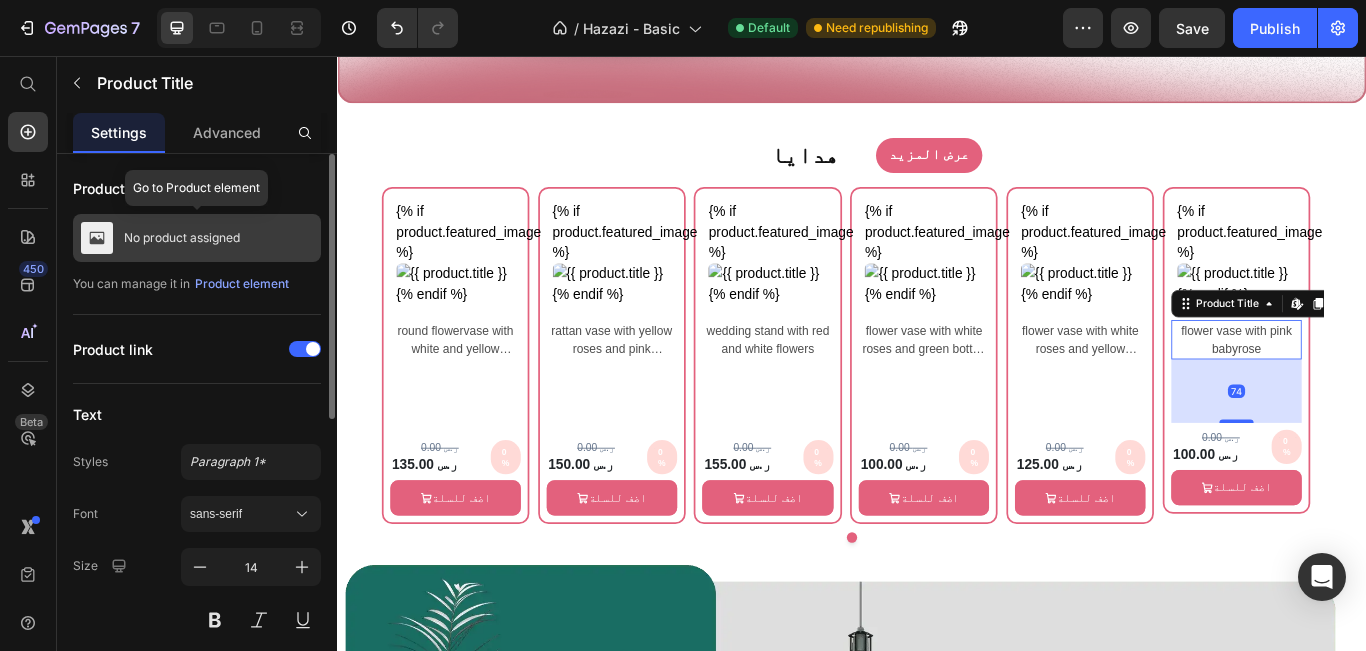 click on "No product assigned" at bounding box center [197, 238] 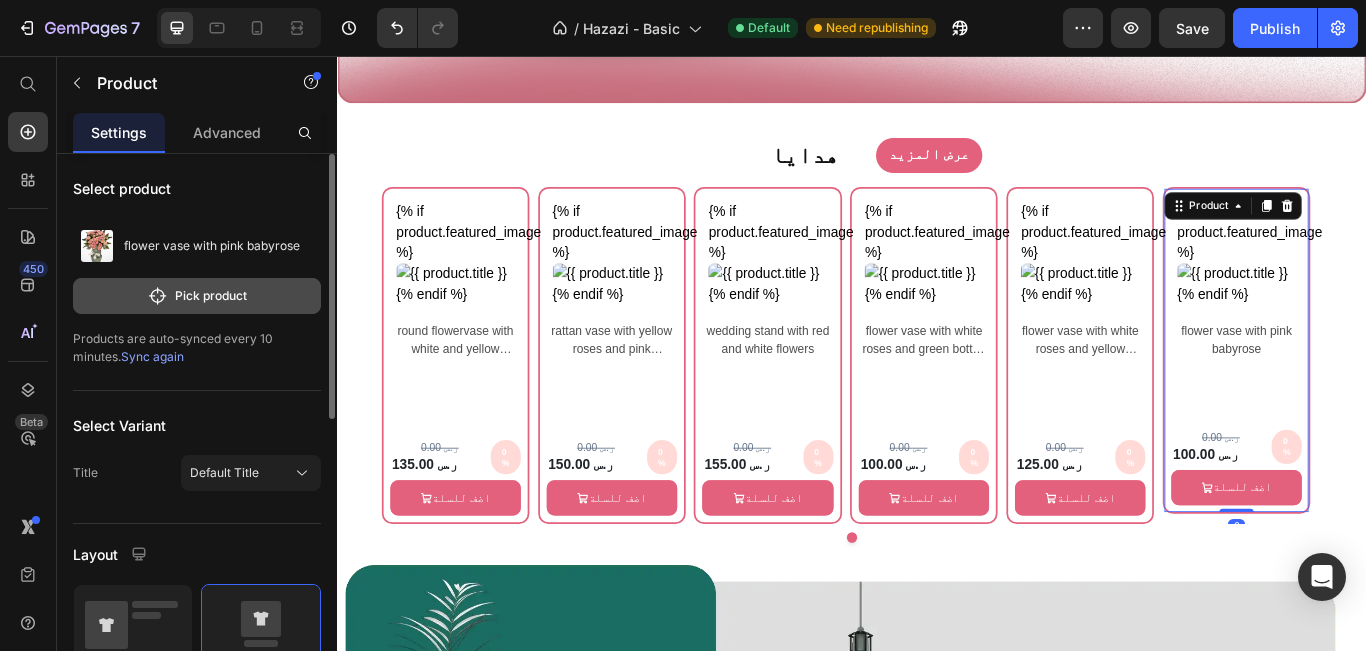 click on "Pick product" at bounding box center (197, 296) 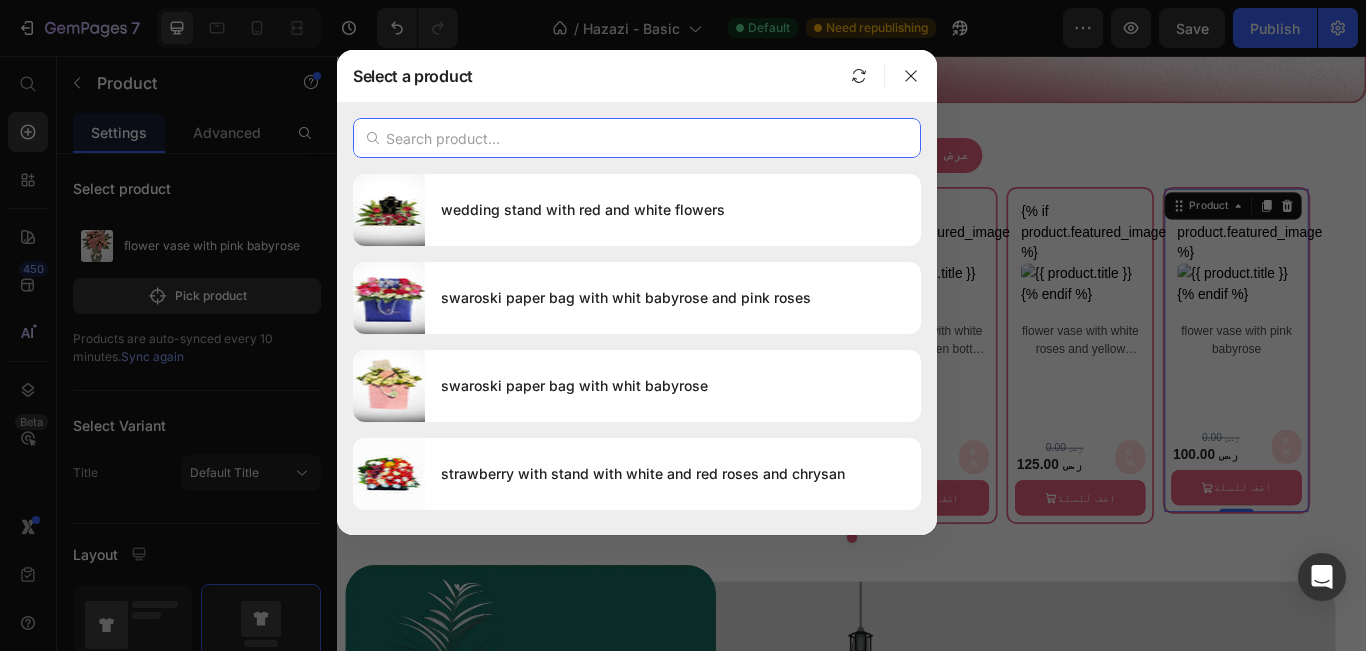 click at bounding box center (637, 138) 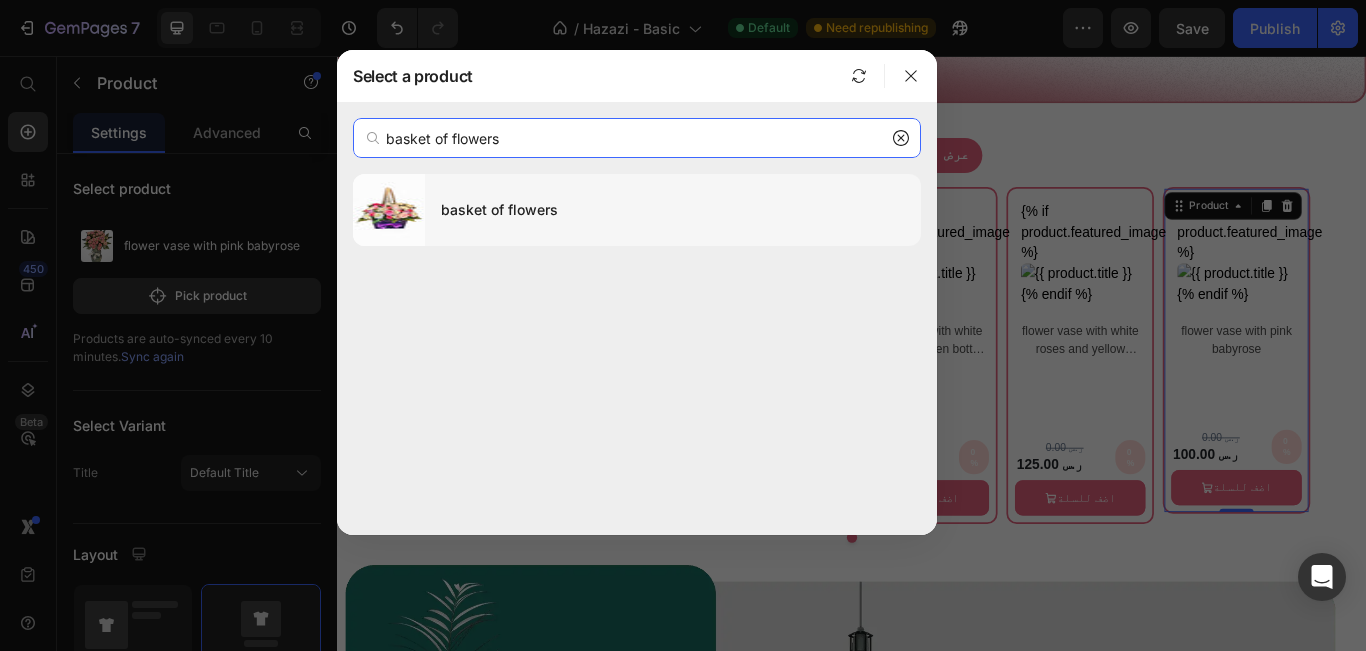 type on "basket of flowers" 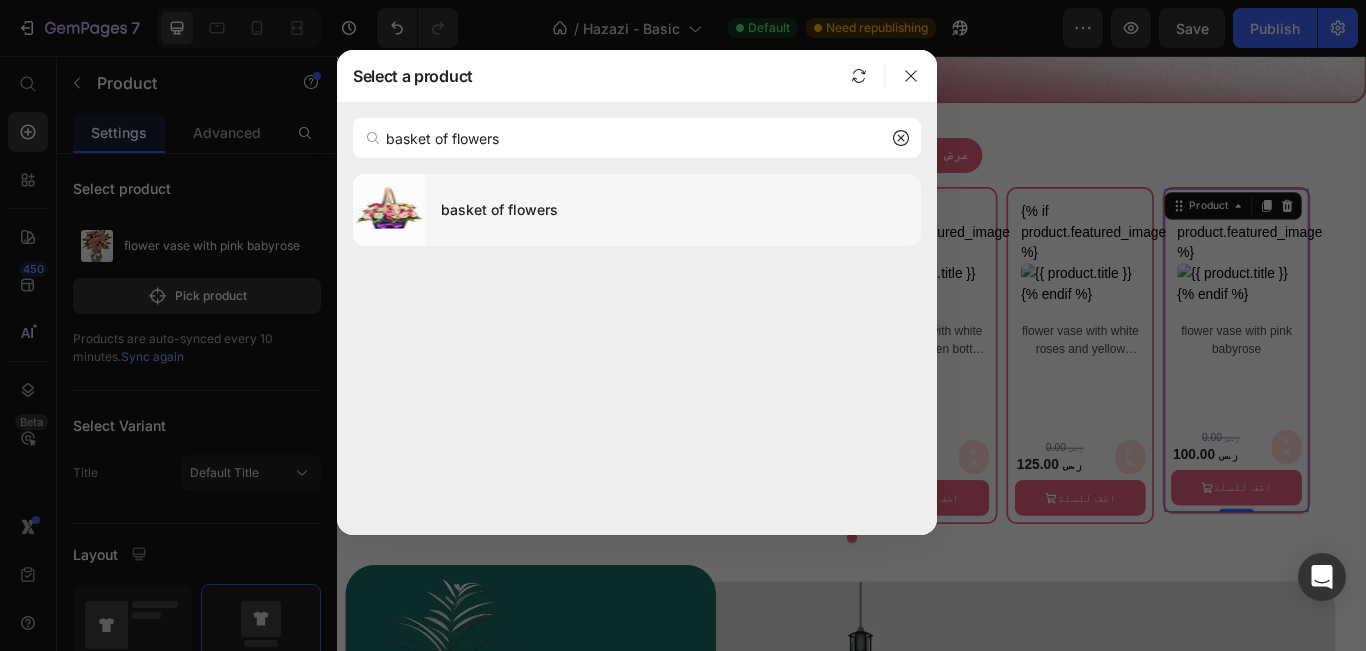 click on "basket of flowers" at bounding box center (673, 210) 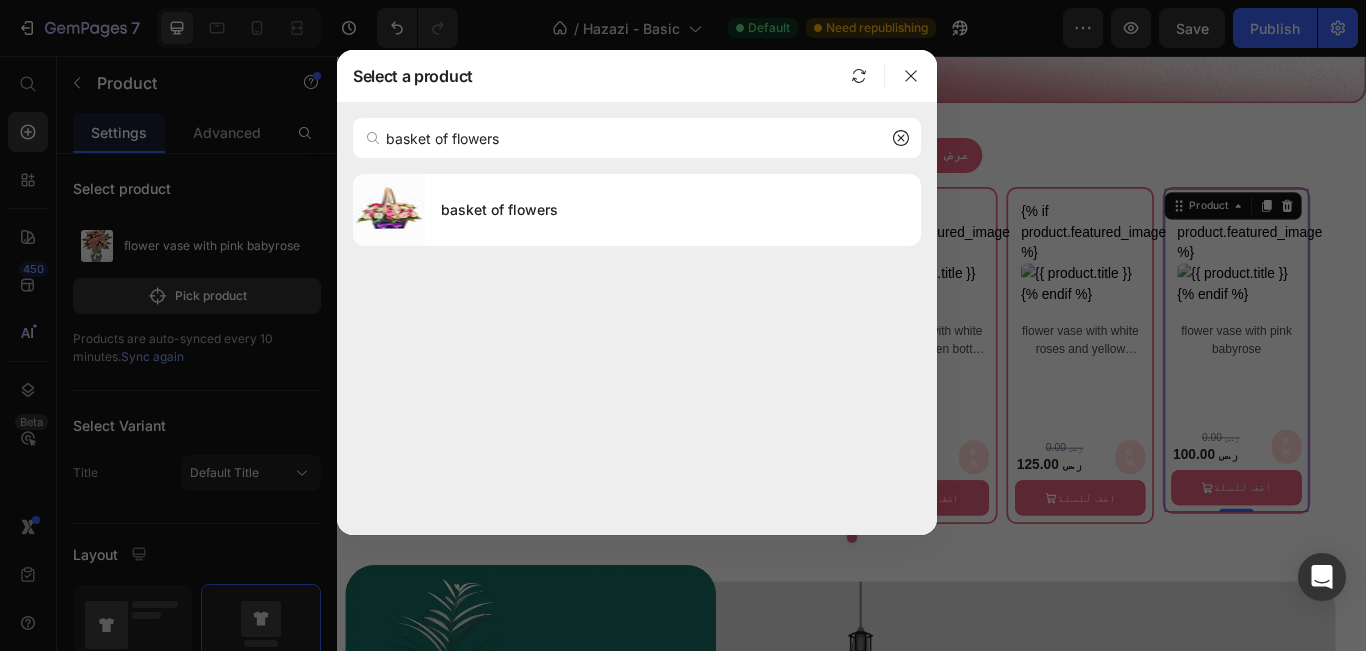 type 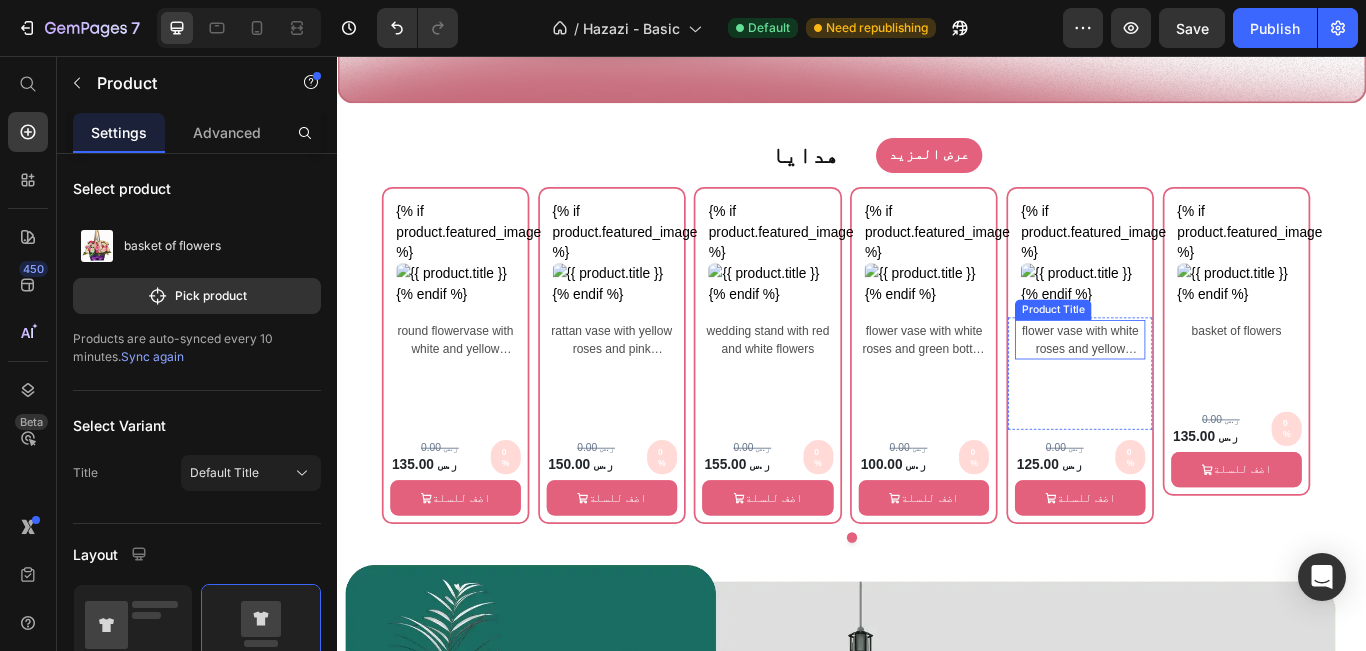 click on "flower vase with white roses and yellow babyrose" at bounding box center [1203, 386] 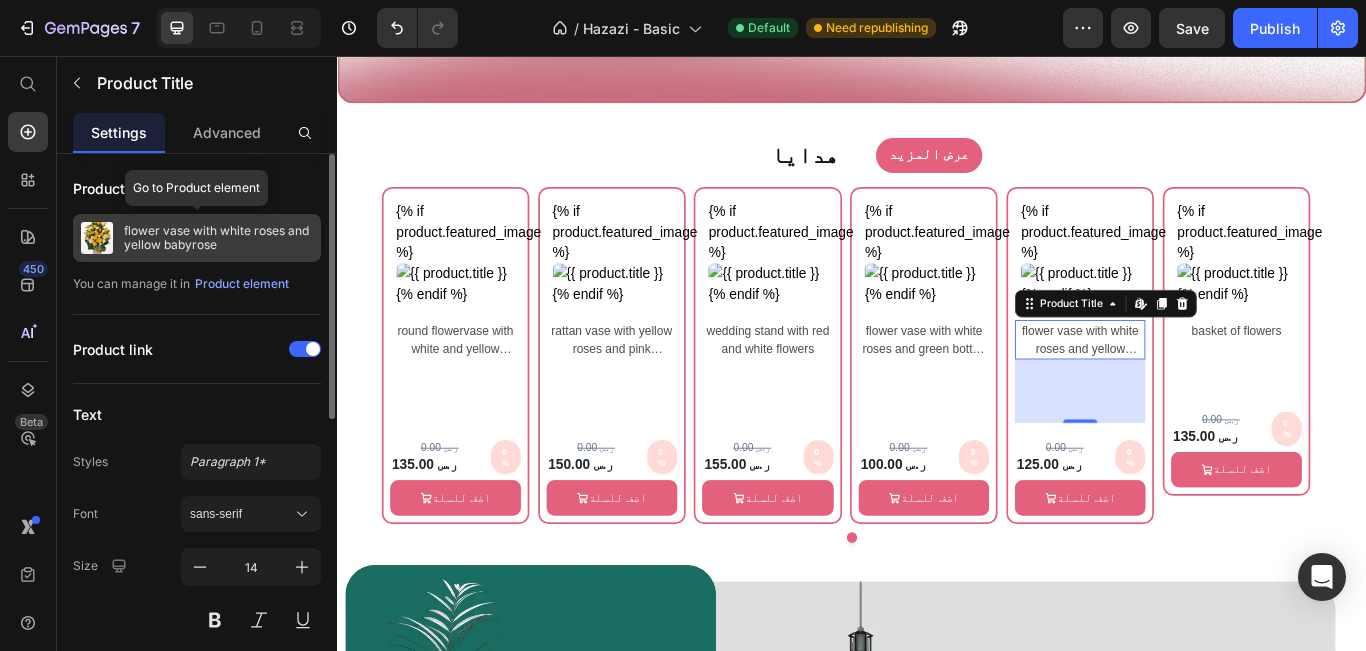 click on "flower vase with white roses and yellow babyrose" at bounding box center (218, 238) 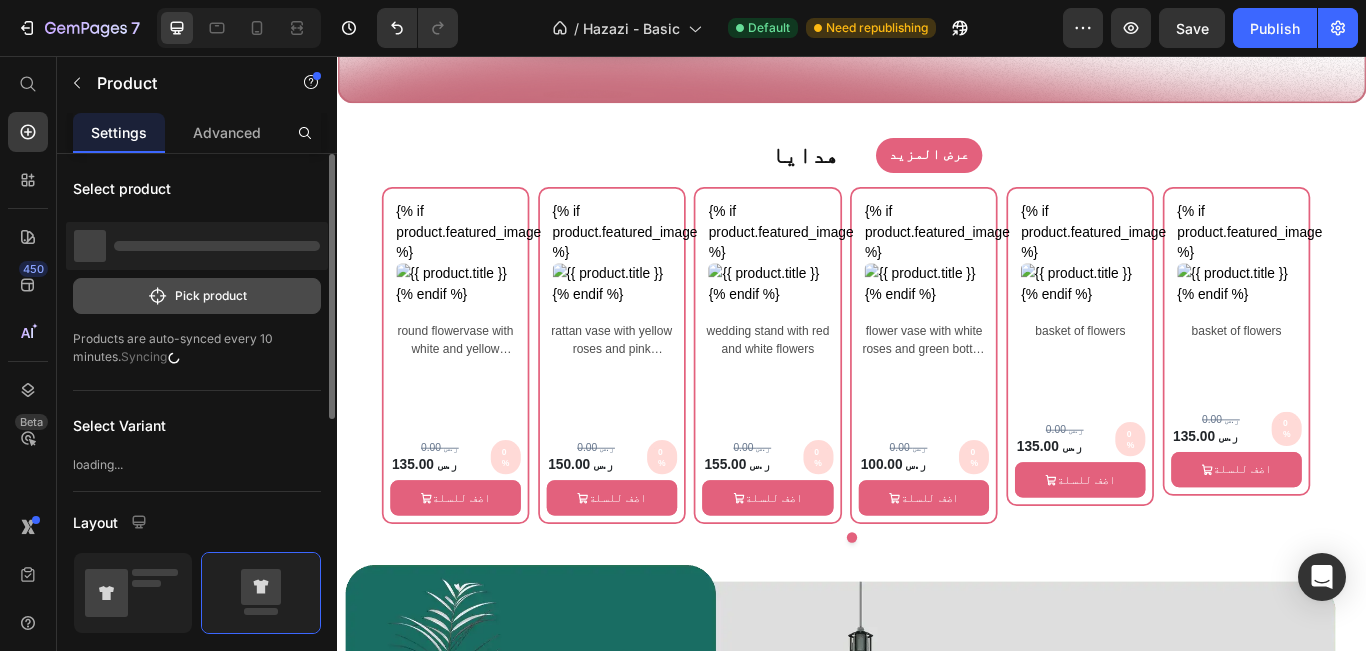 click on "Pick product" 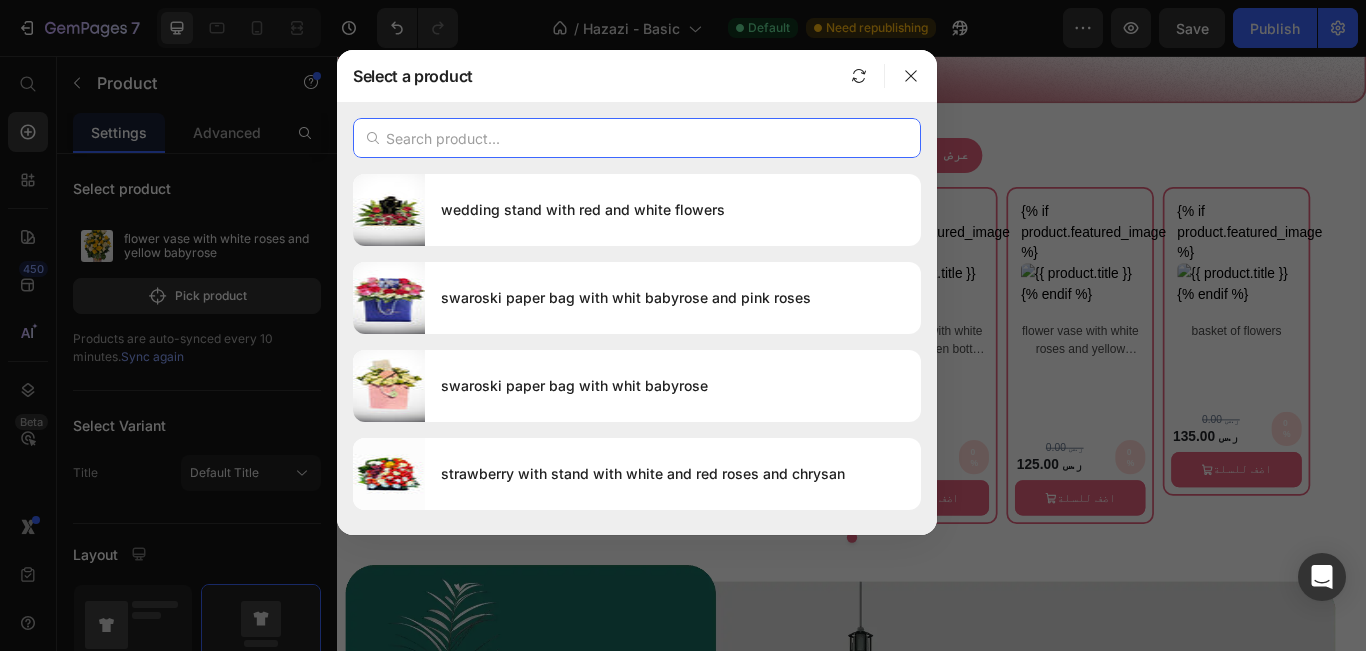 click at bounding box center [637, 138] 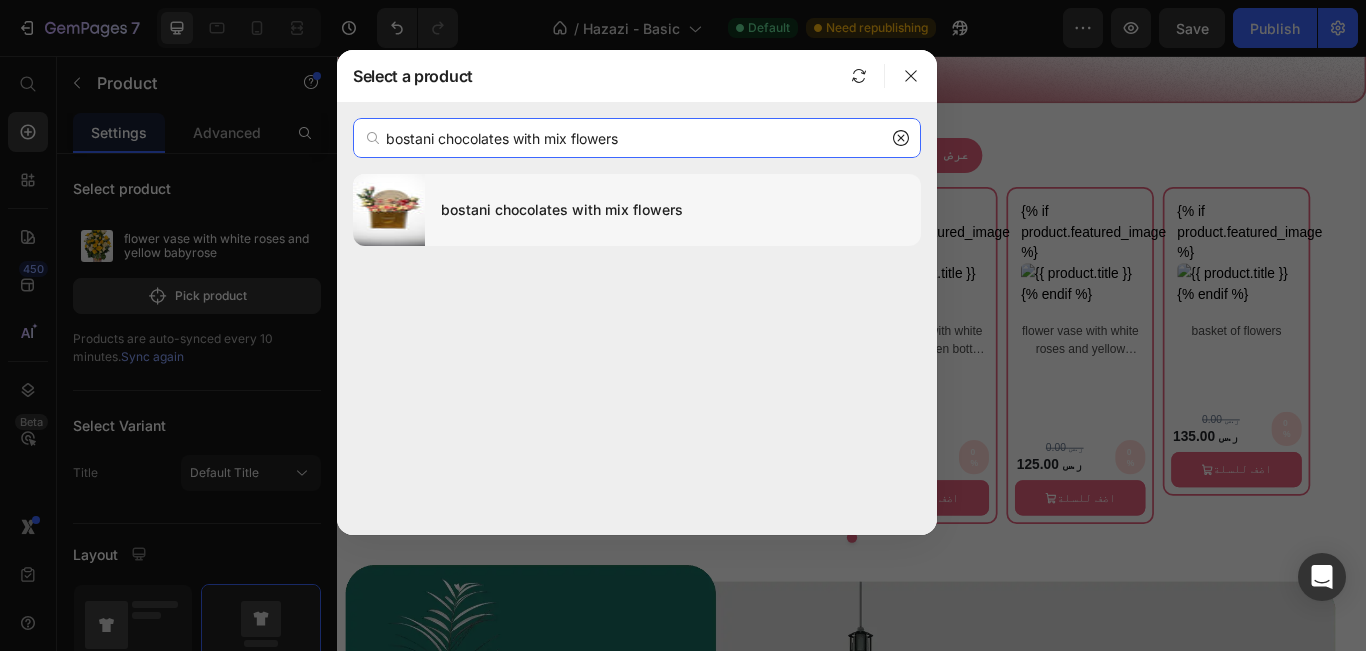 type on "bostani chocolates with mix flowers" 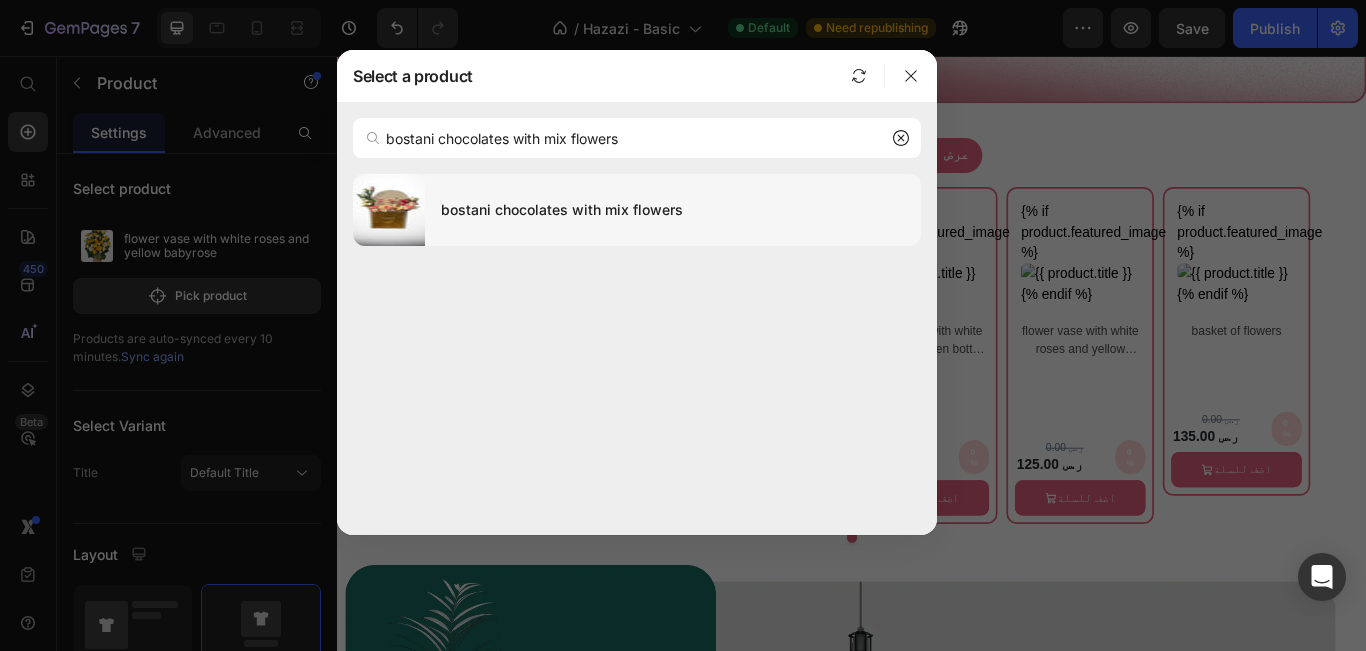 click on "bostani chocolates with mix flowers" at bounding box center (673, 210) 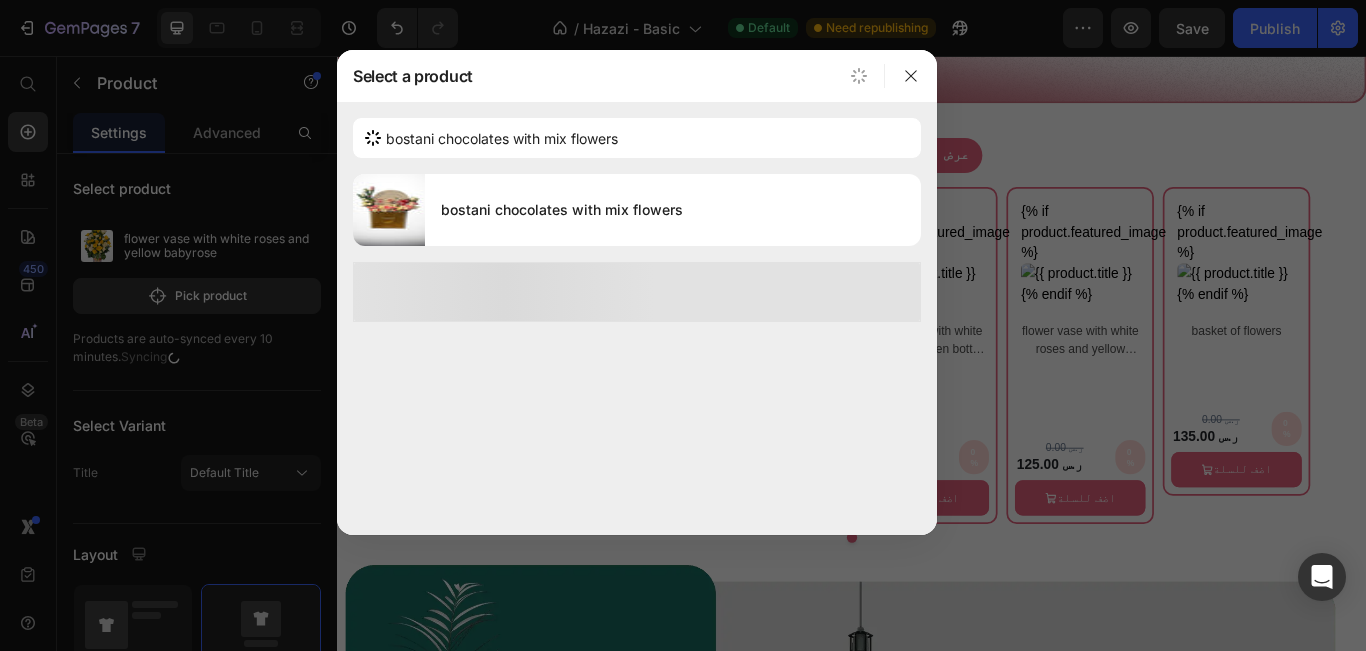 type 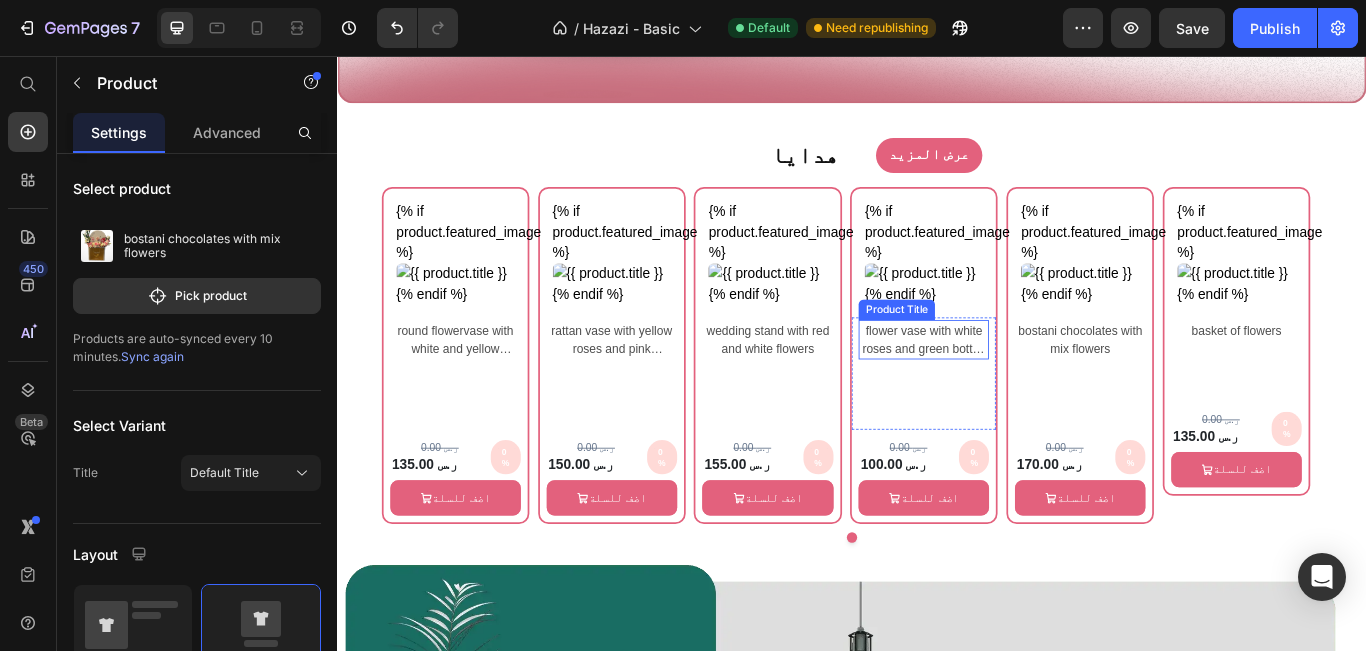 click on "flower vase with white roses and green botton flowers and greens" at bounding box center (1020, 386) 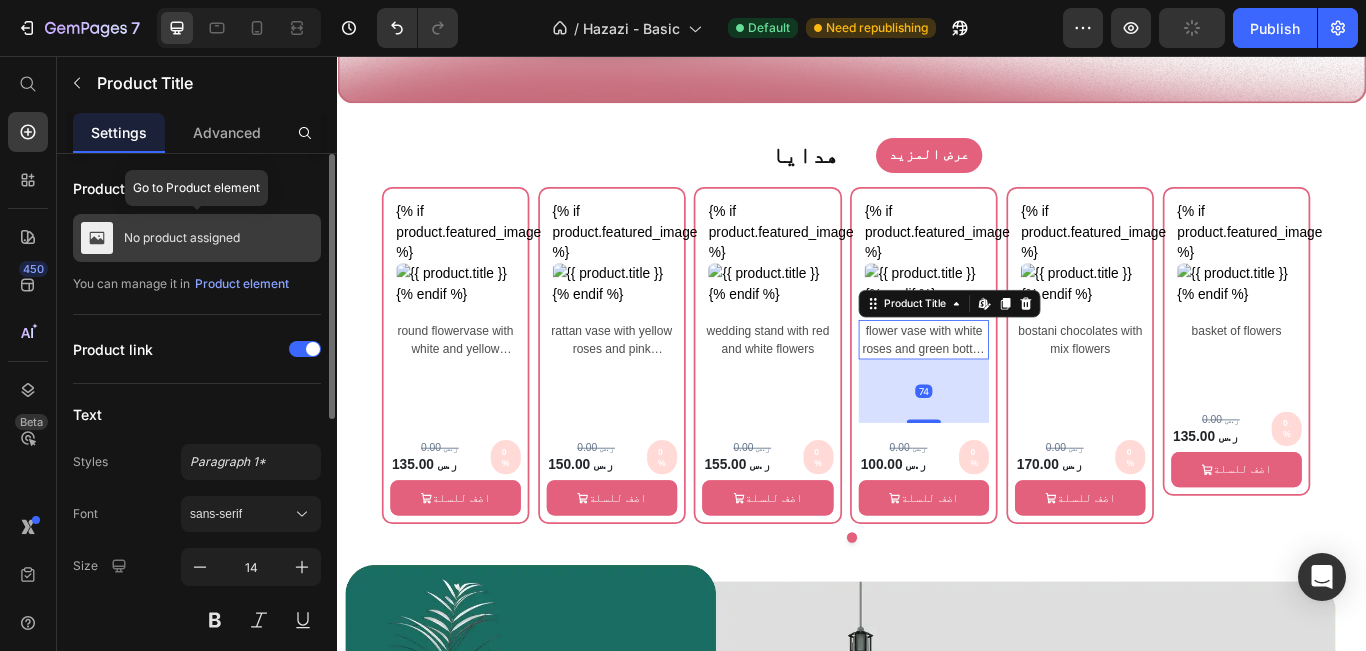 click on "No product assigned" at bounding box center (182, 238) 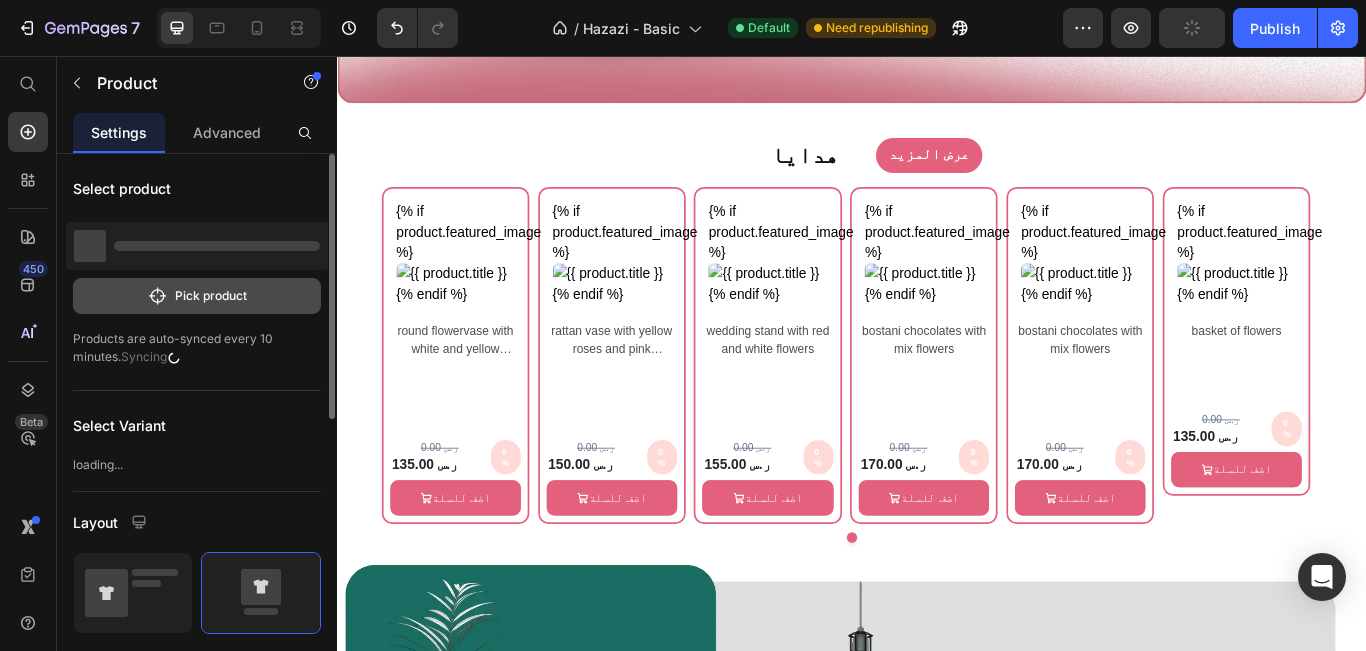 click on "Pick product" at bounding box center [197, 296] 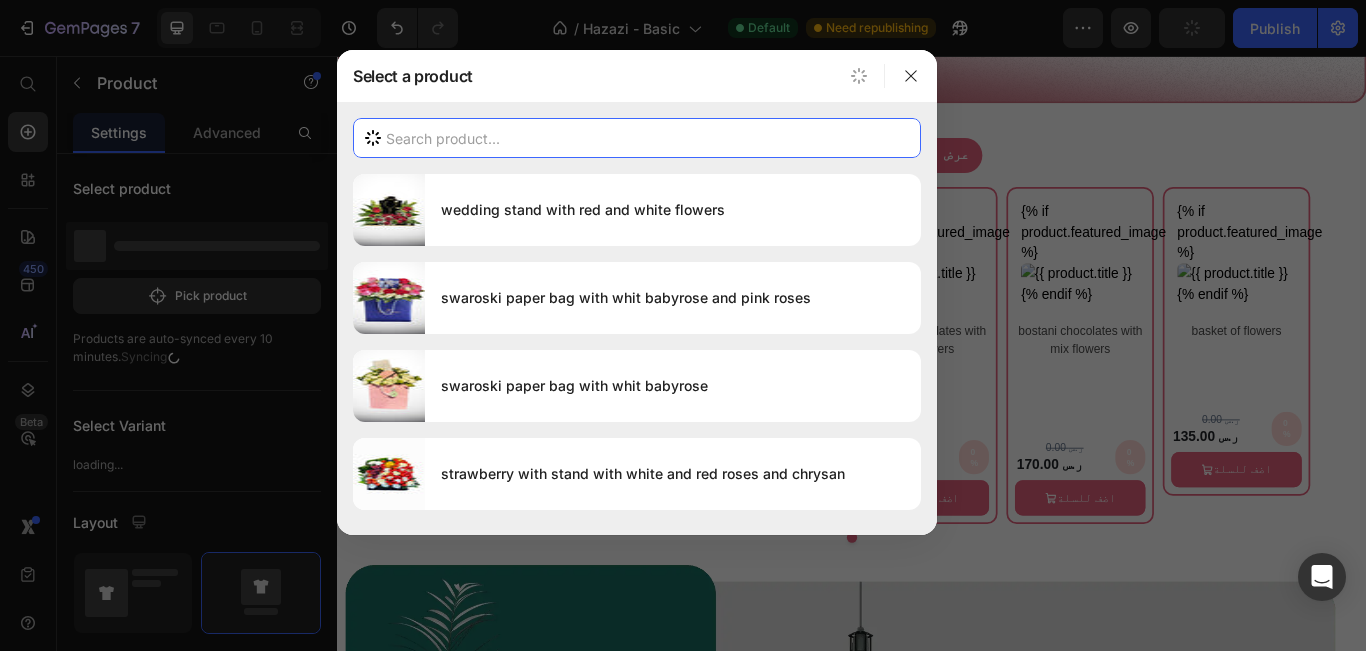 click at bounding box center (637, 138) 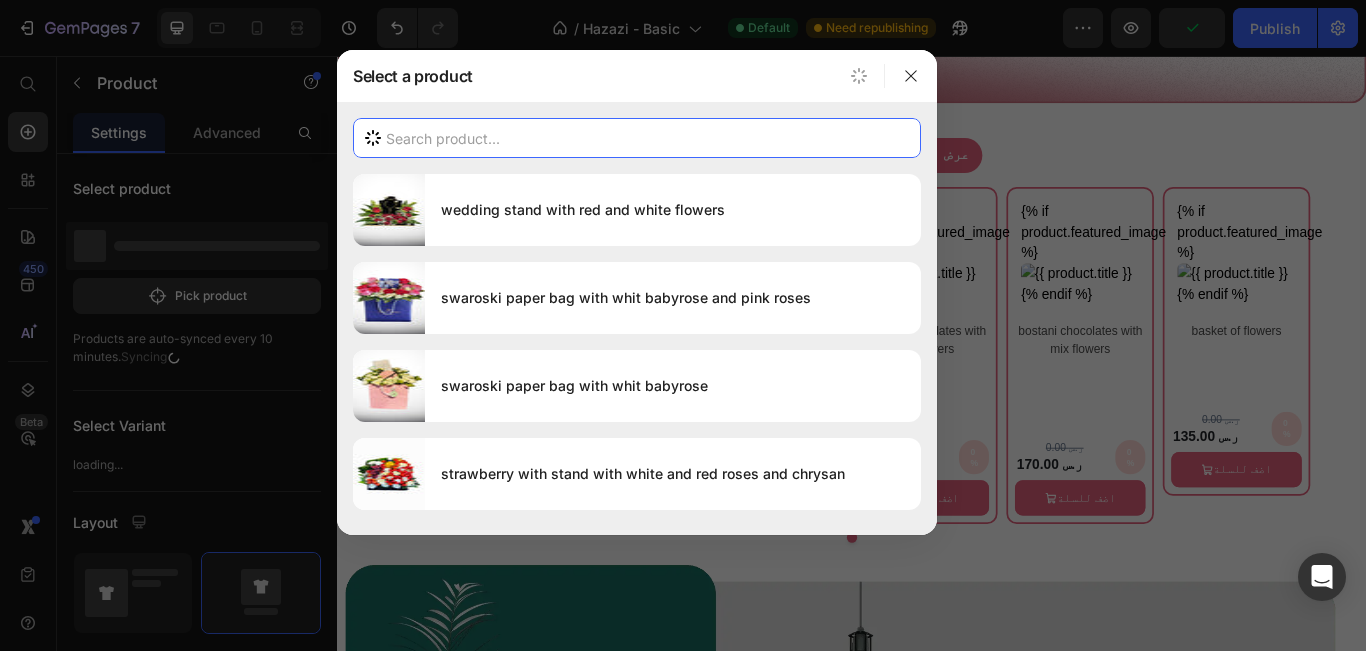 paste on "coffee stand 4 pcs of red roses" 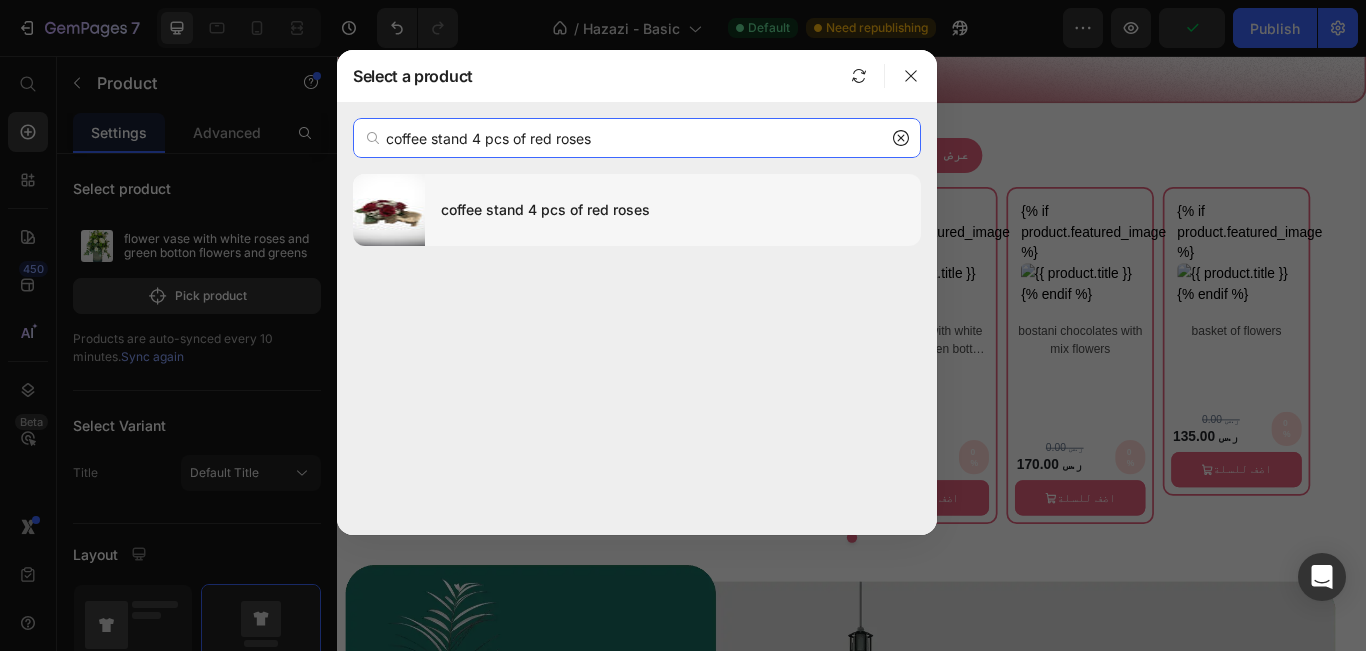 type on "coffee stand 4 pcs of red roses" 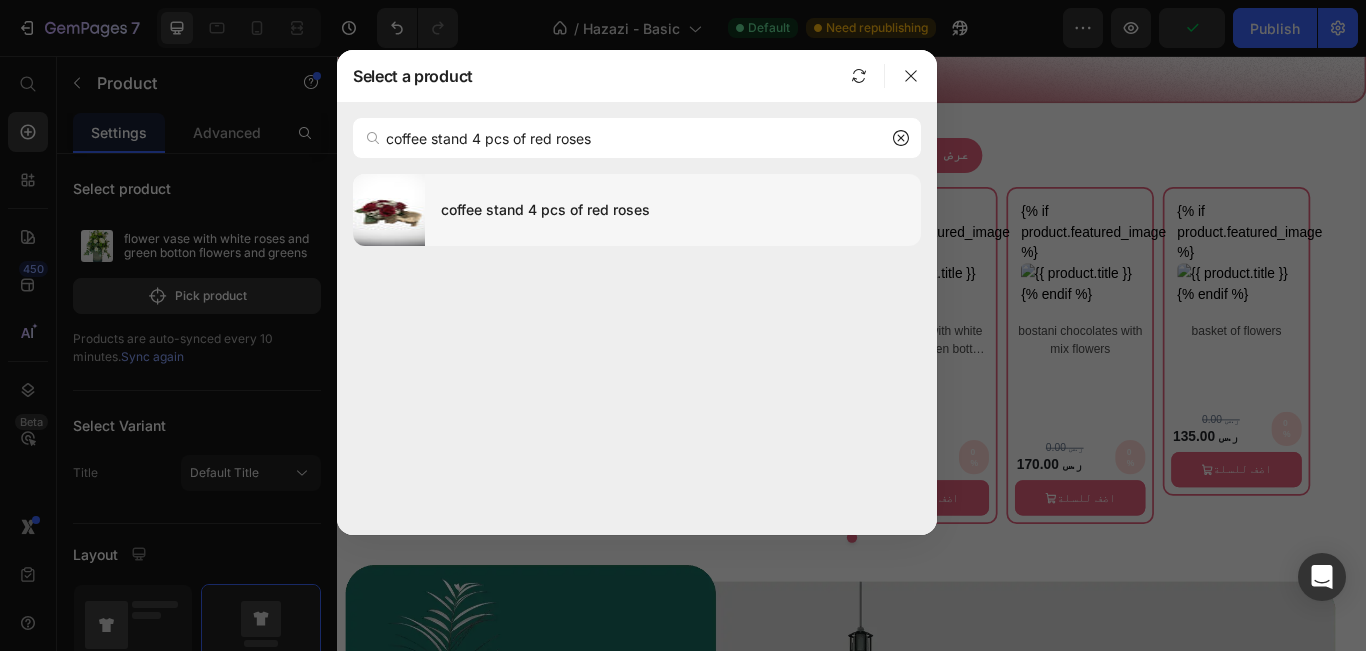 click on "coffee stand 4 pcs of red roses" at bounding box center (673, 210) 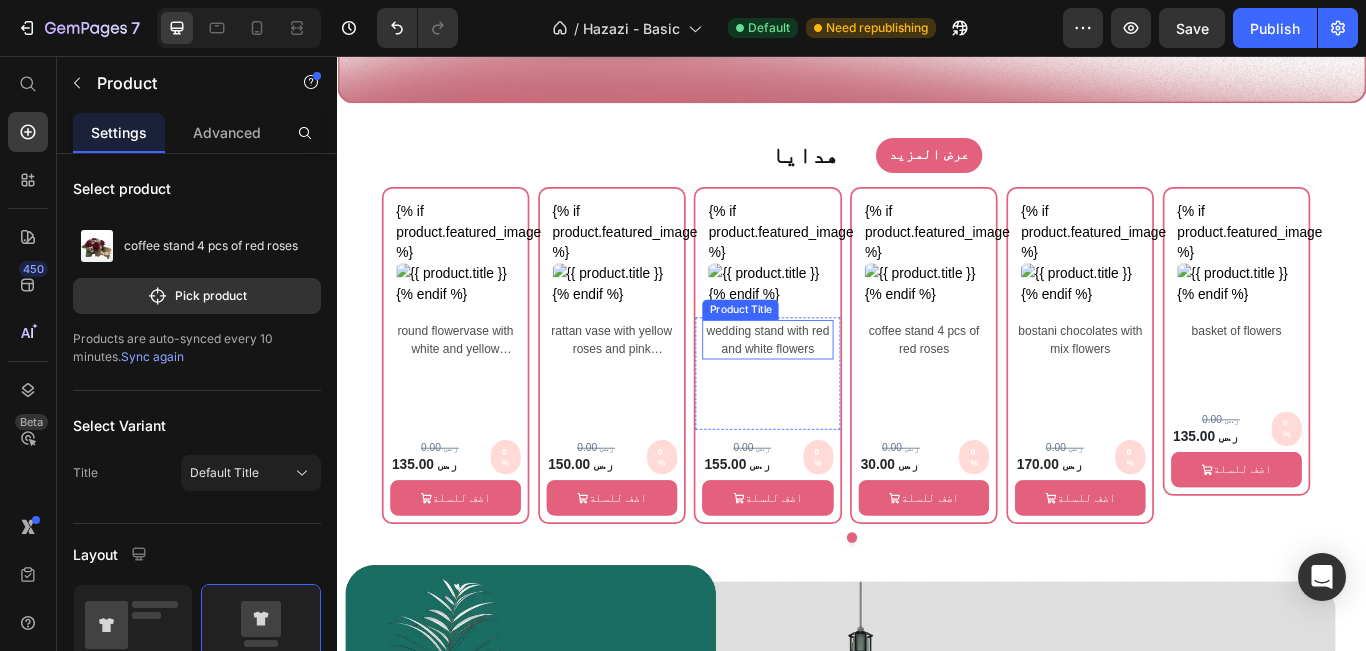 click on "wedding stand with red and white flowers" at bounding box center (838, 386) 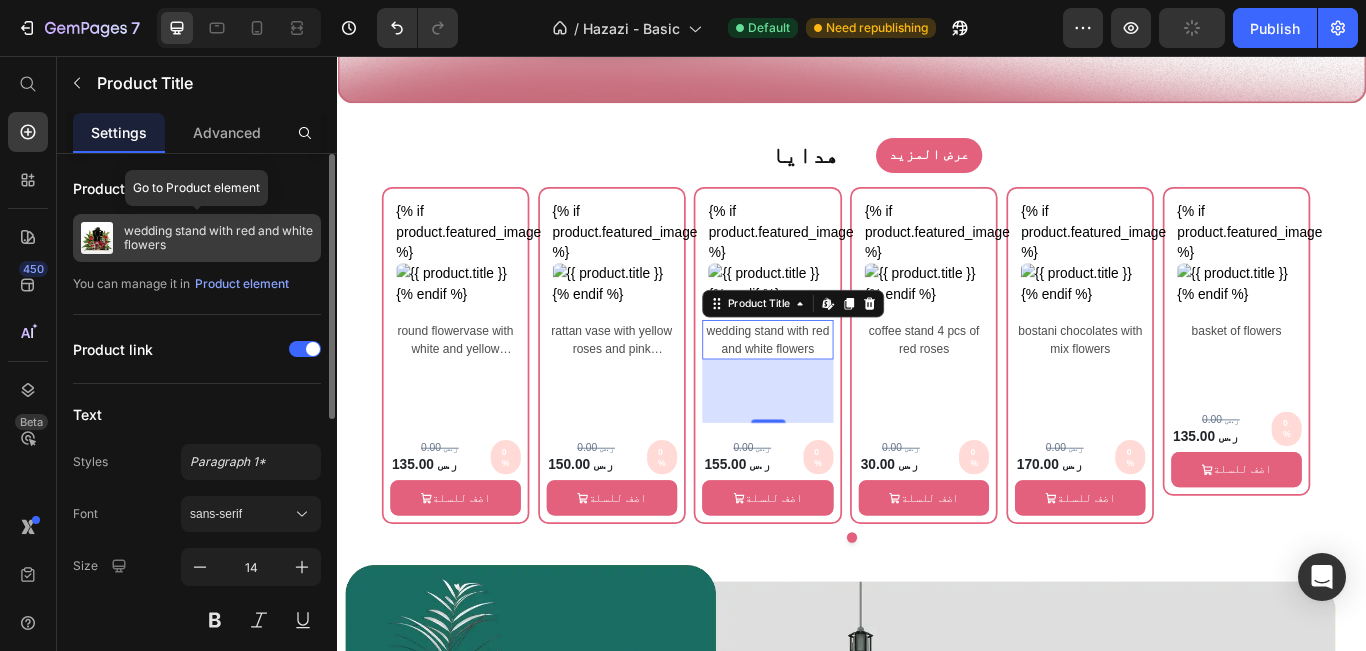 click on "wedding stand with red and white flowers" at bounding box center [218, 238] 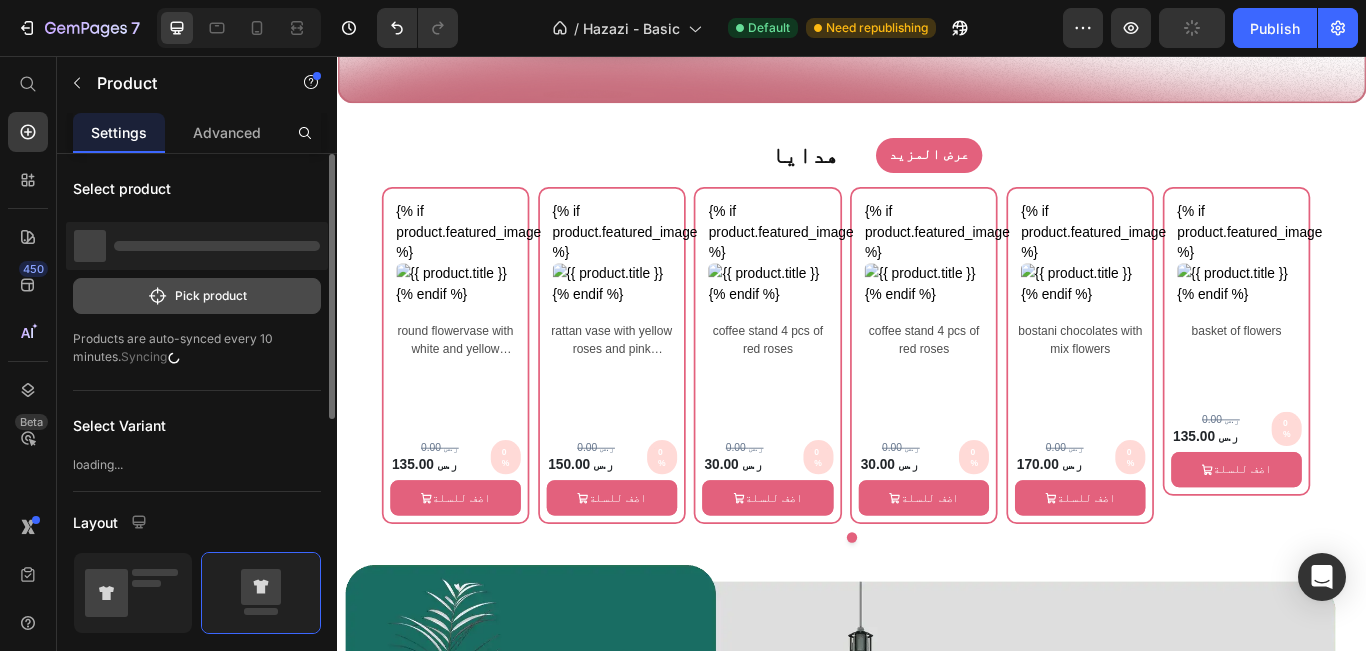 click on "Pick product" 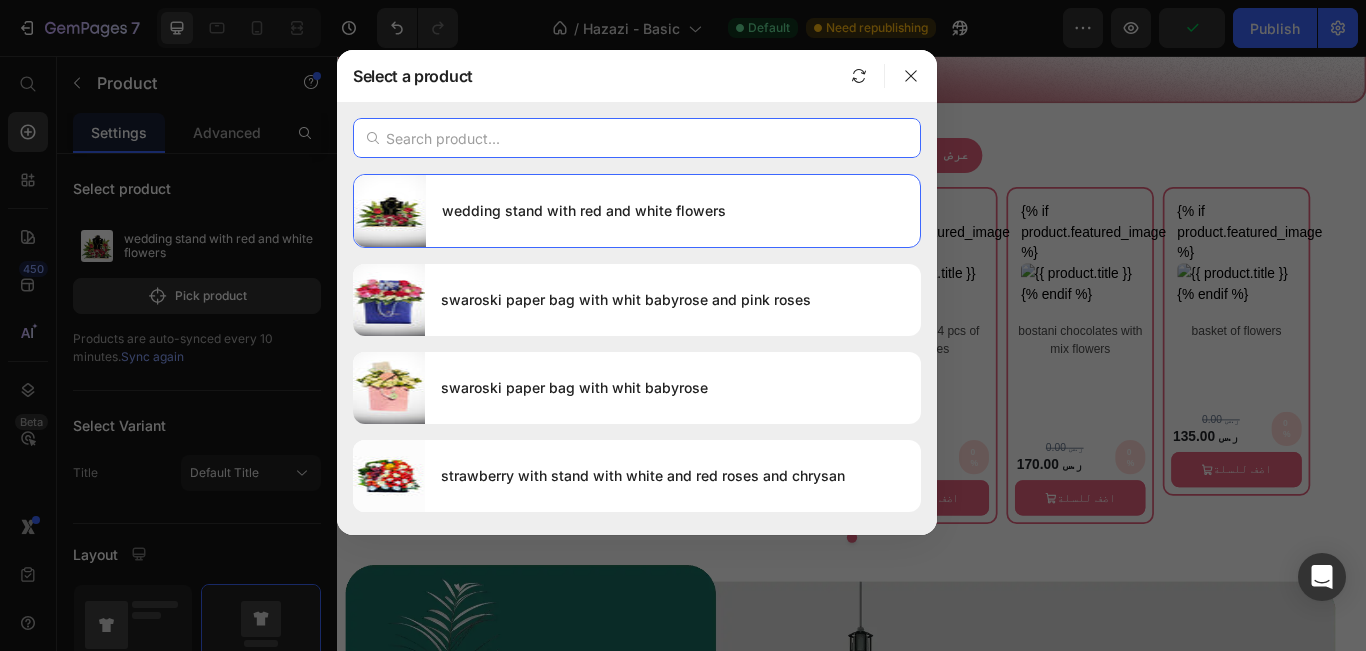 click at bounding box center (637, 138) 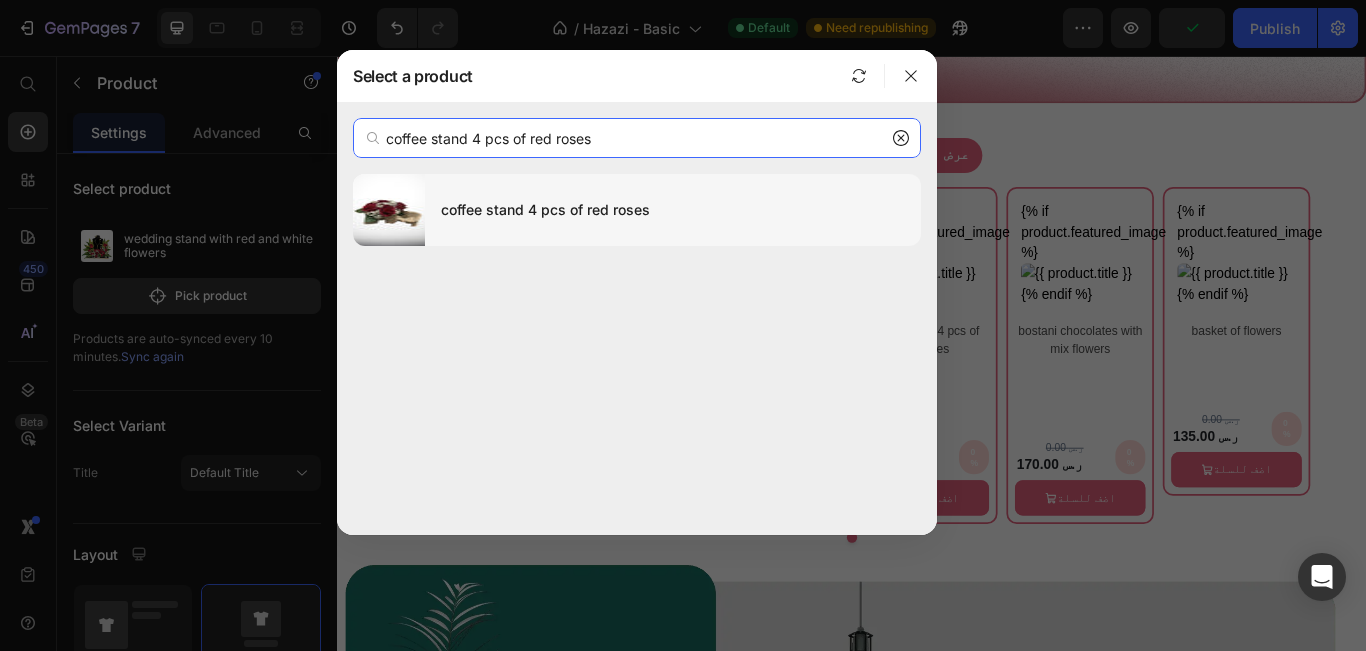 type on "coffee stand 4 pcs of red roses" 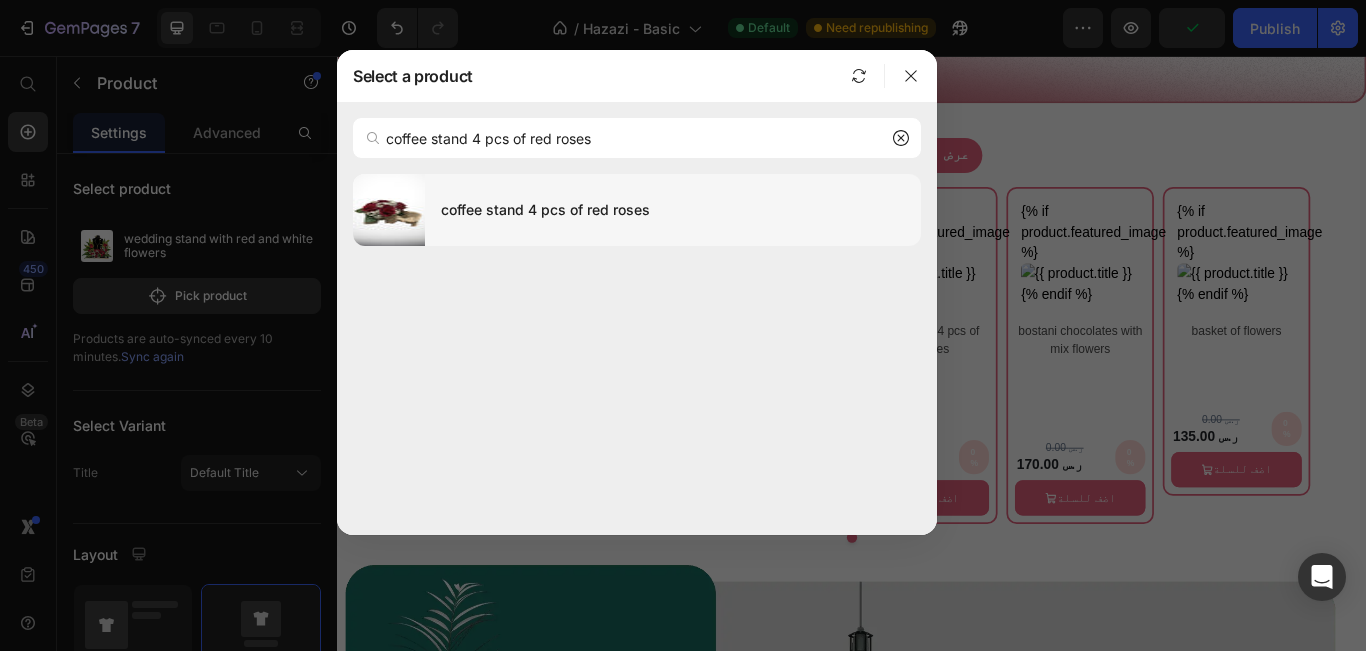 click on "coffee stand 4 pcs of red roses" at bounding box center [673, 210] 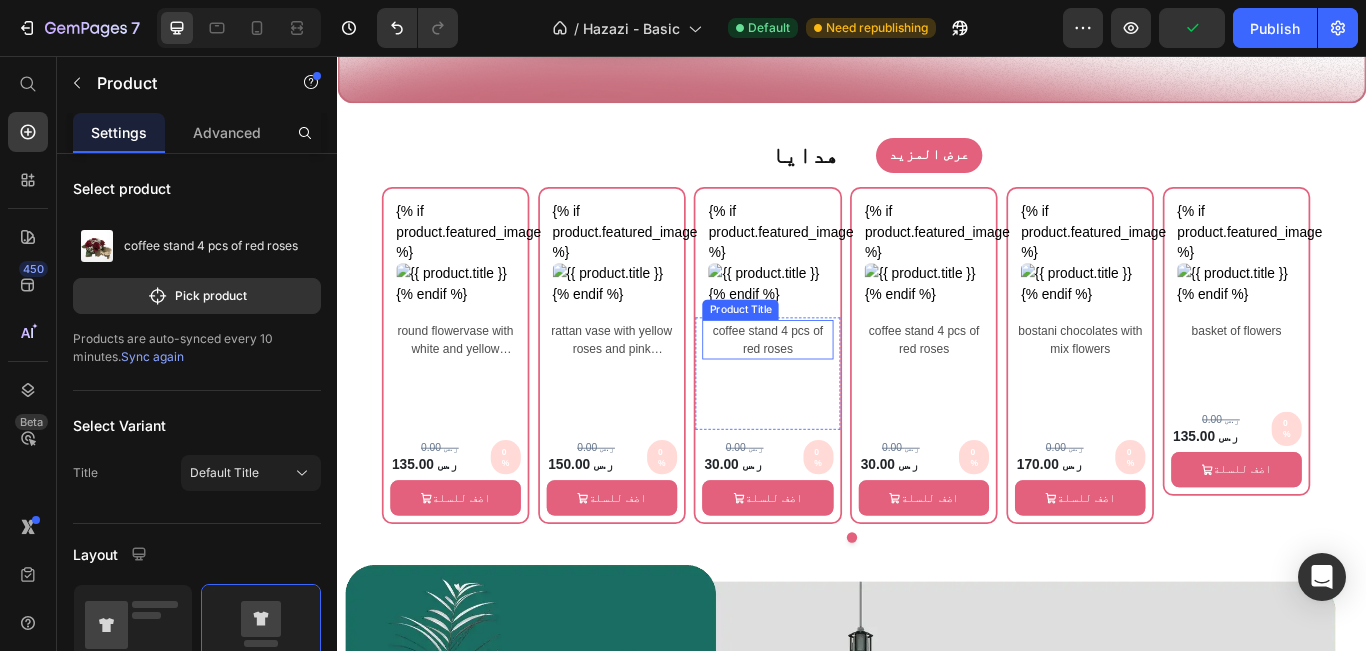 click on "coffee stand 4 pcs of red roses" at bounding box center (838, 386) 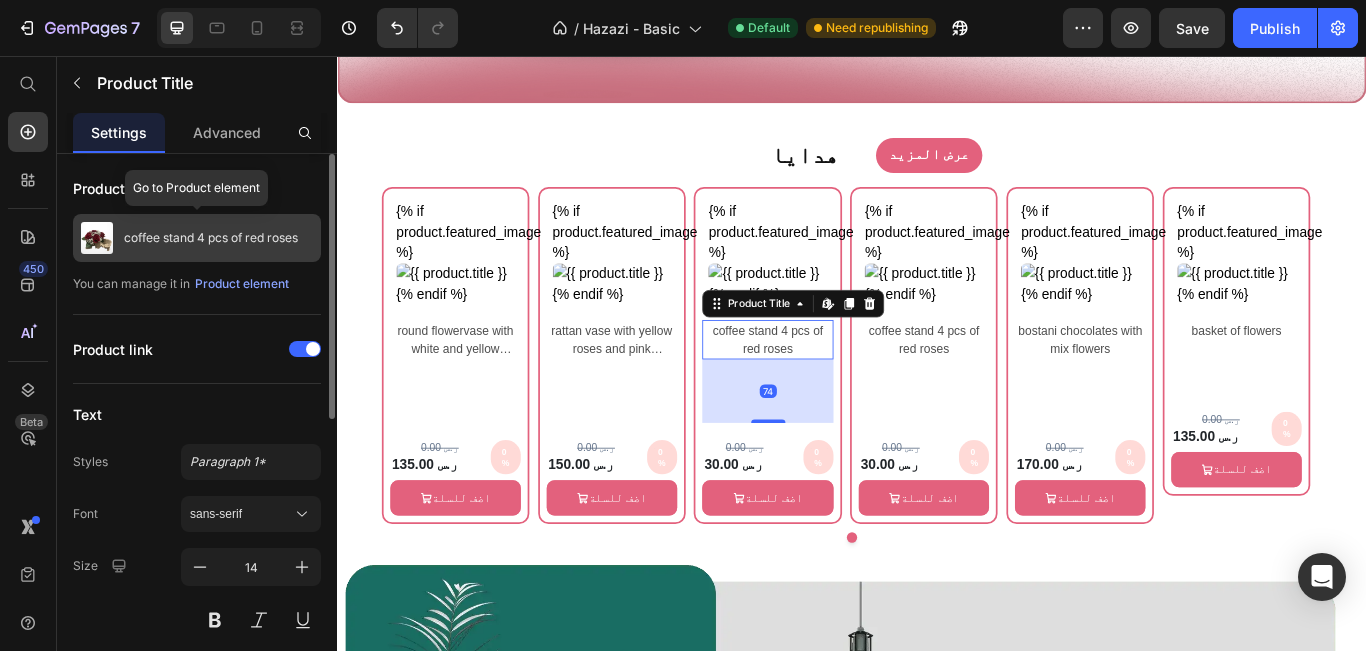 click on "coffee stand 4 pcs of red roses" at bounding box center (211, 238) 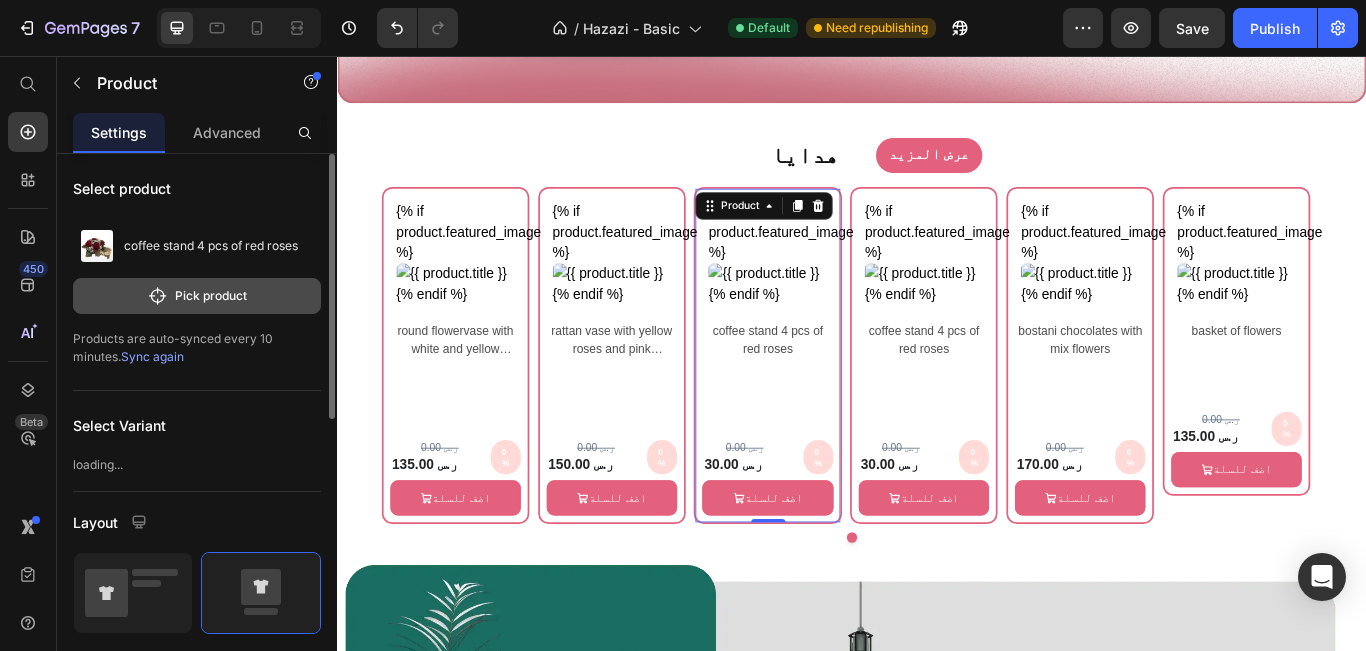 click on "Pick product" at bounding box center (197, 296) 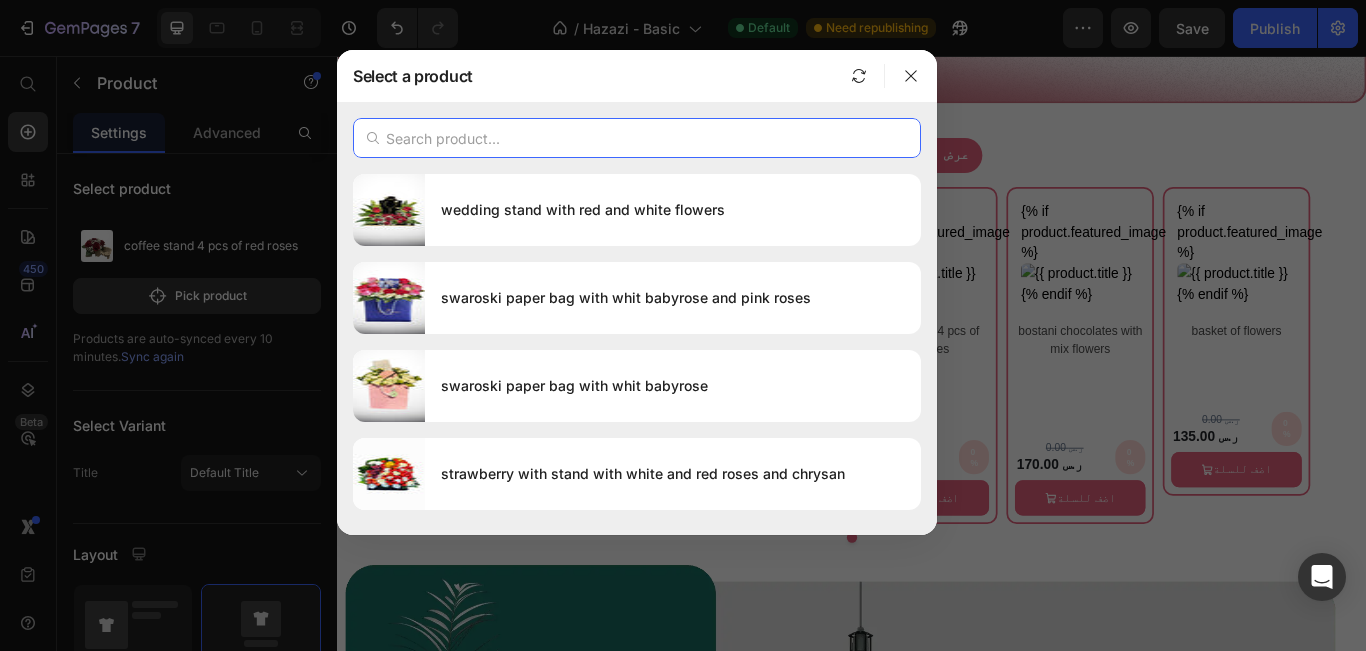 click at bounding box center (637, 138) 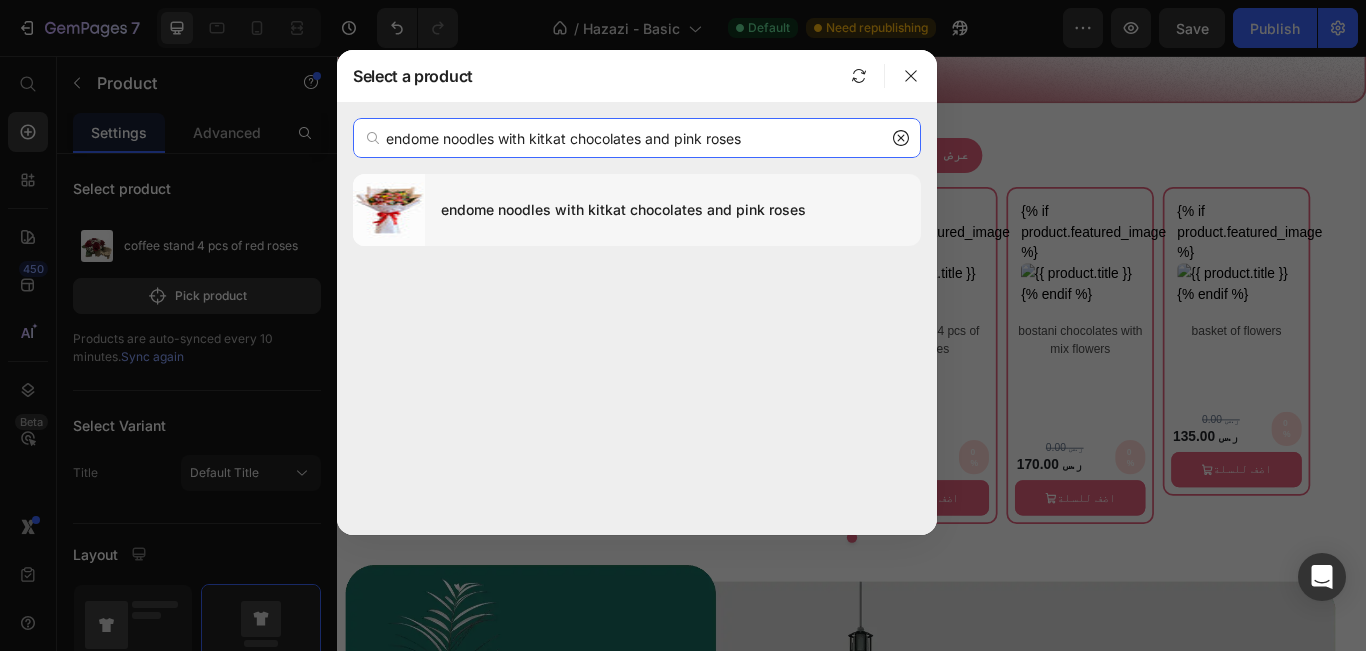 type on "endome noodles with kitkat chocolates and pink roses" 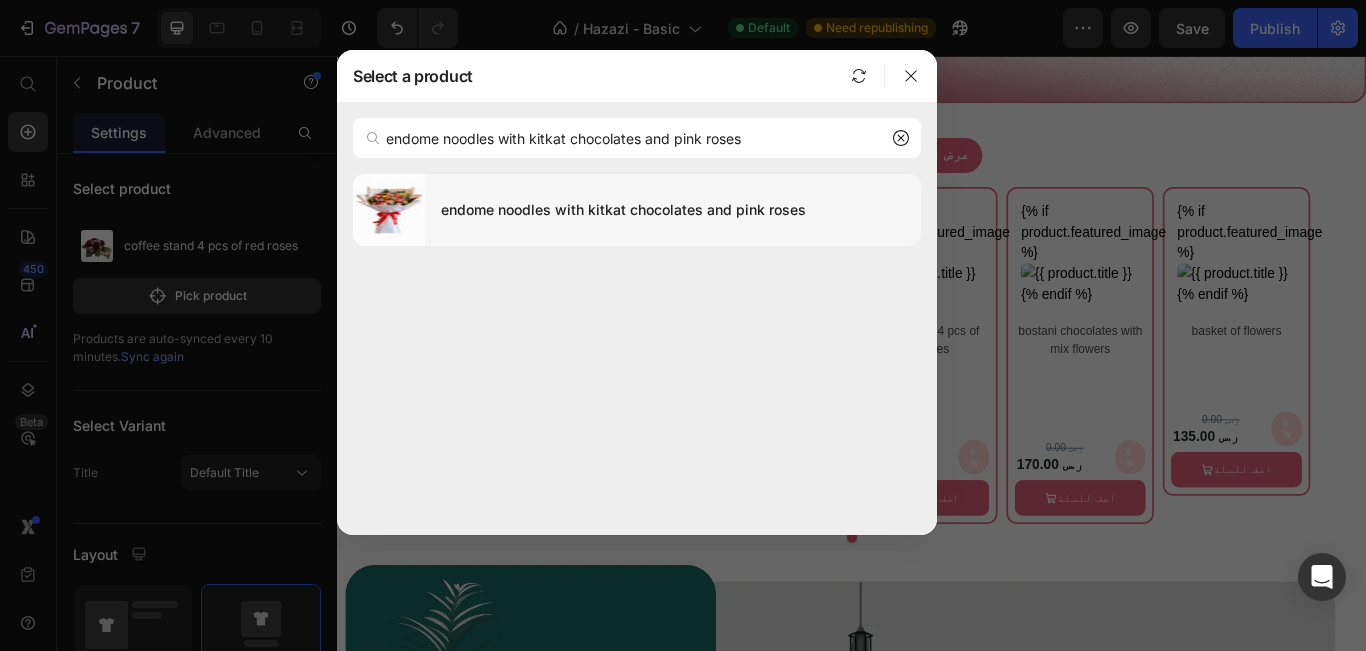 click on "endome noodles with kitkat chocolates and pink roses" at bounding box center [673, 210] 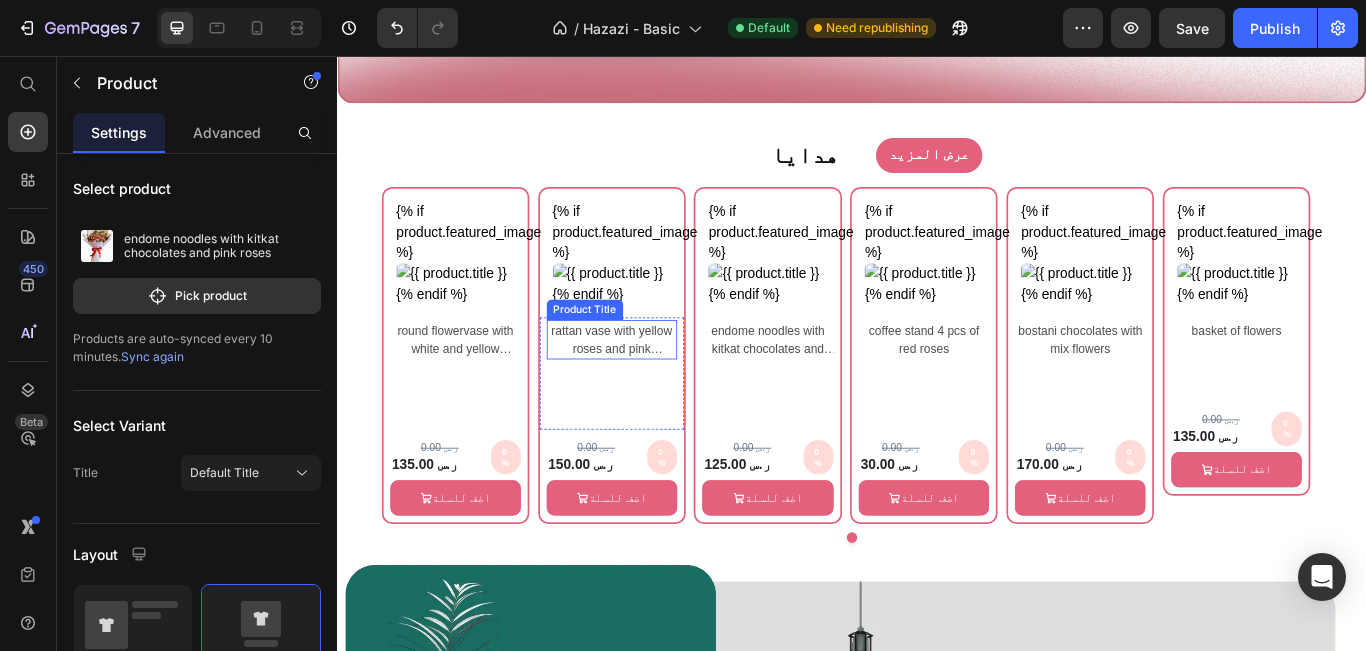 click on "rattan vase with yellow roses and pink babyrose" at bounding box center (656, 386) 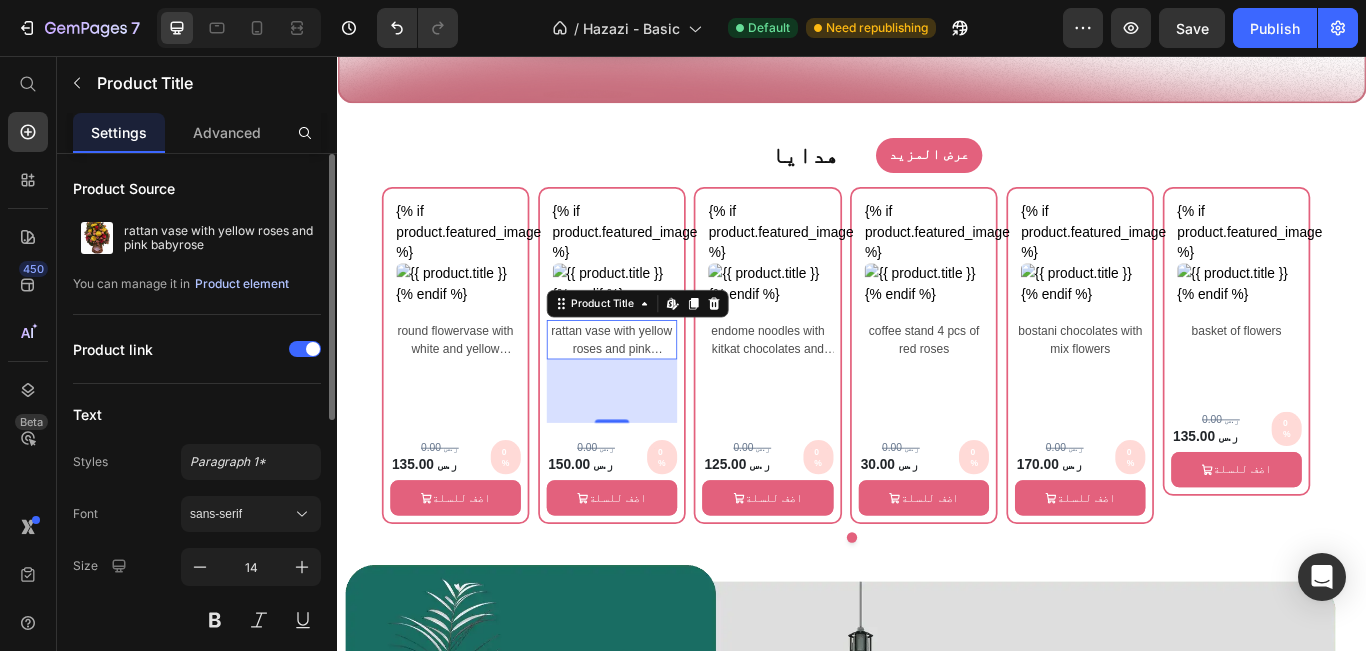 click on "Product element" at bounding box center (242, 284) 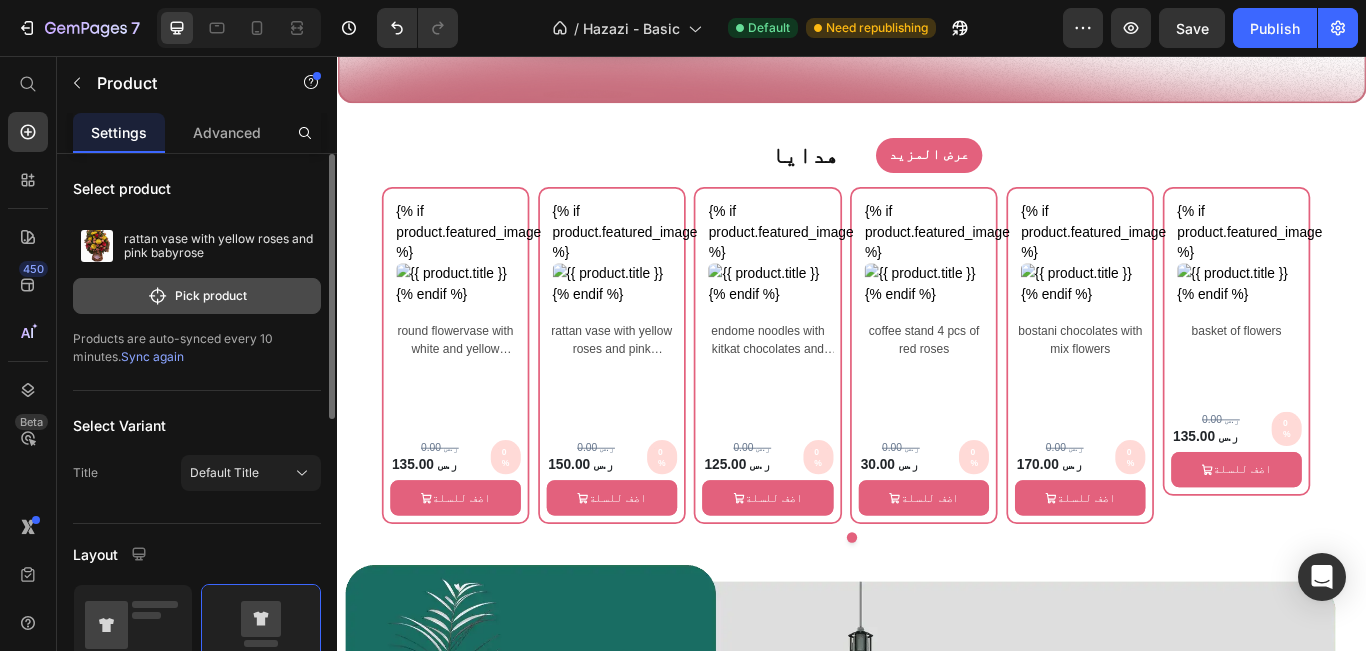 click on "Pick product" 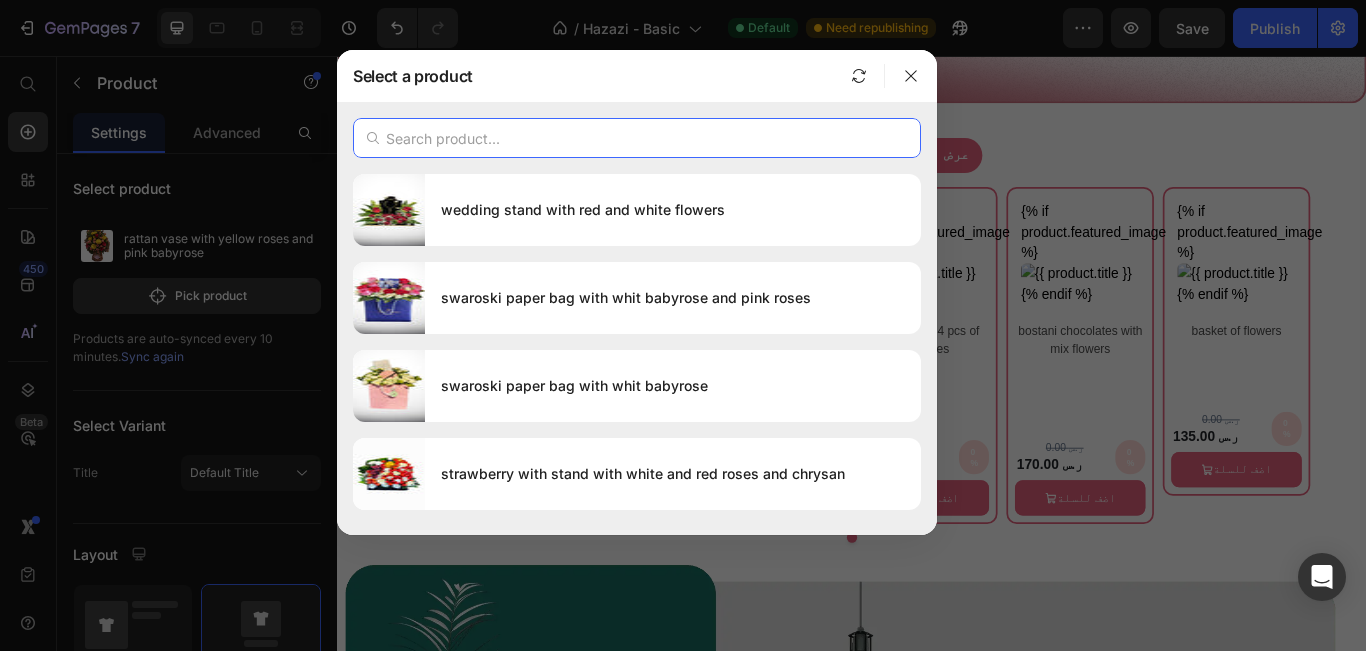 click at bounding box center (637, 138) 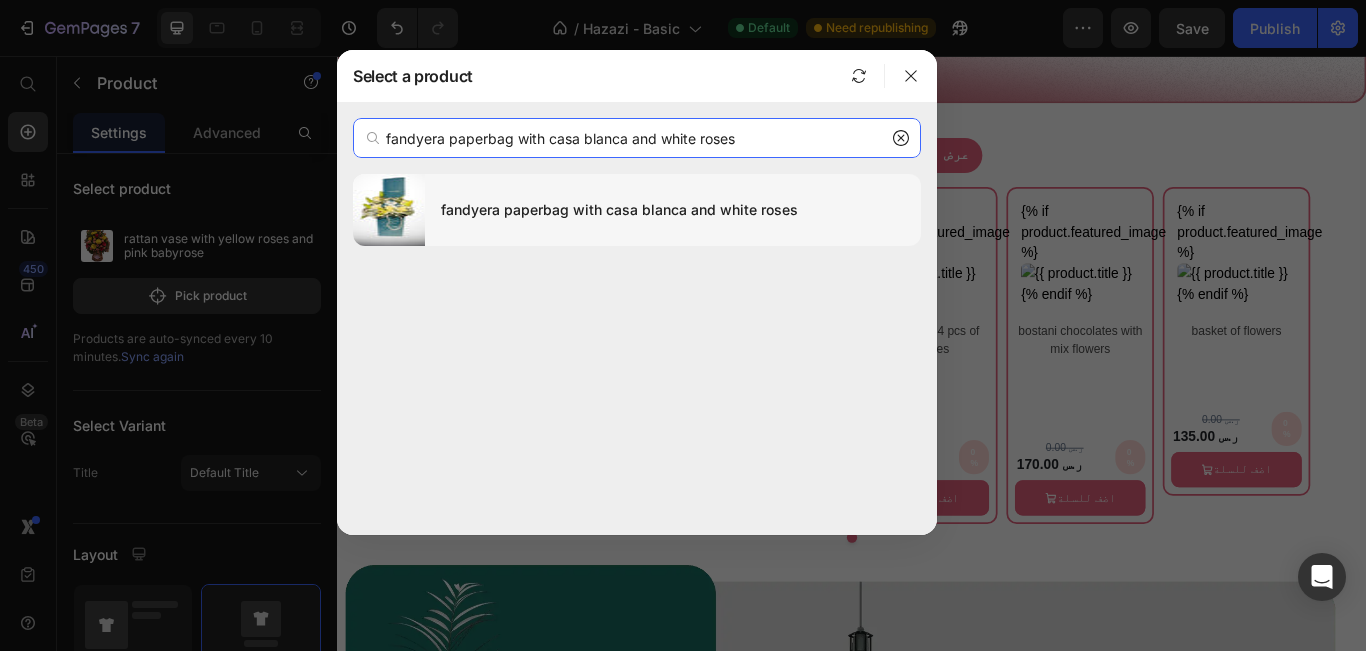 type on "fandyera paperbag with casa blanca and white roses" 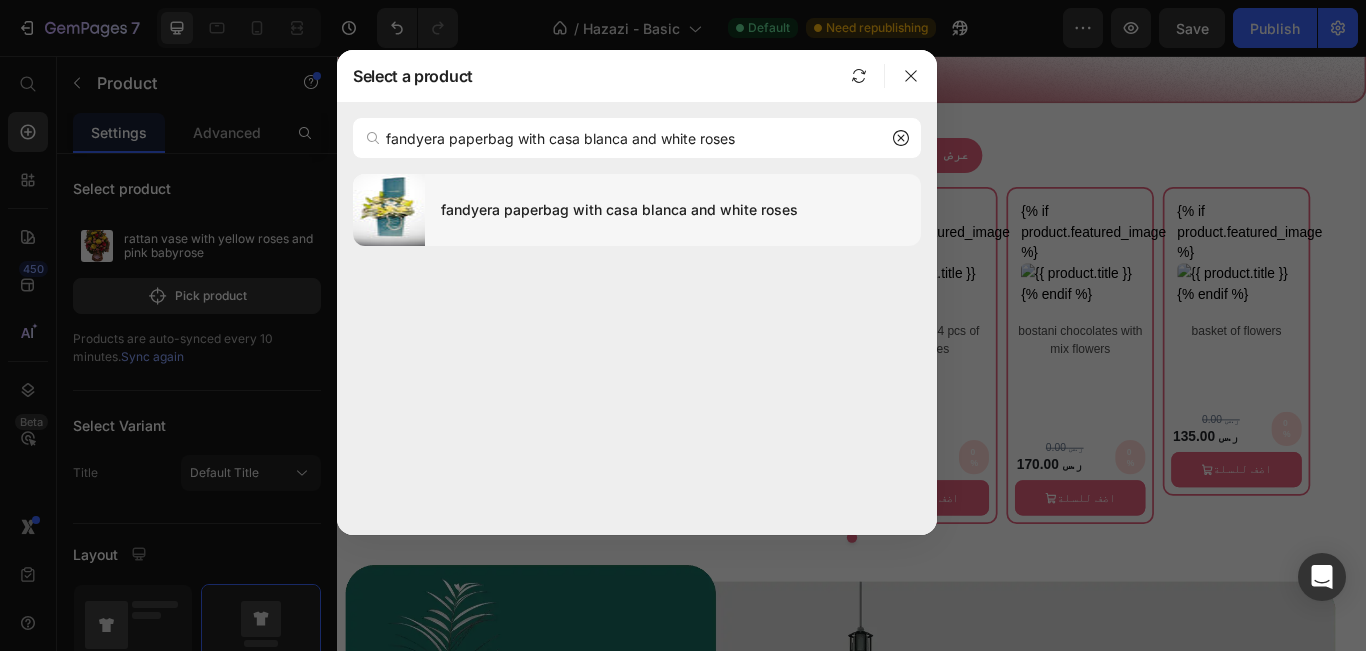 click on "fandyera paperbag with casa blanca and white roses" at bounding box center [673, 210] 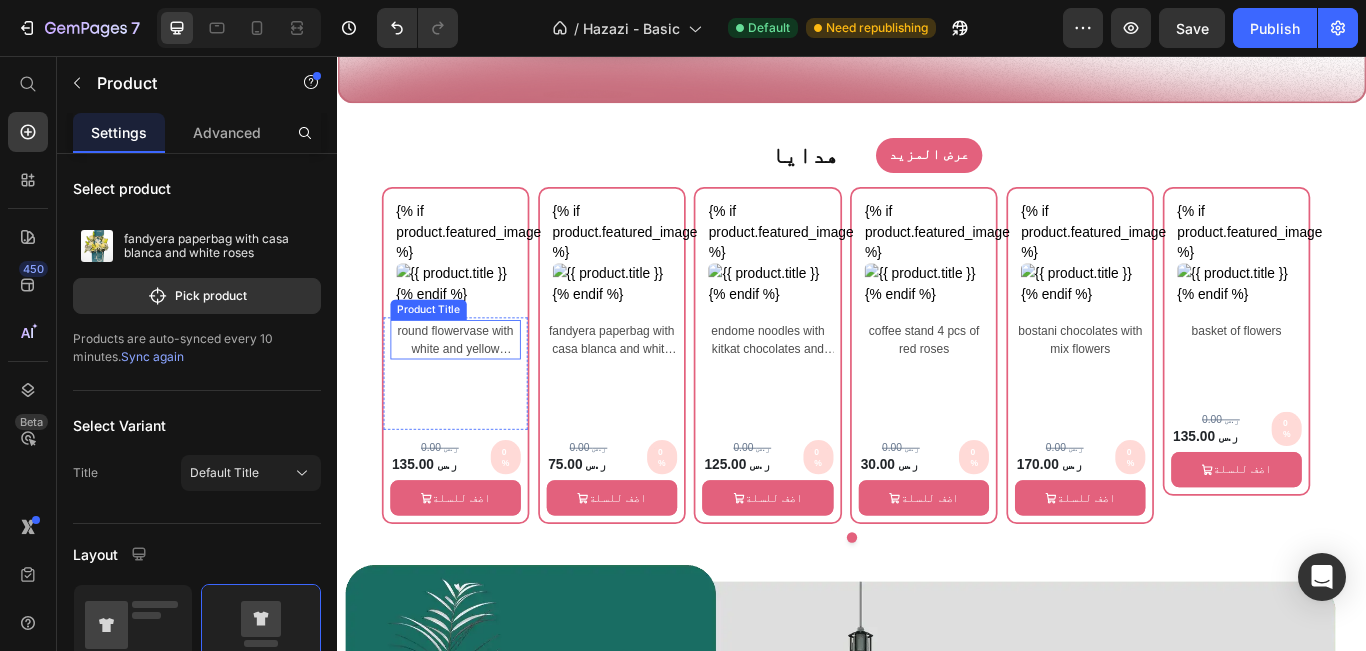 click on "round flowervase with white and yellow babyroses" at bounding box center [474, 386] 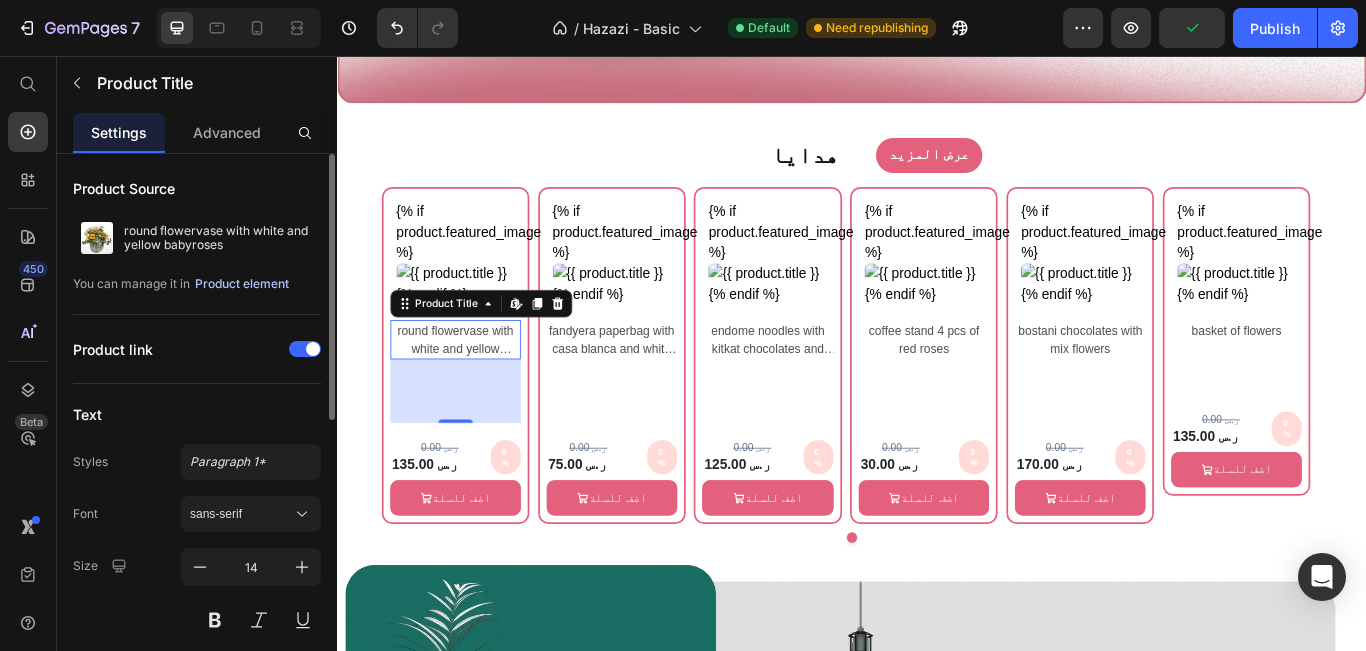click on "Product element" at bounding box center (242, 284) 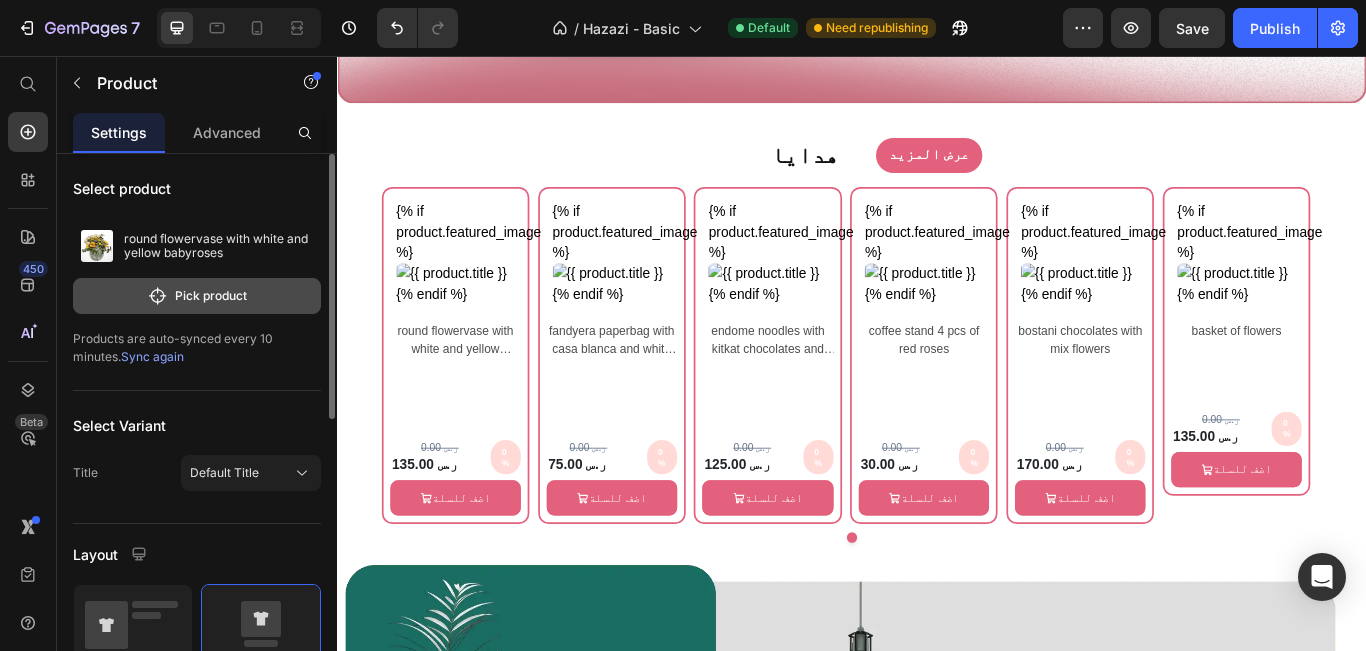 click on "Pick product" 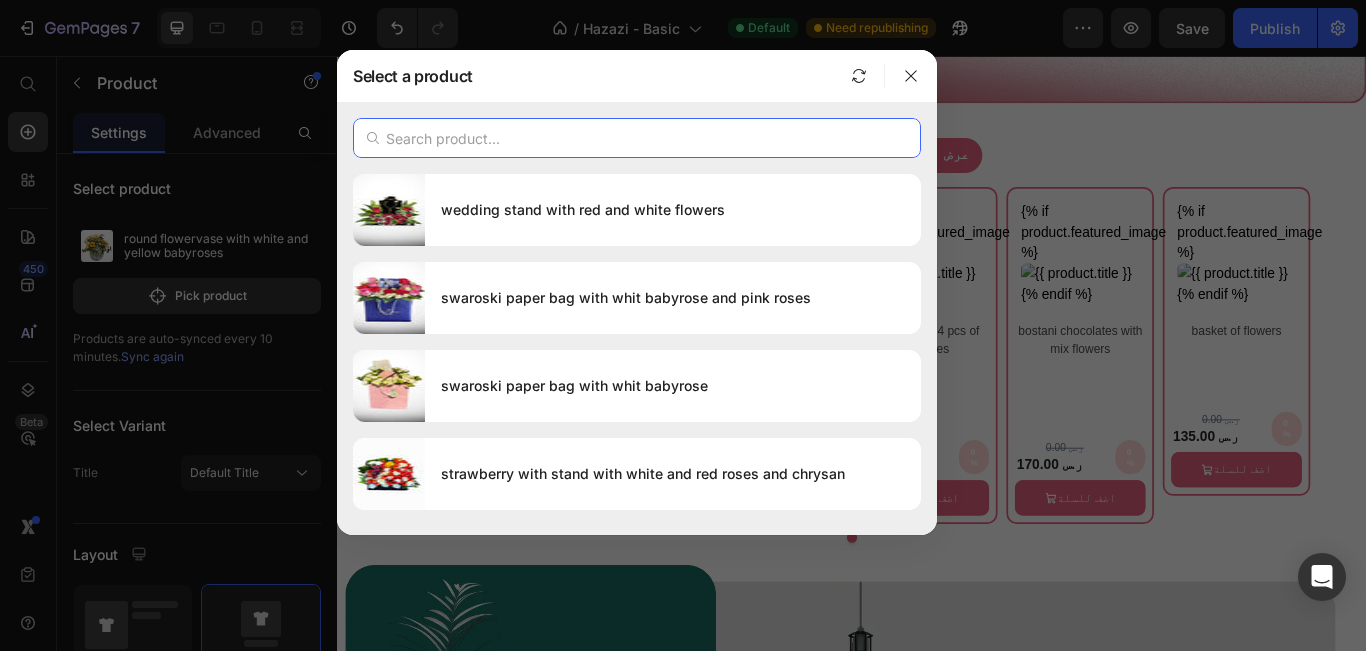 click at bounding box center [637, 138] 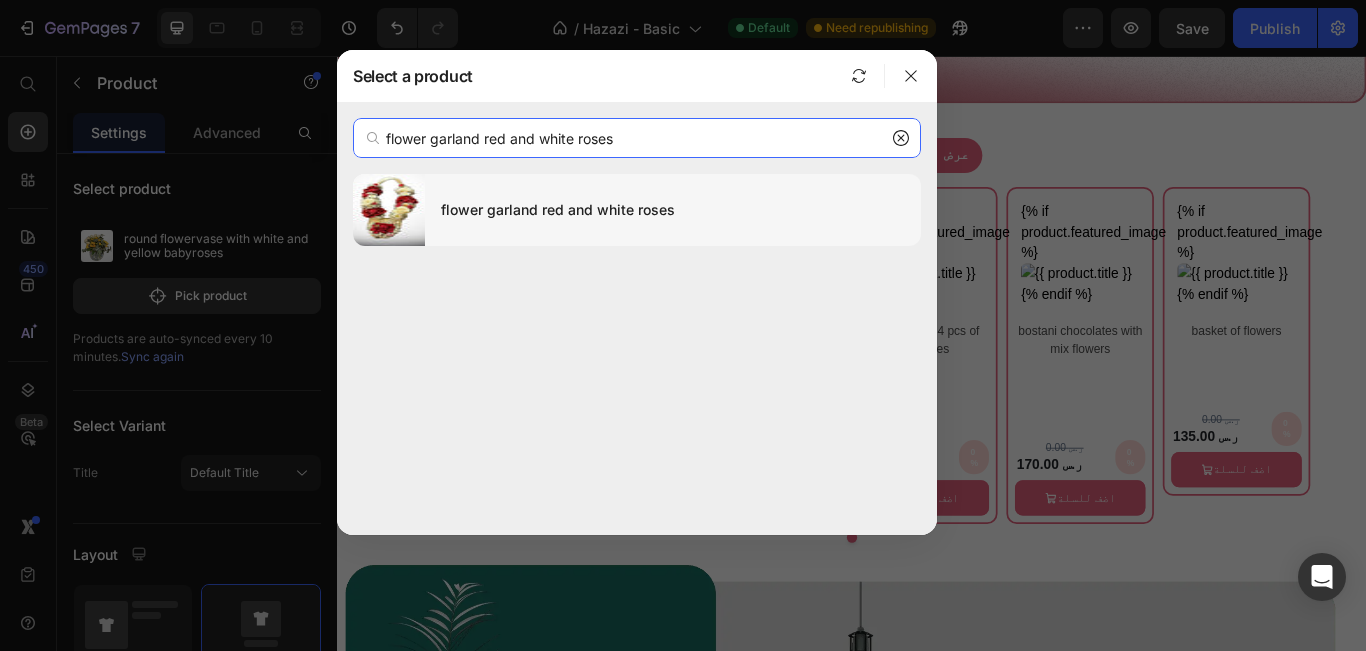 type on "flower garland red and white roses" 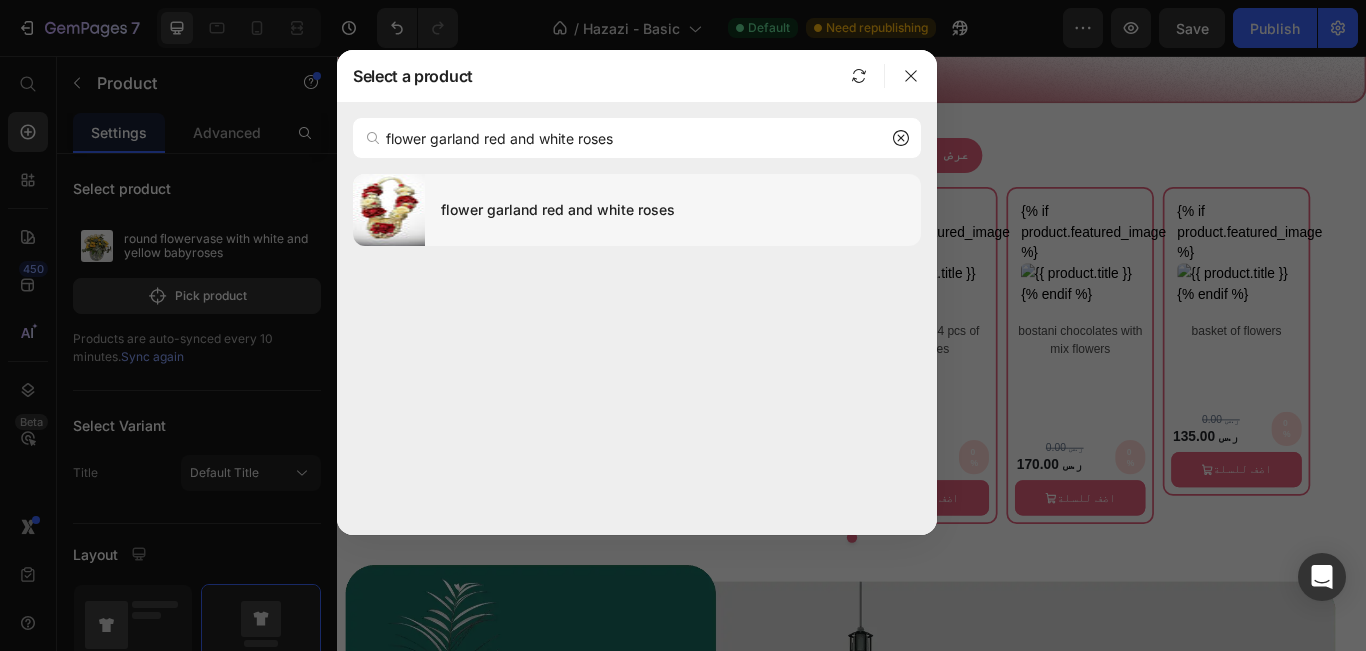 click on "flower garland red and white roses" at bounding box center [673, 210] 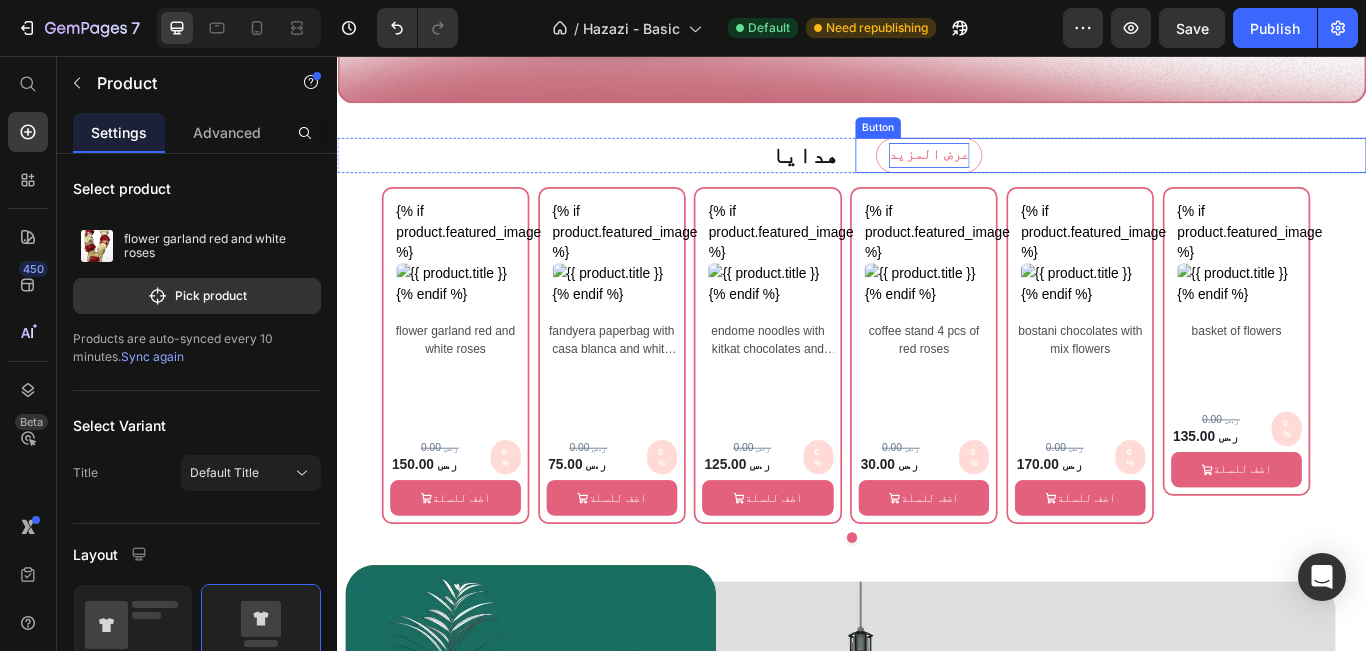click on "عرض المزيد" at bounding box center (1027, 171) 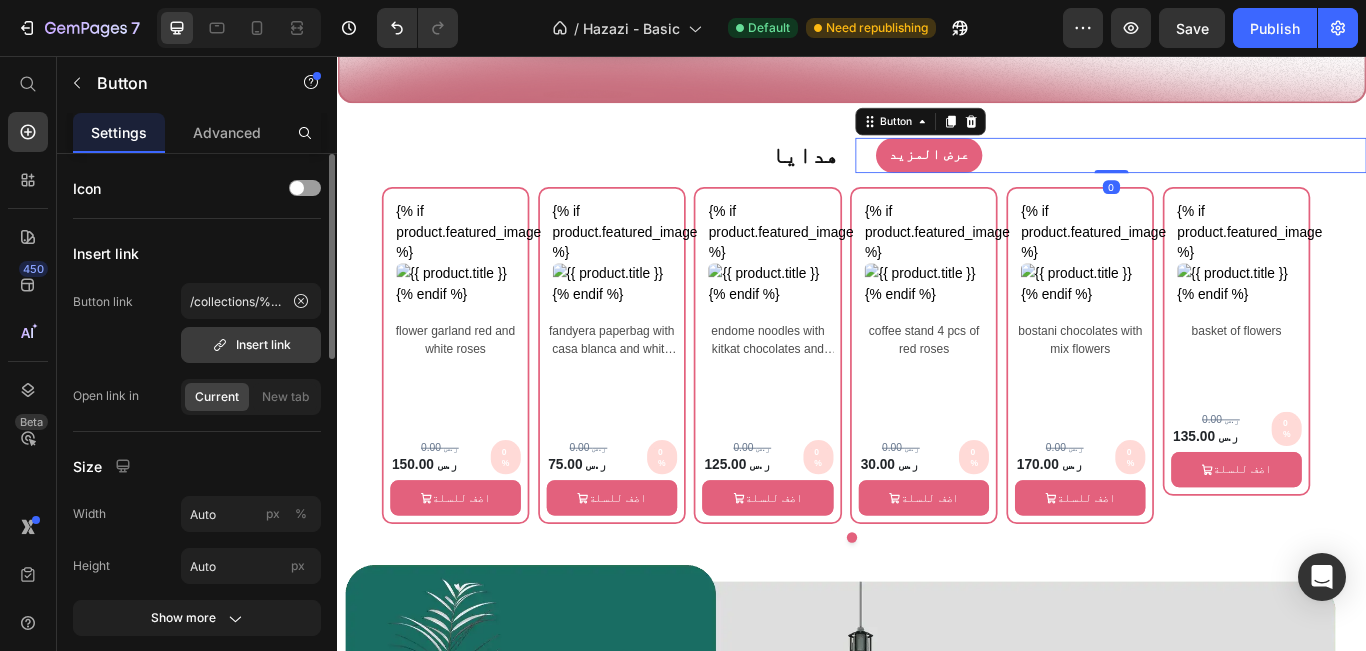 click on "Insert link" at bounding box center (251, 345) 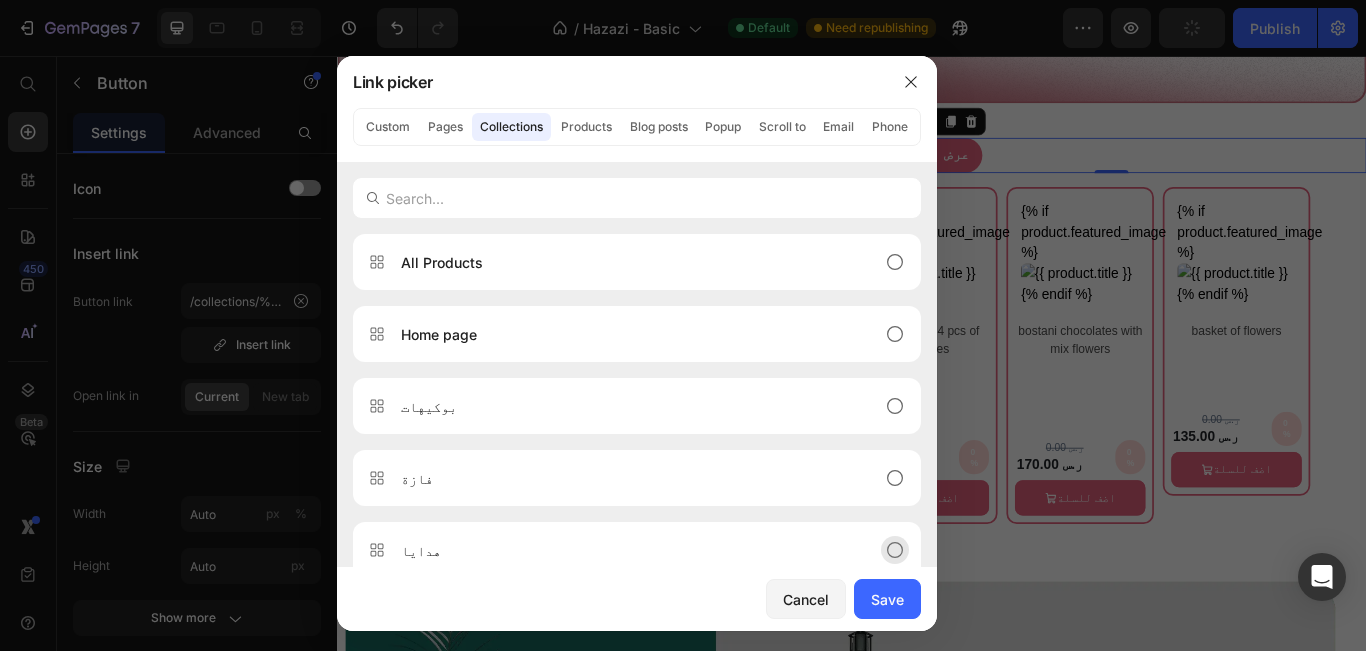 click 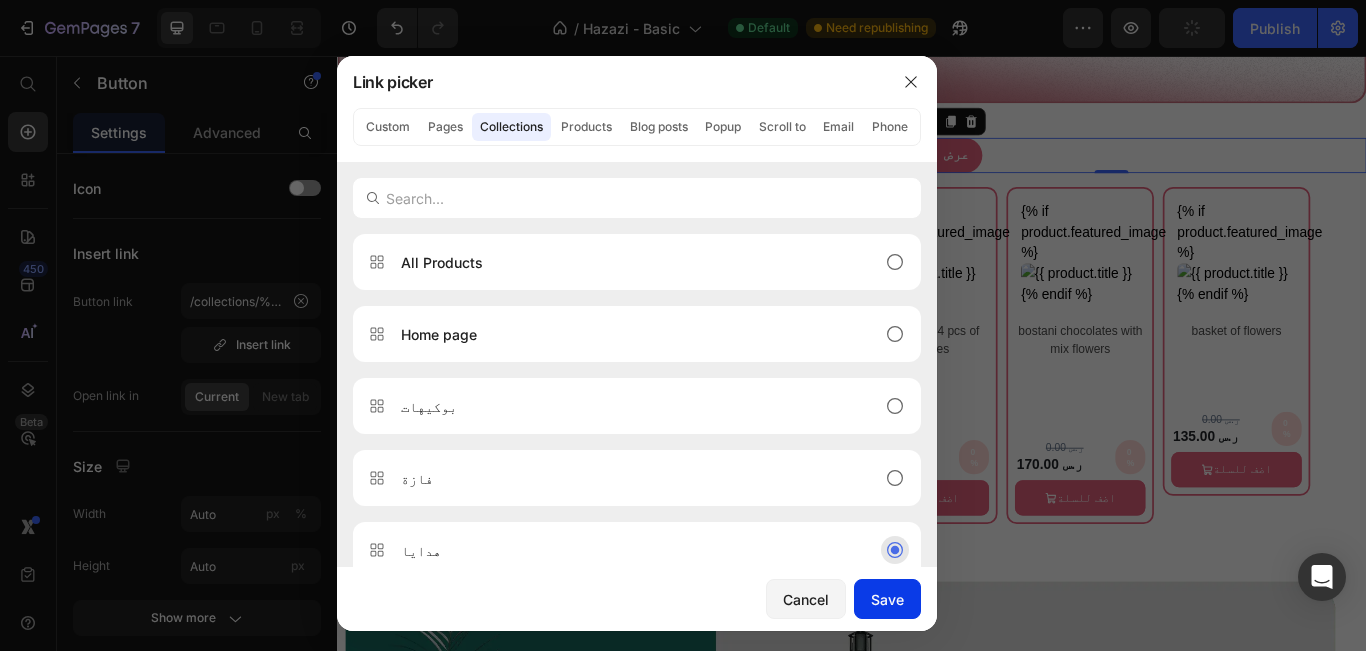 click on "Save" at bounding box center [887, 599] 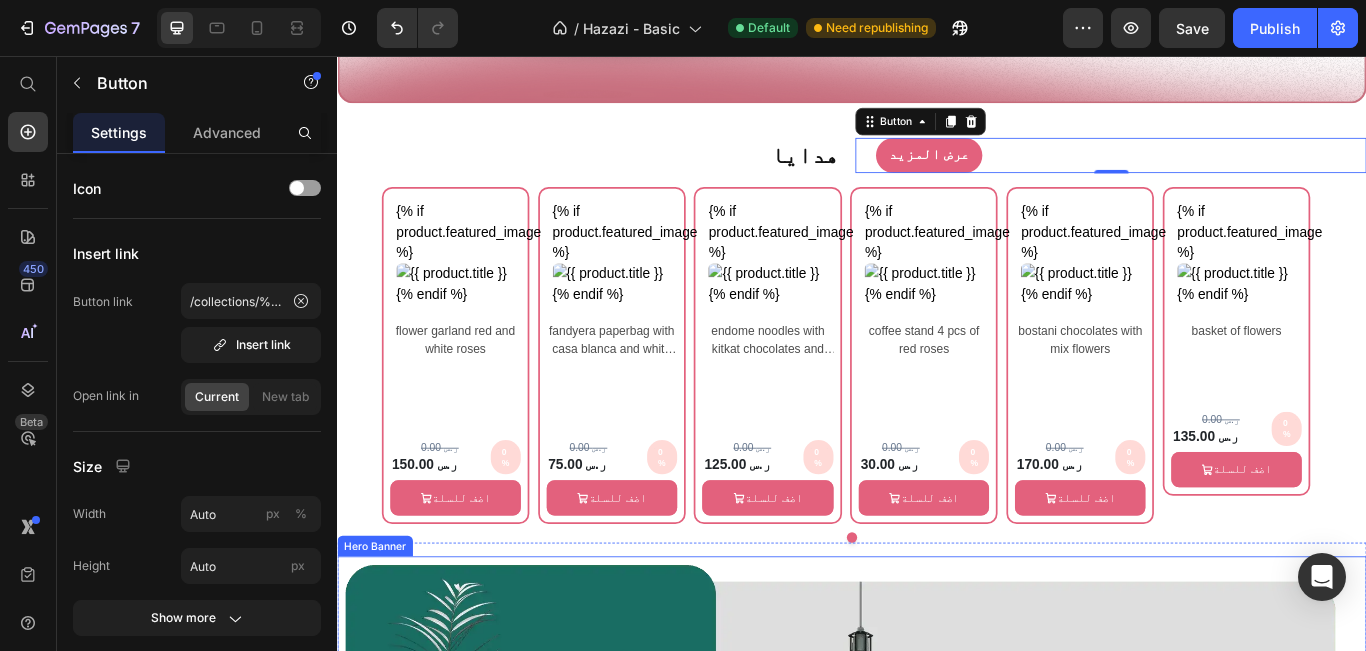 scroll, scrollTop: 5258, scrollLeft: 0, axis: vertical 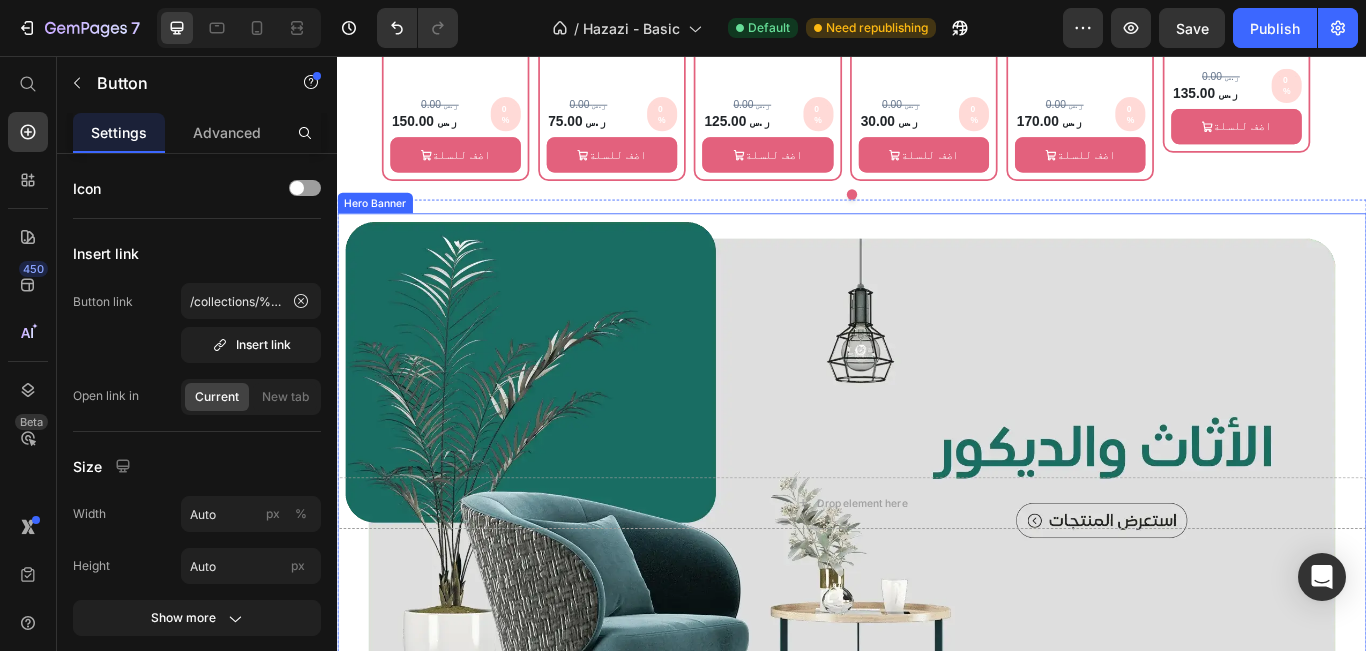 click on "Drop element here" at bounding box center [937, 576] 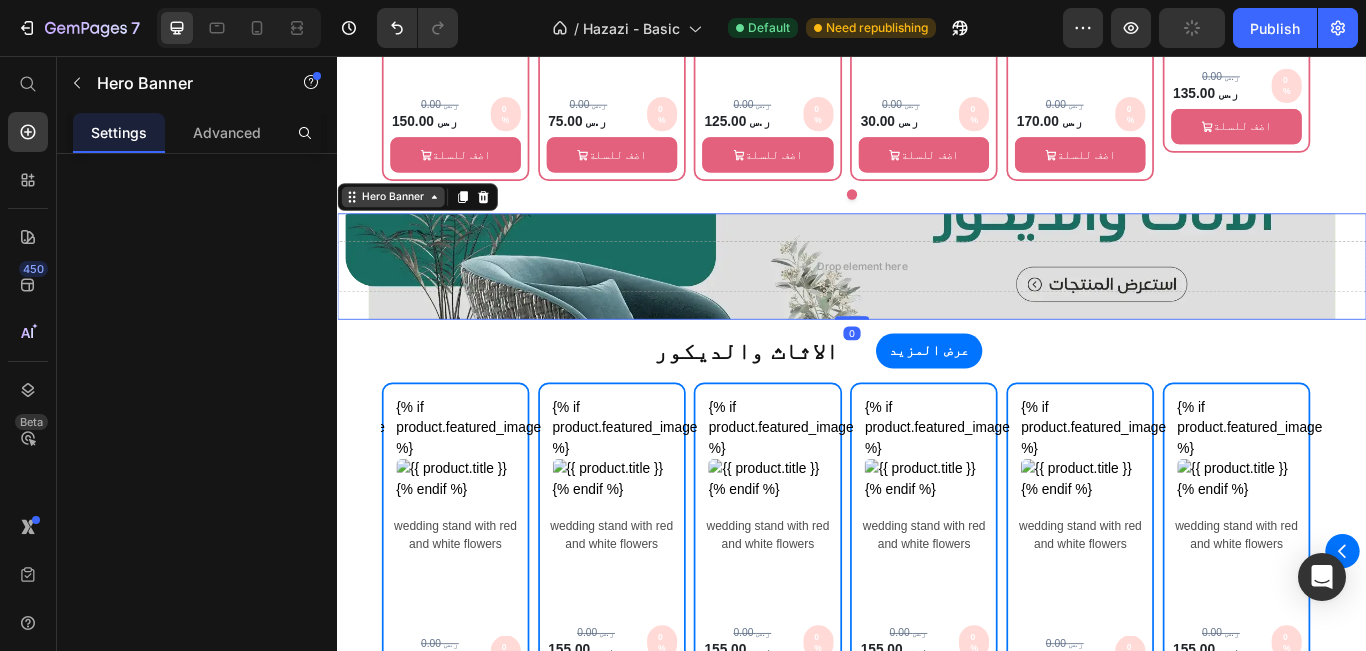 click 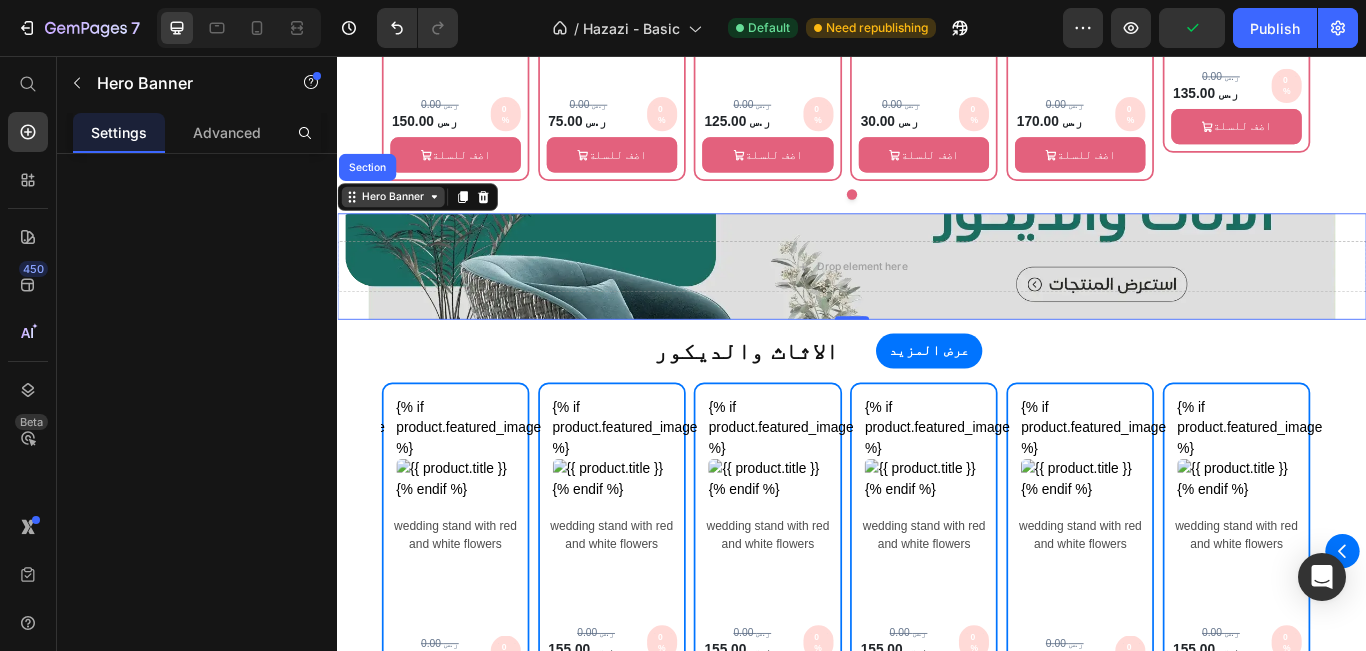 click on "Hero Banner" at bounding box center [402, 220] 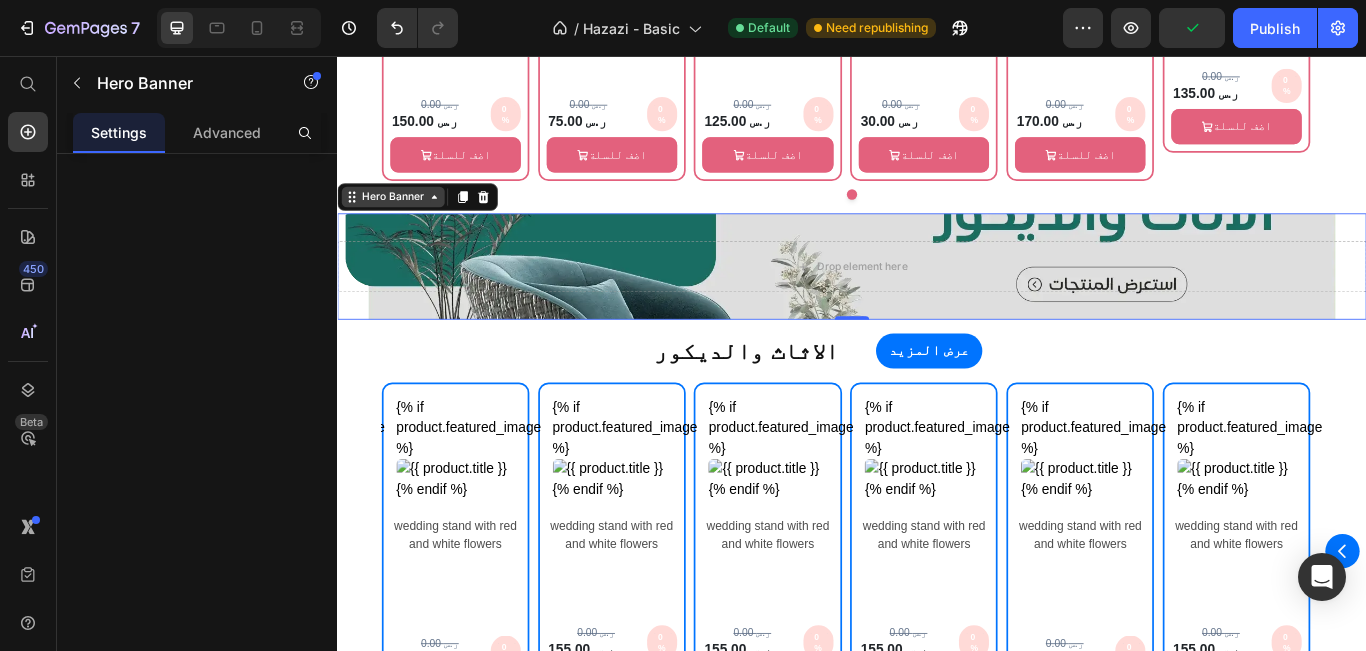 click on "Hero Banner" at bounding box center (402, 220) 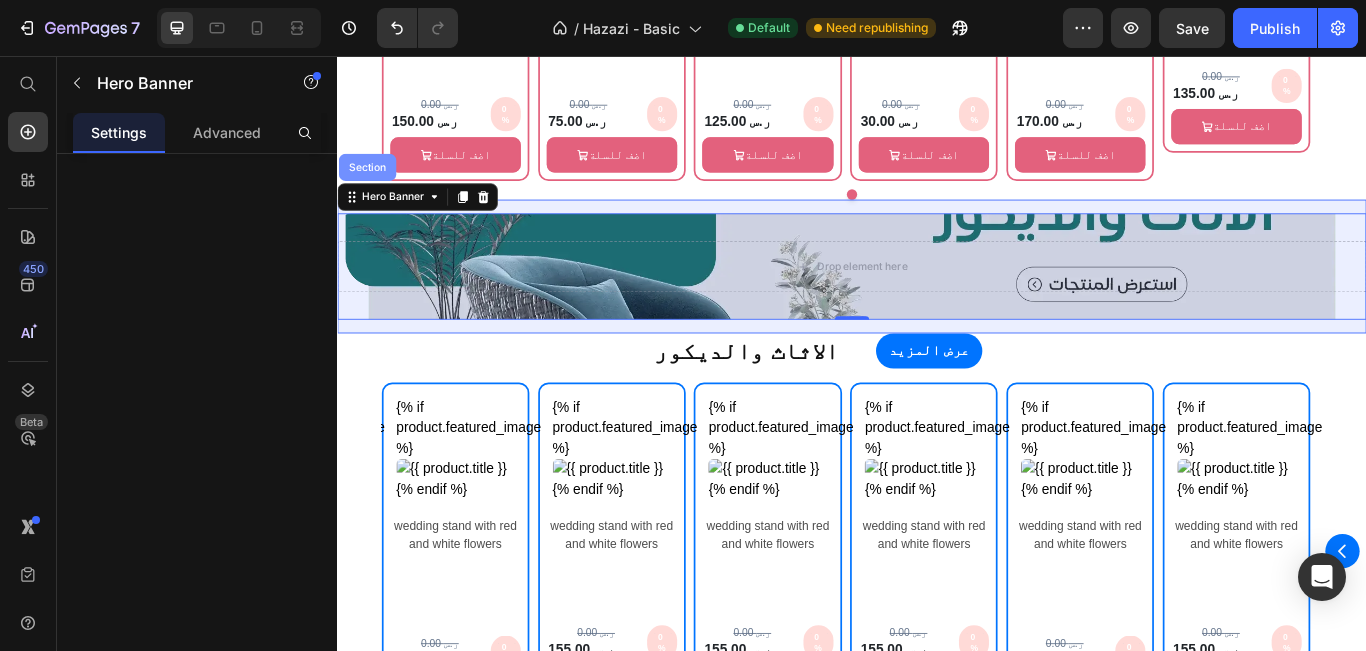 click on "Section" at bounding box center (371, 185) 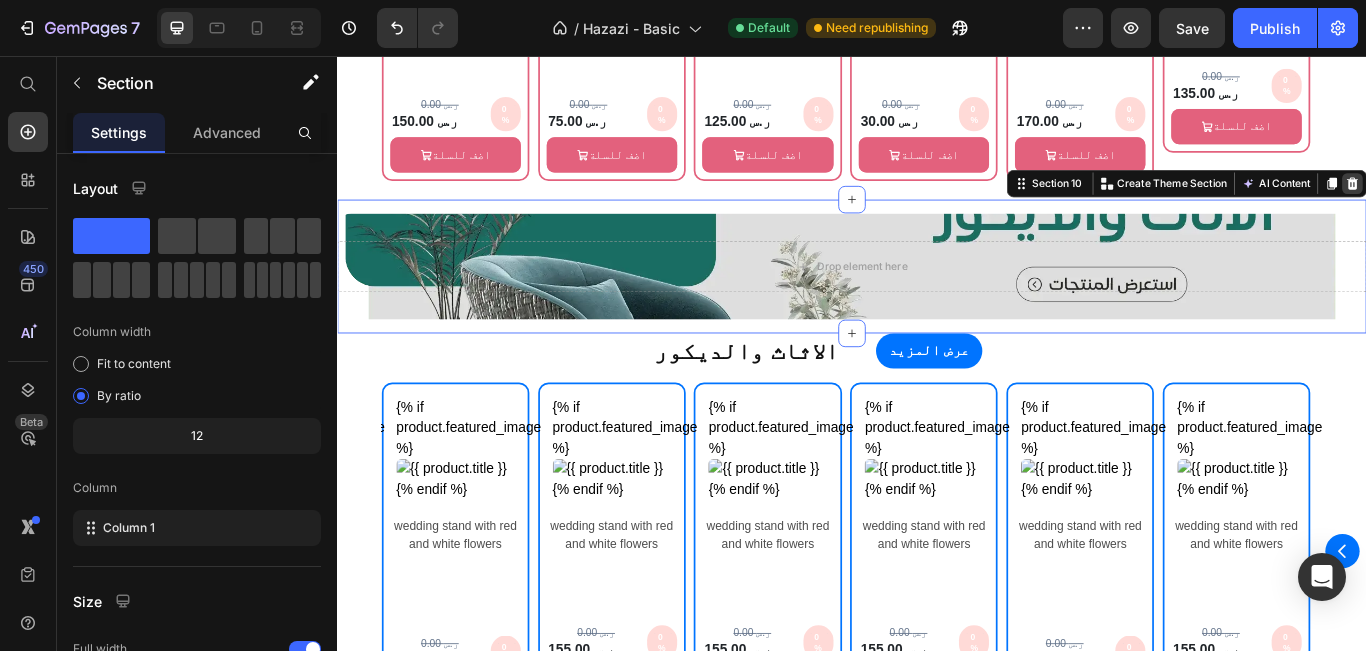 click 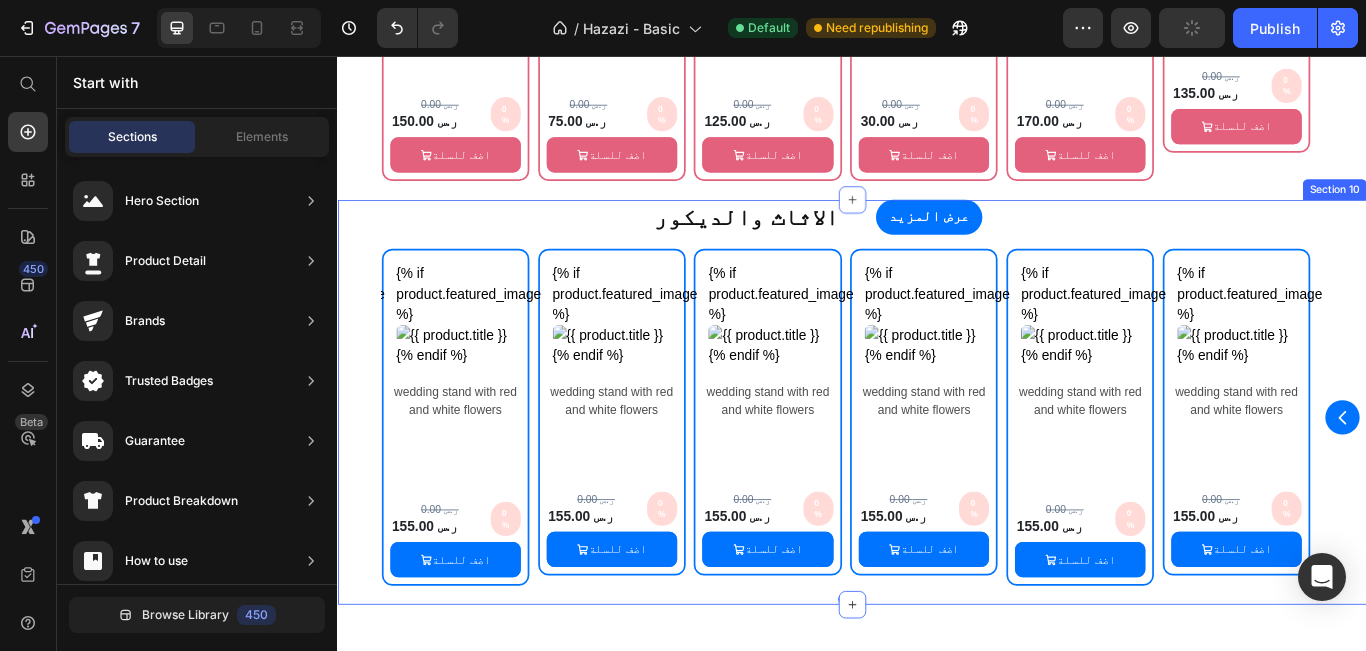 click on "{% if product.featured_image %}
{% endif %} Custom Code wedding stand with red and white flowers Product Title Row 0.00 ر.س Product Price 155.00 ر.س Product Price 0% Discount Tag Row Row
اضف للسلة Product Cart Button Row Product Row {% if product.featured_image %}
{% endif %} Custom Code wedding stand with red and white flowers Product Title Row 0.00 ر.س Product Price 155.00 ر.س Product Price 0% Discount Tag Row Row
اضف للسلة Product Cart Button Row Product Row {% if product.featured_image %}
{% endif %} Custom Code wedding stand with red and white flowers Product Title Row 0.00 ر.س Product Price 155.00 ر.س Product Price 0% Discount Tag Row Row
اضف للسلة Product Cart Button Row Product Row {% if product.featured_image %}
{% endif %} Custom Code wedding stand with red and white flowers Product Title Row 0.00 ر.س Product Price 155.00 ر.س Product Price 0%" at bounding box center (937, 476) 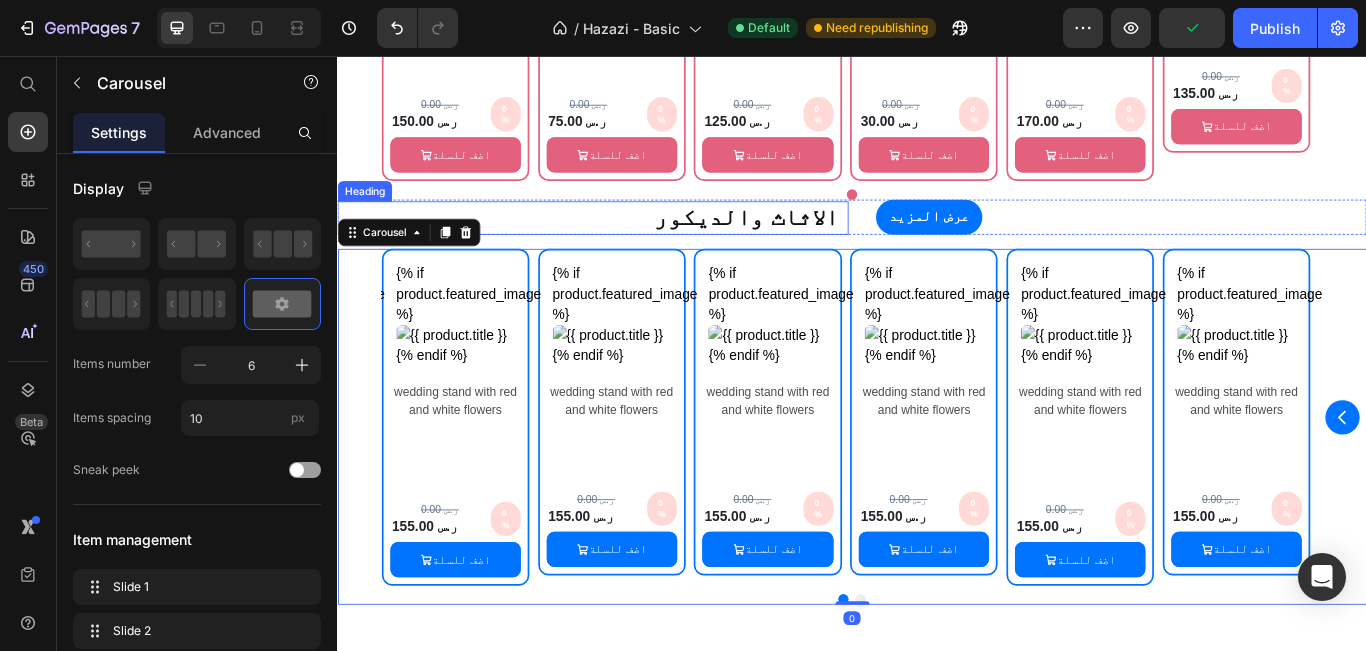 click on "الاثاث والديكور" at bounding box center [630, 244] 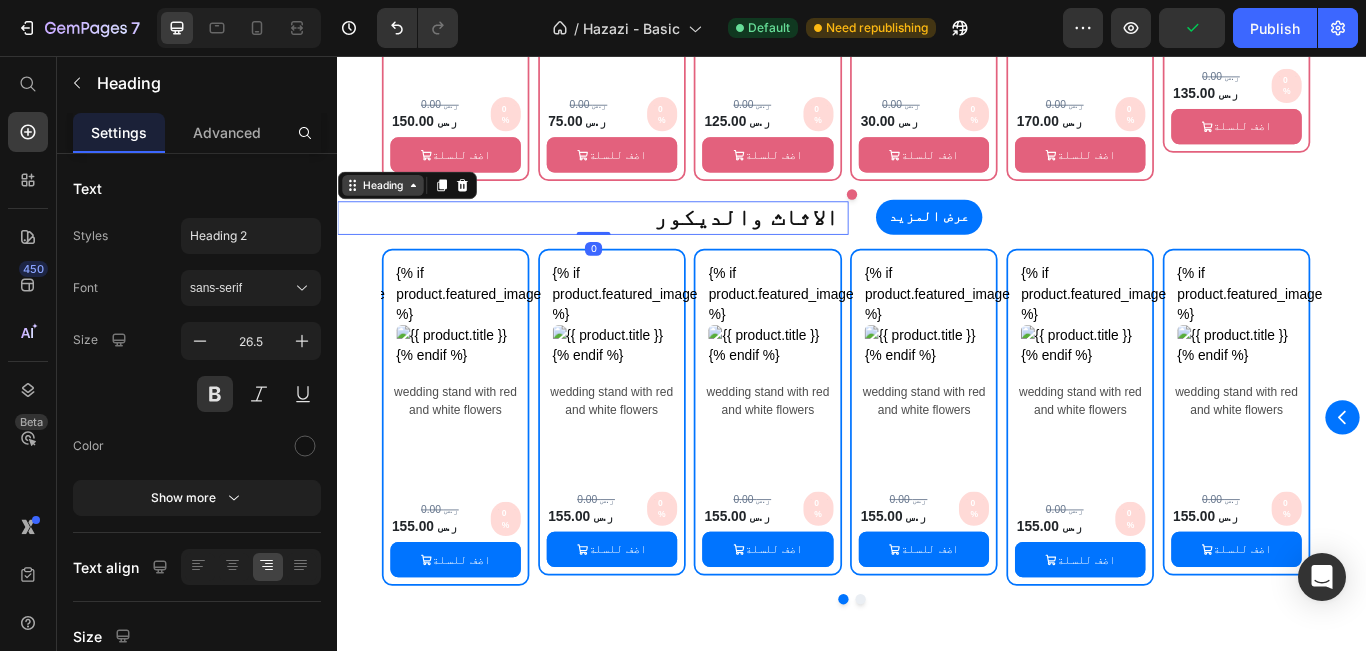 click on "Heading" at bounding box center [389, 206] 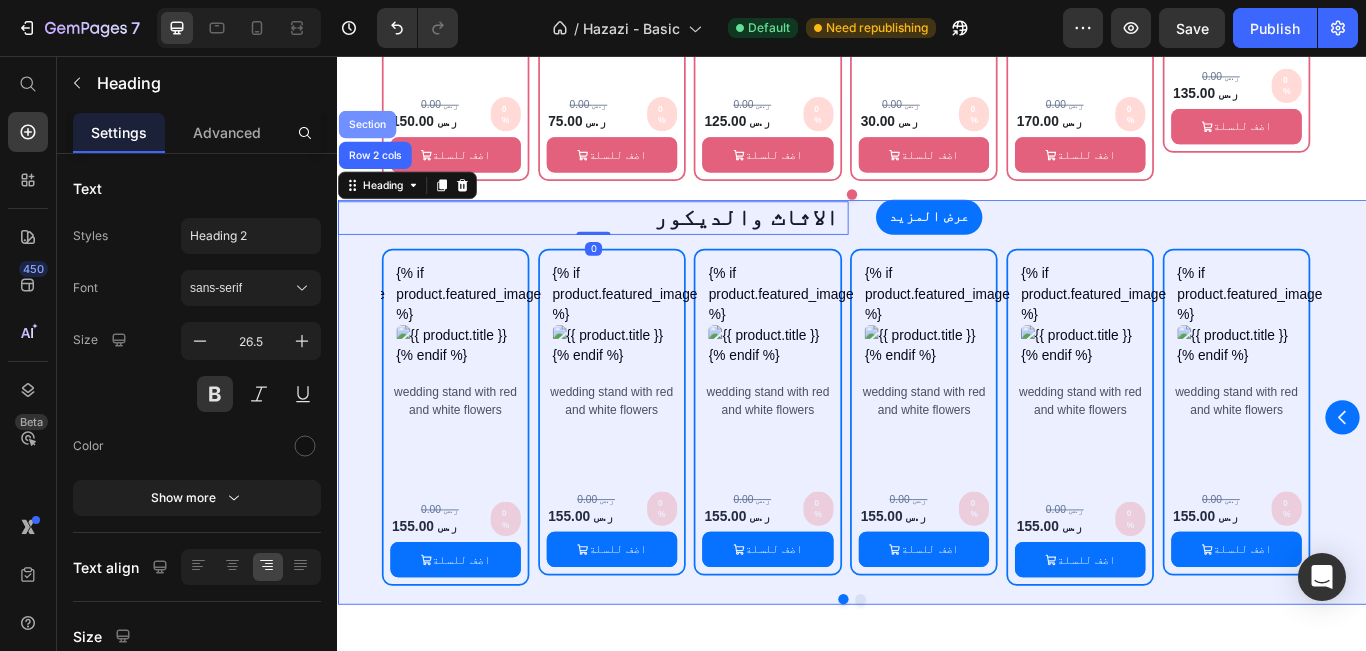 click on "Section" at bounding box center [371, 135] 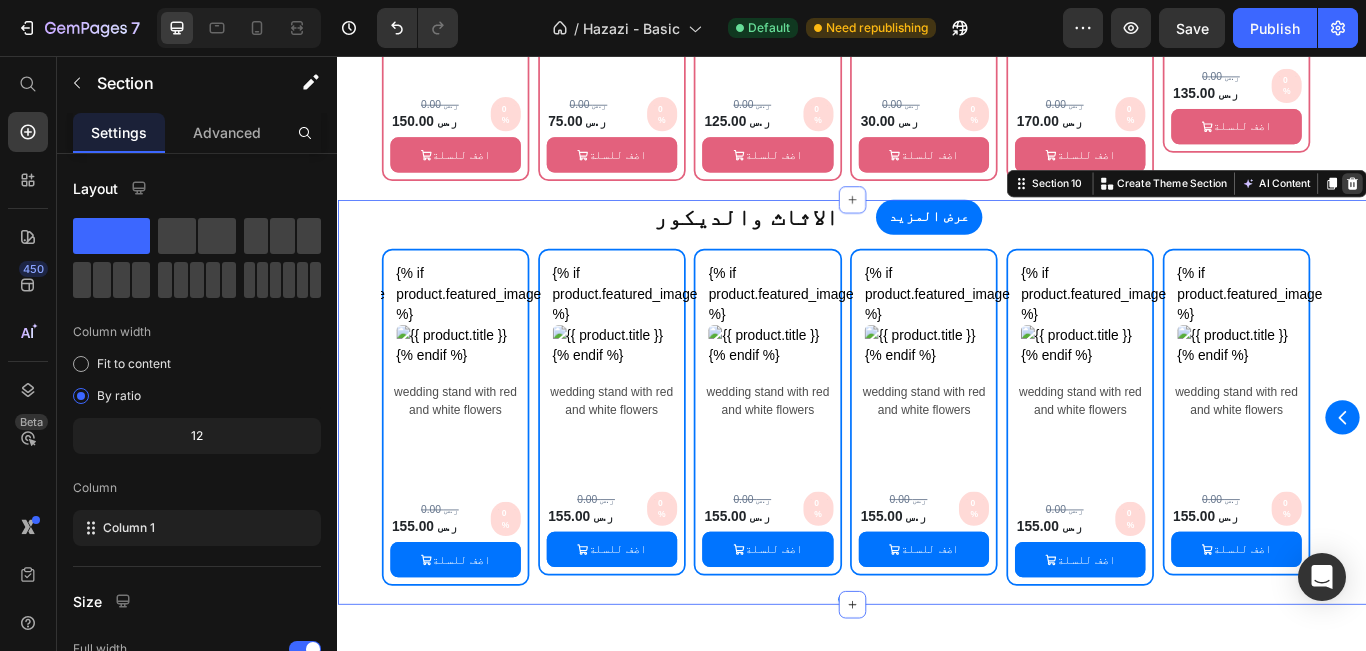 click 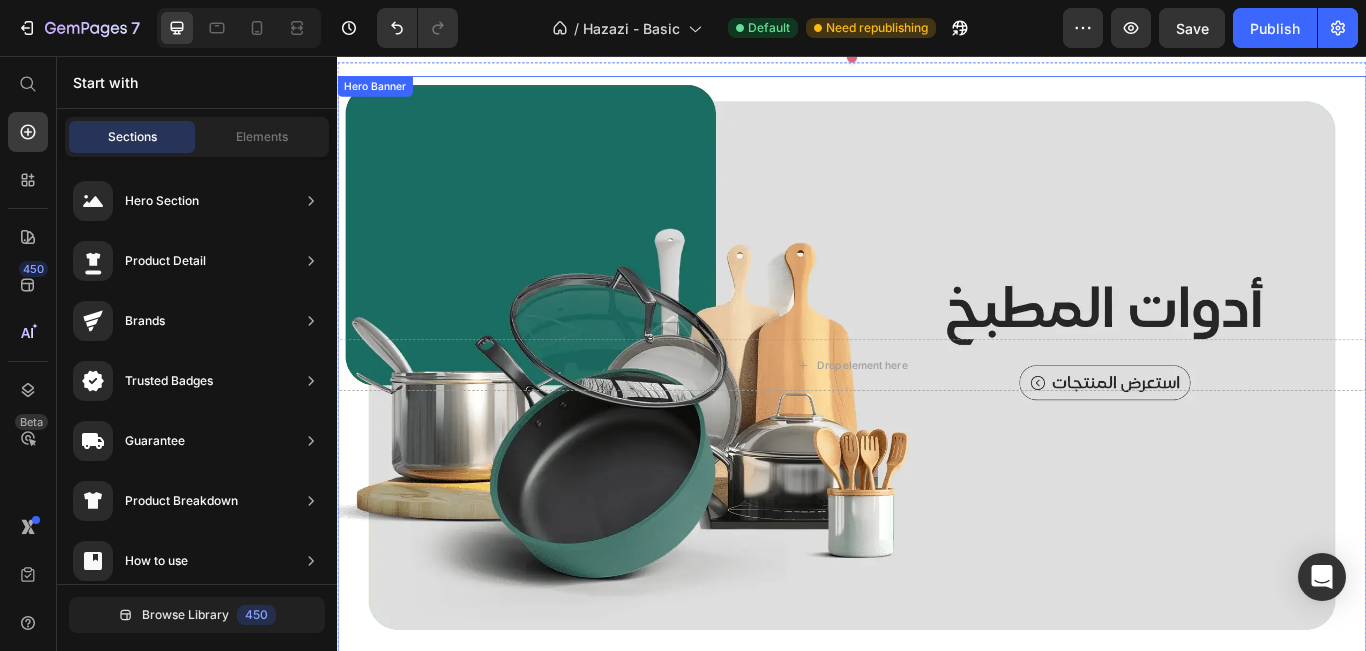 scroll, scrollTop: 5358, scrollLeft: 0, axis: vertical 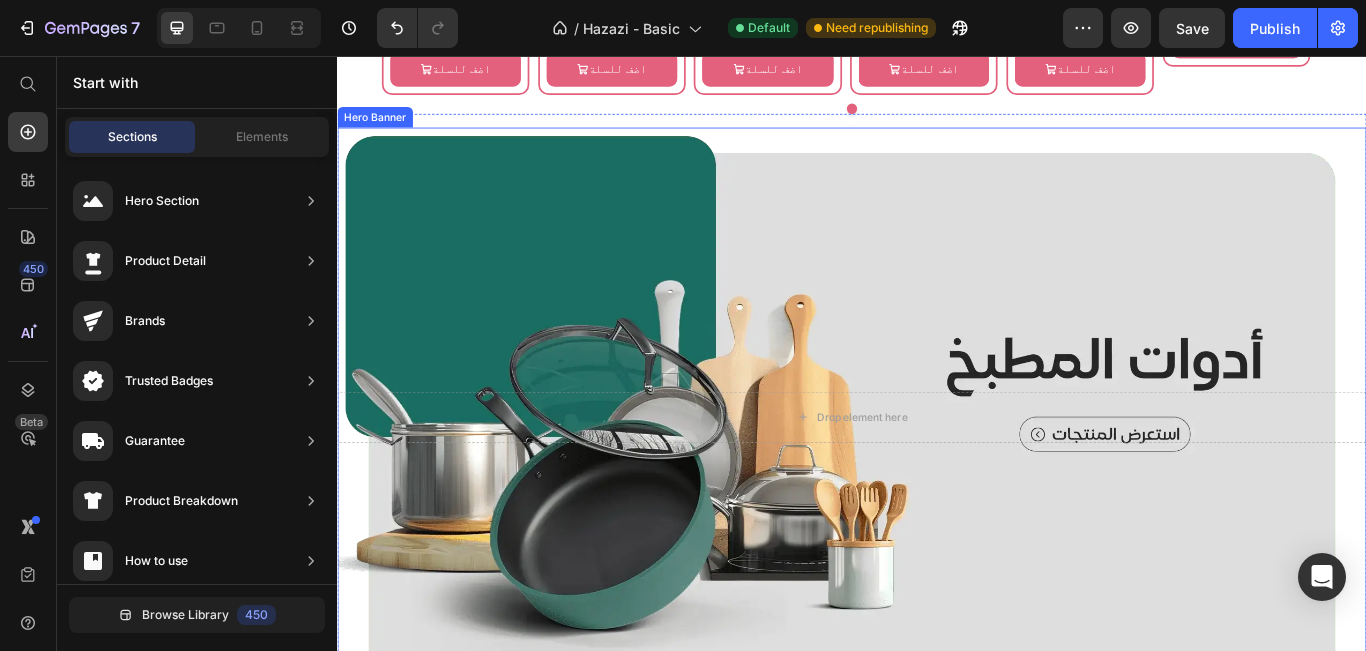 click at bounding box center (937, 476) 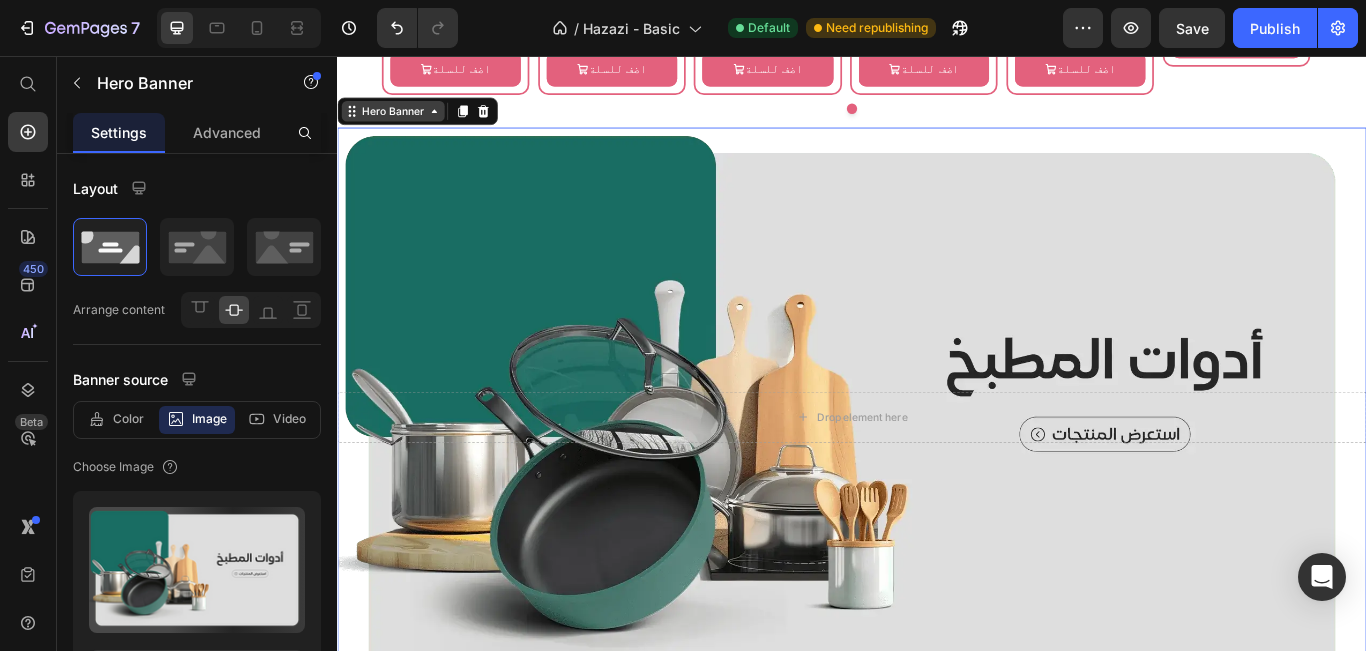 click 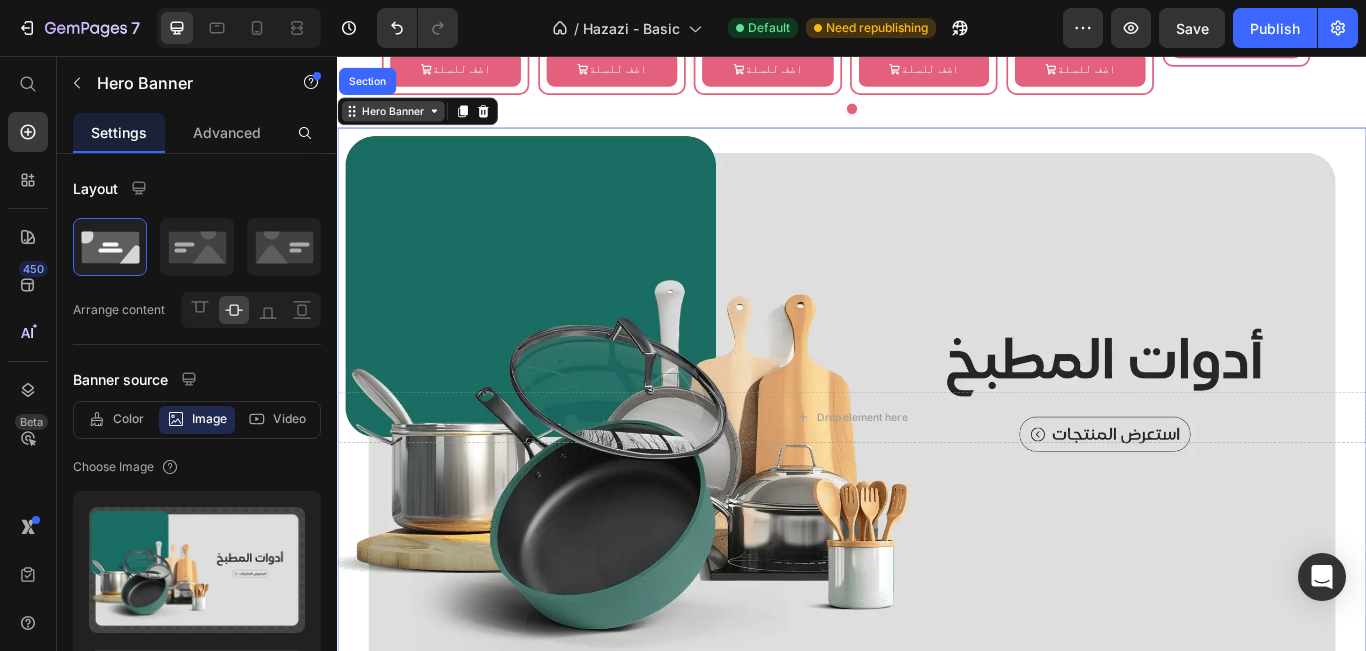 click 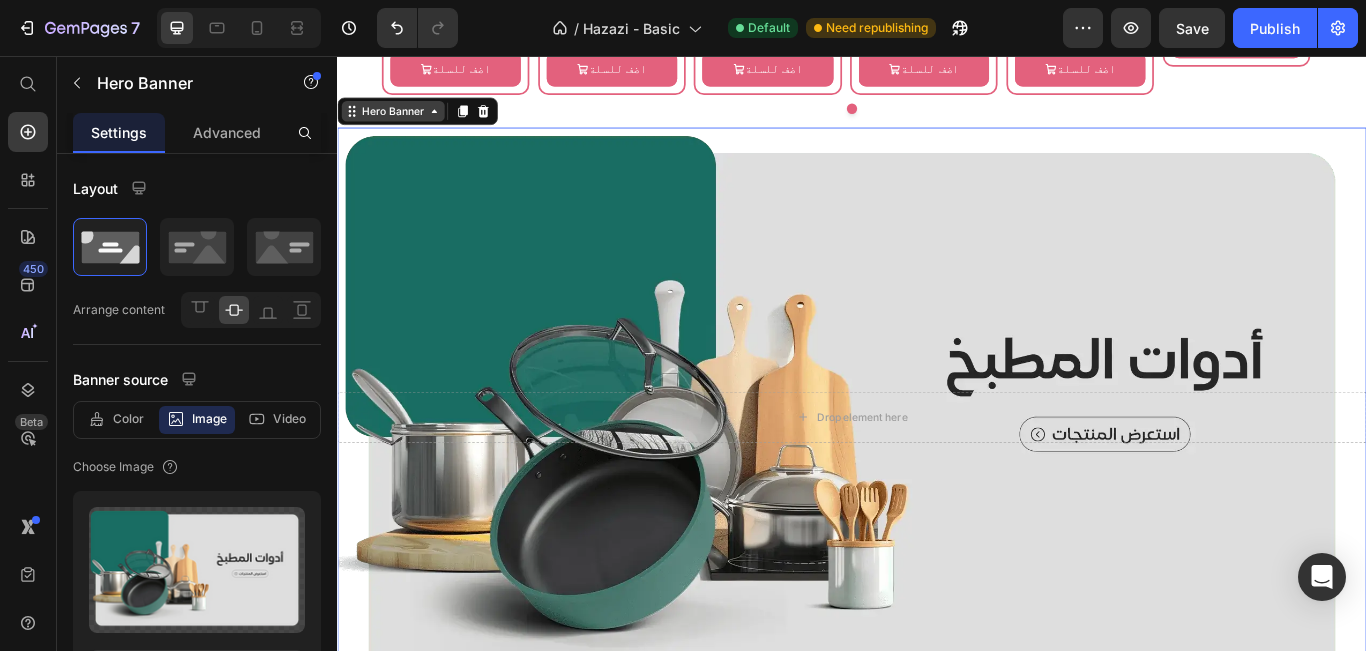 click 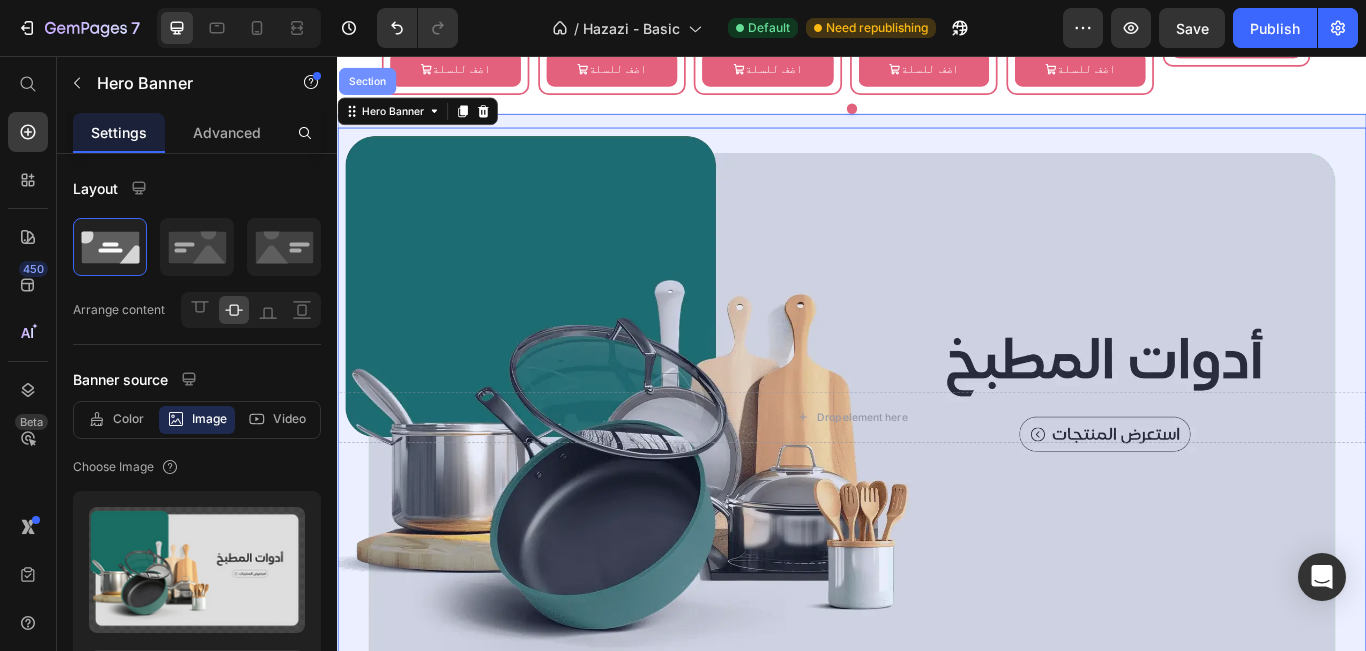 click on "Section" at bounding box center [371, 85] 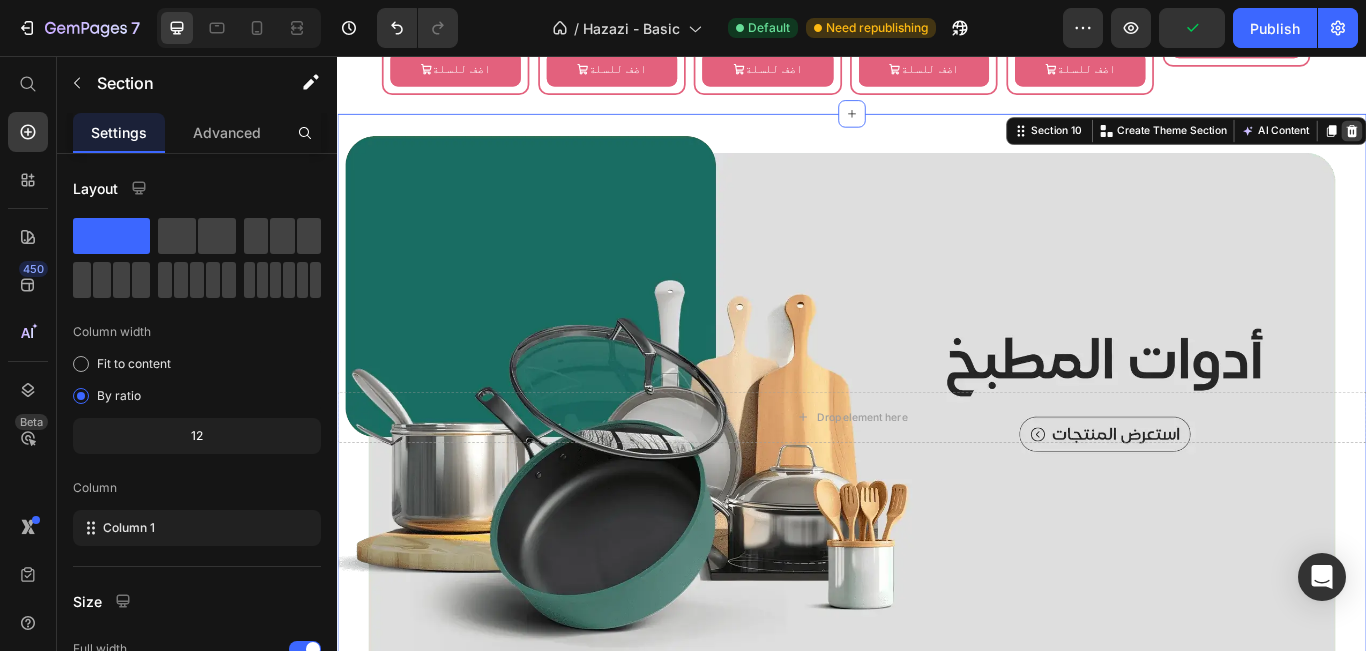 click 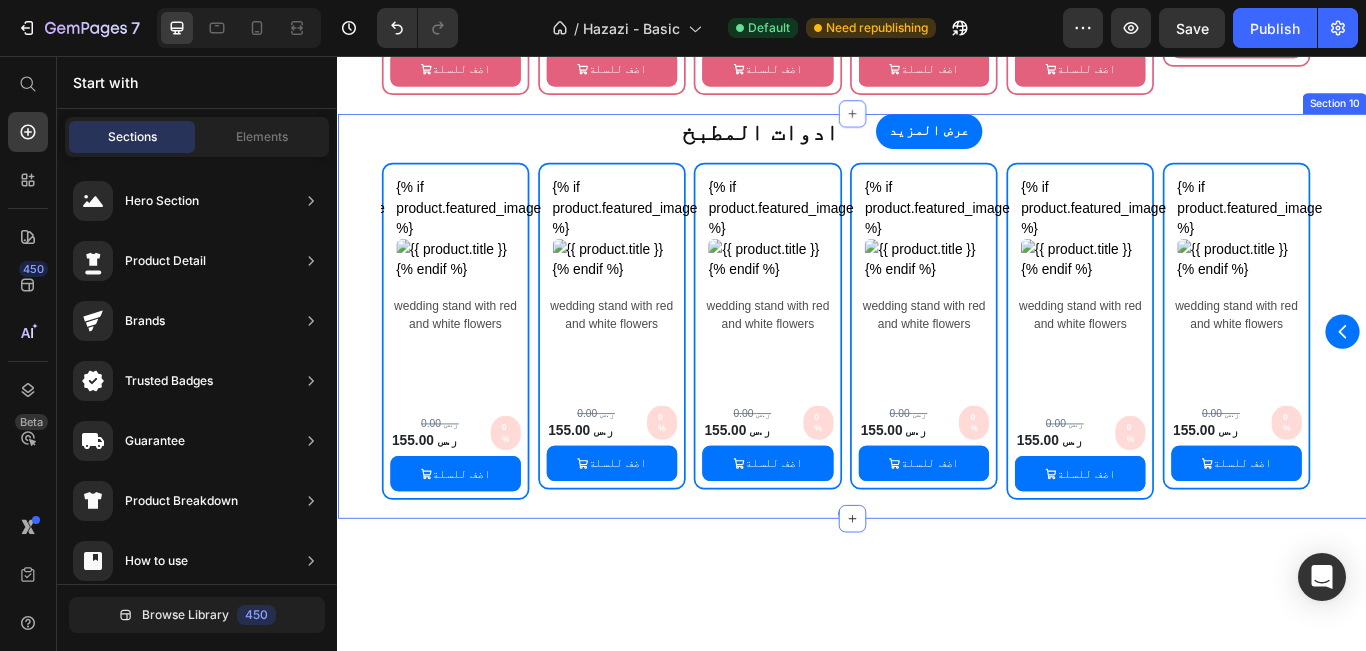click on "ادوات المطبخ Heading عرض المزيد Button Row
{% if product.featured_image %}
{% endif %} Custom Code wedding stand with red and white flowers Product Title Row 0.00 ر.س Product Price 155.00 ر.س Product Price 0% Discount Tag Row Row
اضف للسلة Product Cart Button Row Product Row {% if product.featured_image %}
{% endif %} Custom Code wedding stand with red and white flowers Product Title Row 0.00 ر.س Product Price 155.00 ر.س Product Price 0% Discount Tag Row Row
اضف للسلة Product Cart Button Row Product Row {% if product.featured_image %}
{% endif %} Custom Code wedding stand with red and white flowers Product Title Row 0.00 ر.س Product Price 155.00 ر.س Product Price 0% Discount Tag Row Row
اضف للسلة Product Cart Button Row Product Row {% if product.featured_image %}
{% endif %} Custom Code wedding stand with red and white flowers Row 0% 0%" at bounding box center (937, 359) 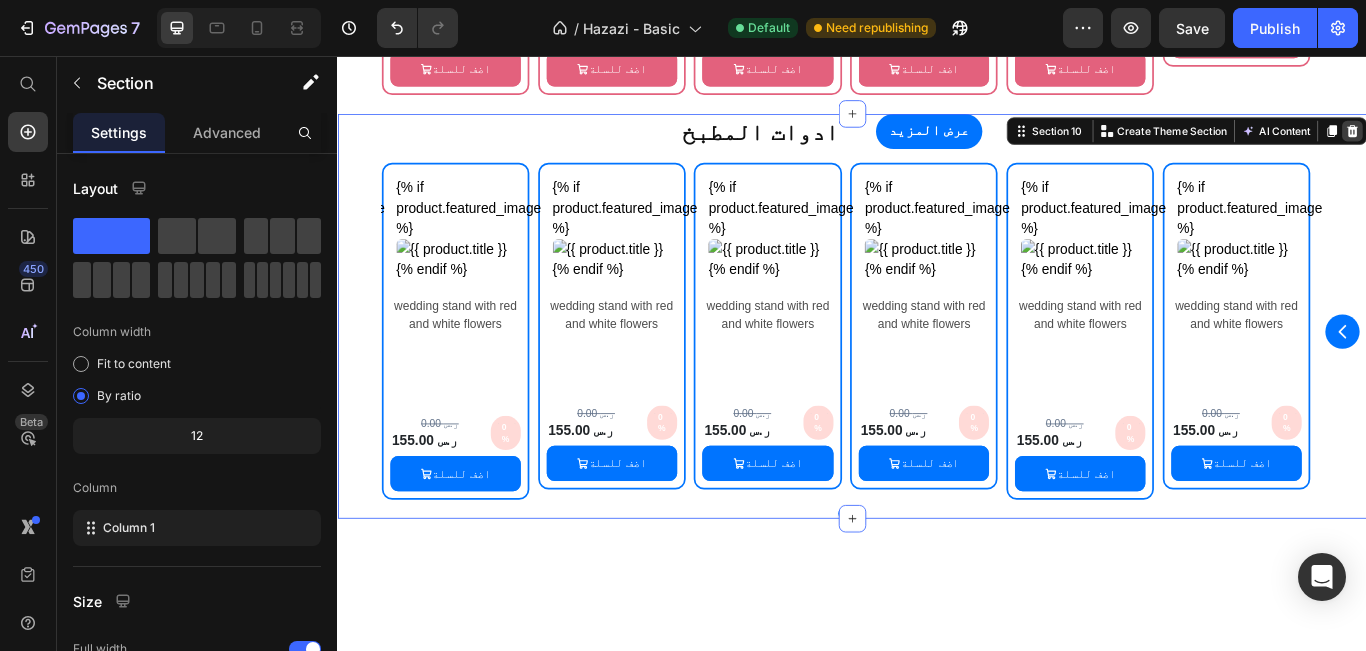 click 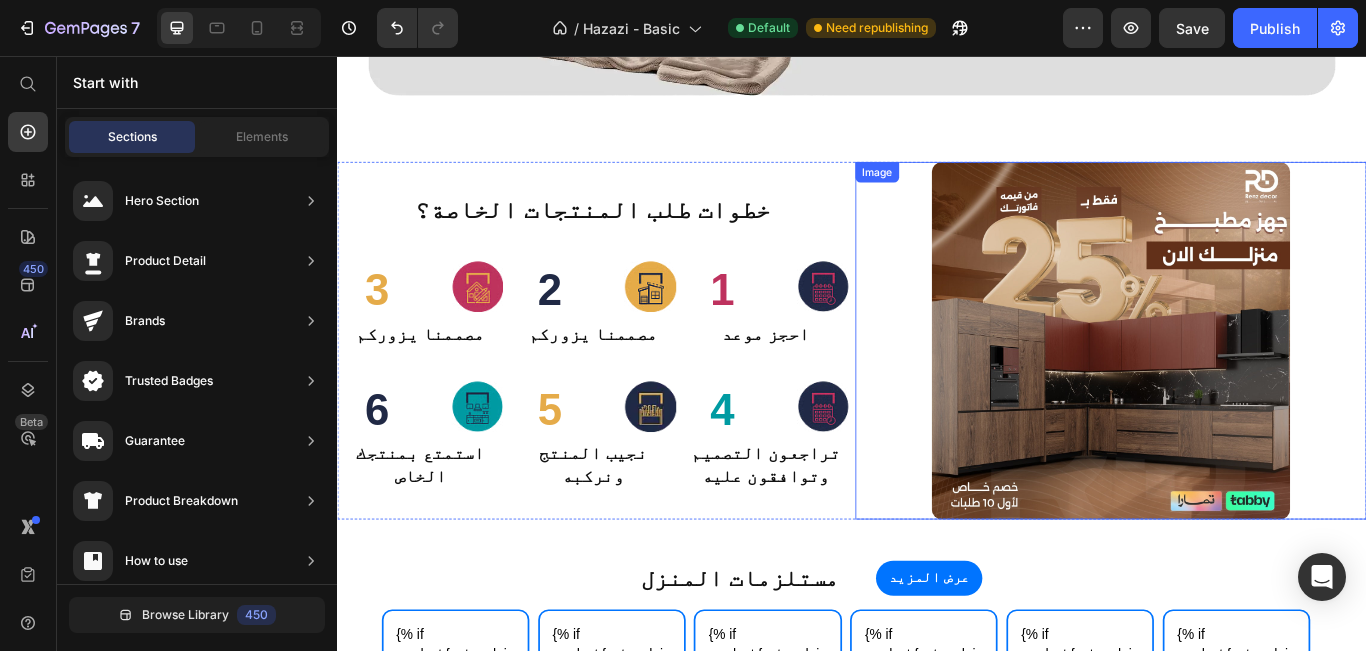 scroll, scrollTop: 5958, scrollLeft: 0, axis: vertical 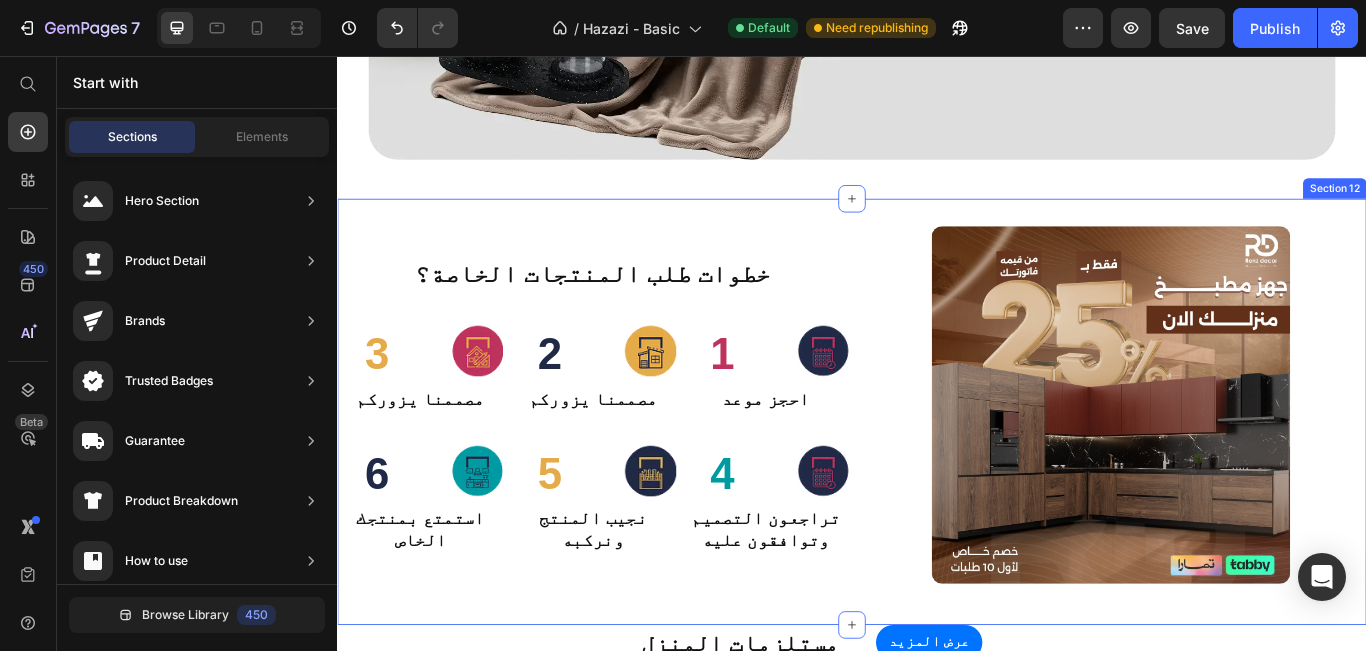 click at bounding box center (1239, 462) 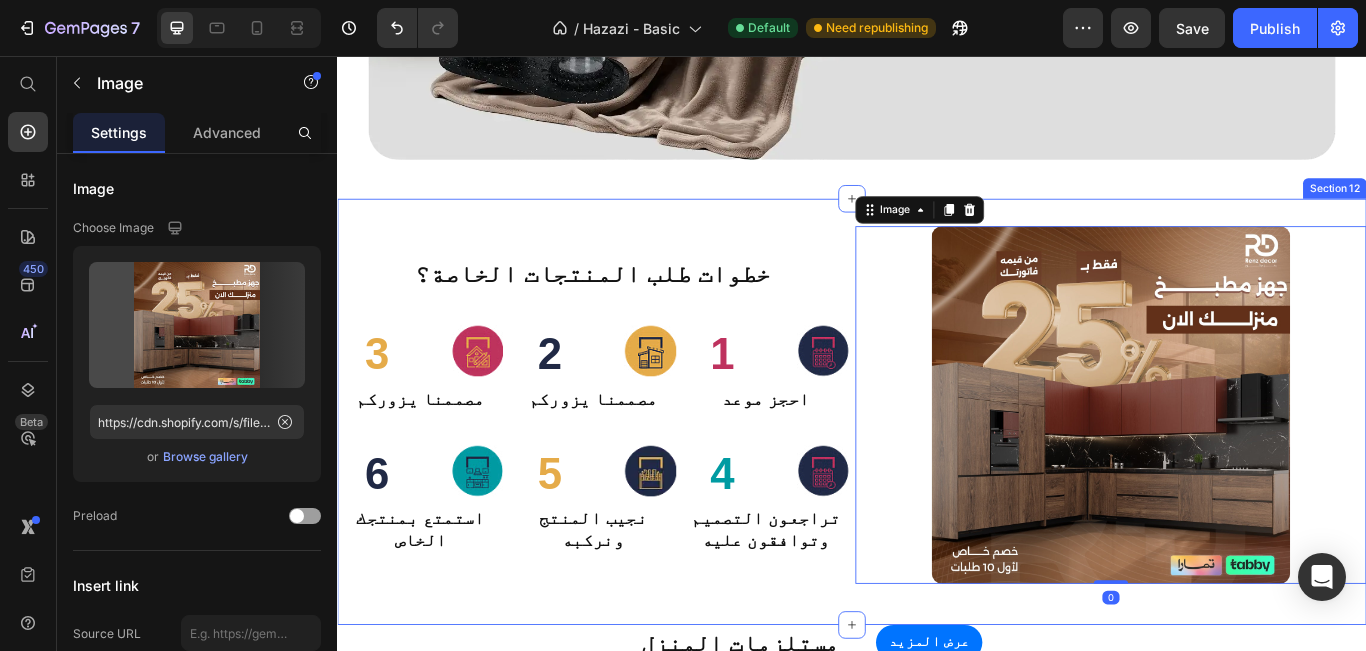 click on "خطوات طلب المنتجات الخاصة؟ Heading 3 Heading Image Row مصممنا يزوركم Heading 2 Heading Image Row مصممنا يزوركم Heading 1 Heading Image Row احجز موعد Heading Row 6 Heading Image Row استمتع بمنتجك الخاص Heading 5 Heading Image Row نجيب المنتج ونركبه Heading 4 Heading Image Row تراجعون التصميم وتوافقون عليه Heading Row Image   0 Row Section 12" at bounding box center [937, 470] 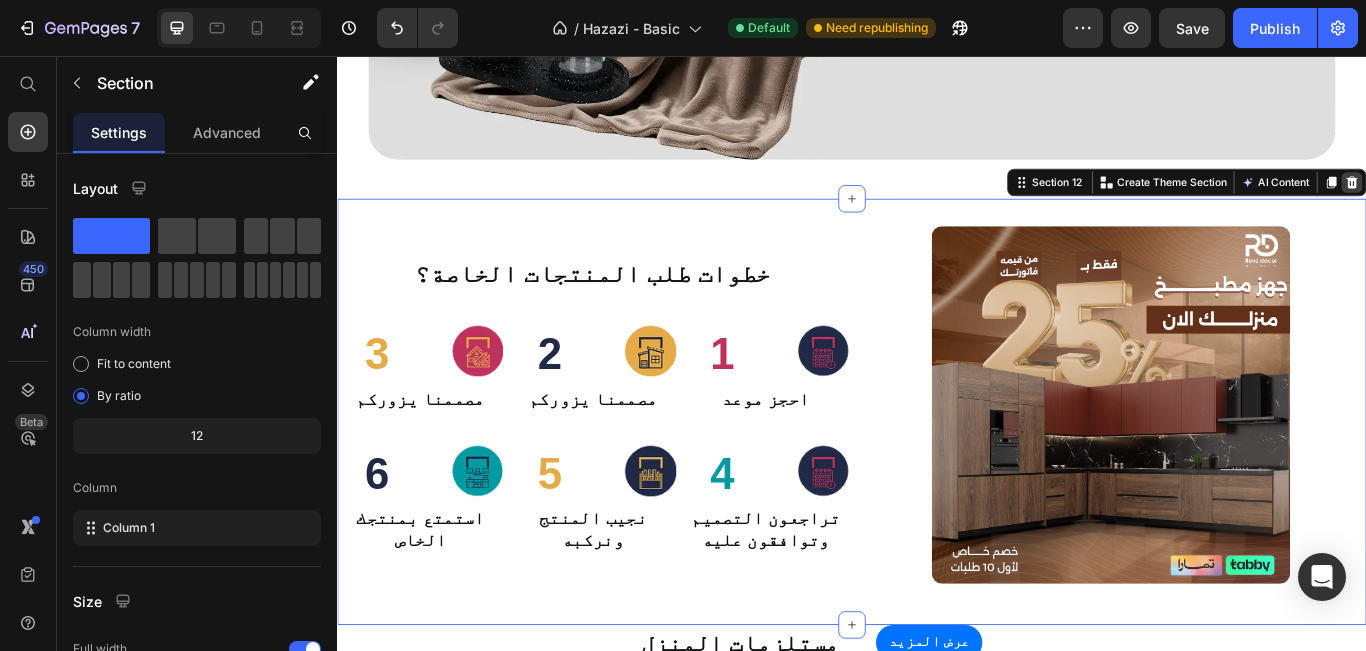 click 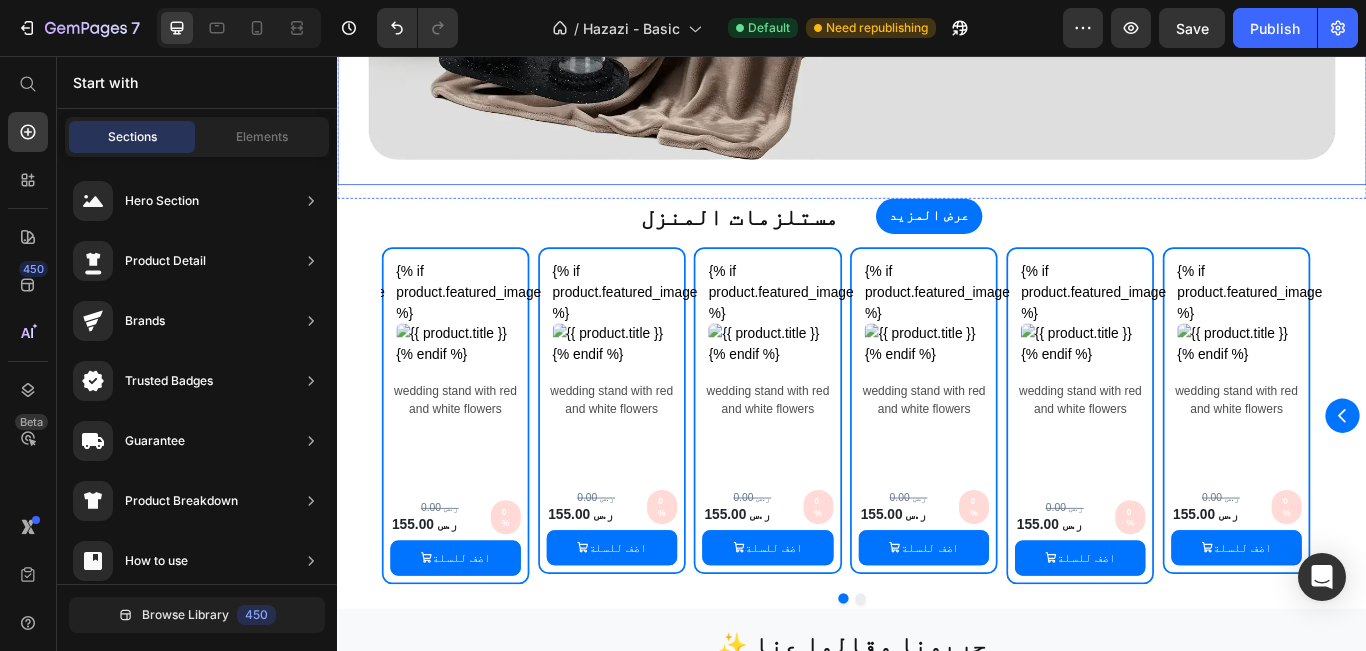 scroll, scrollTop: 5758, scrollLeft: 0, axis: vertical 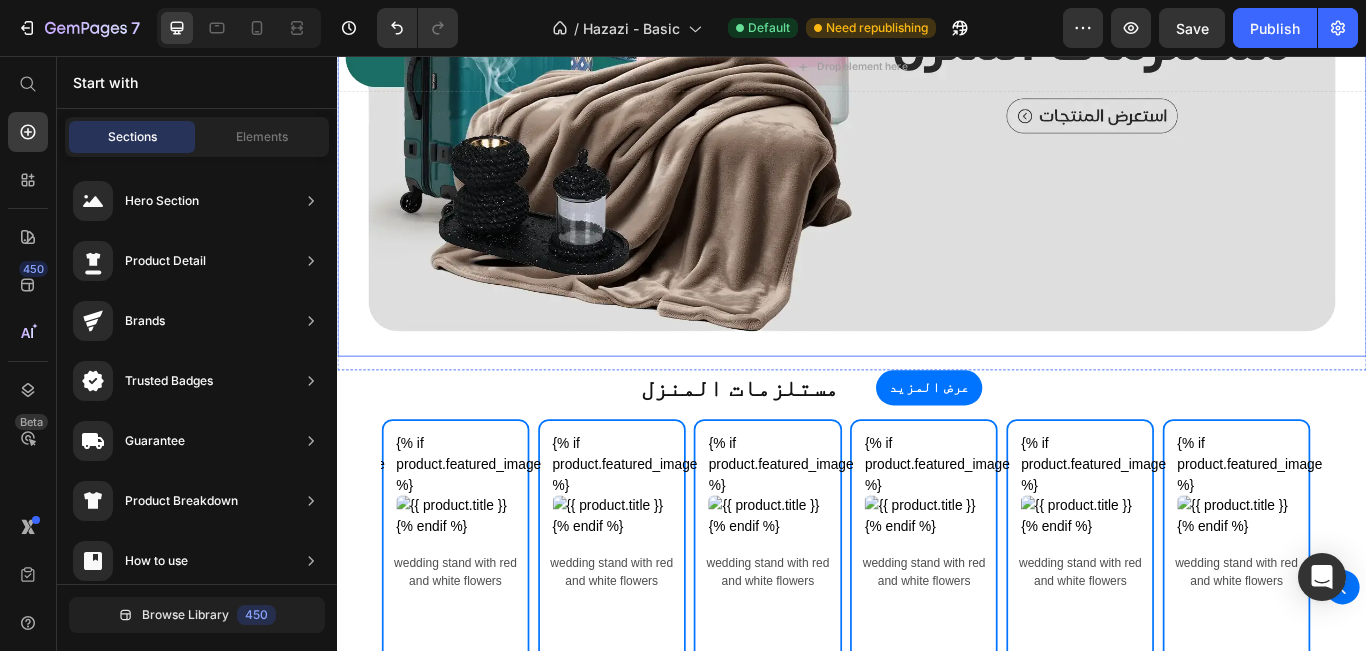 click at bounding box center [937, 68] 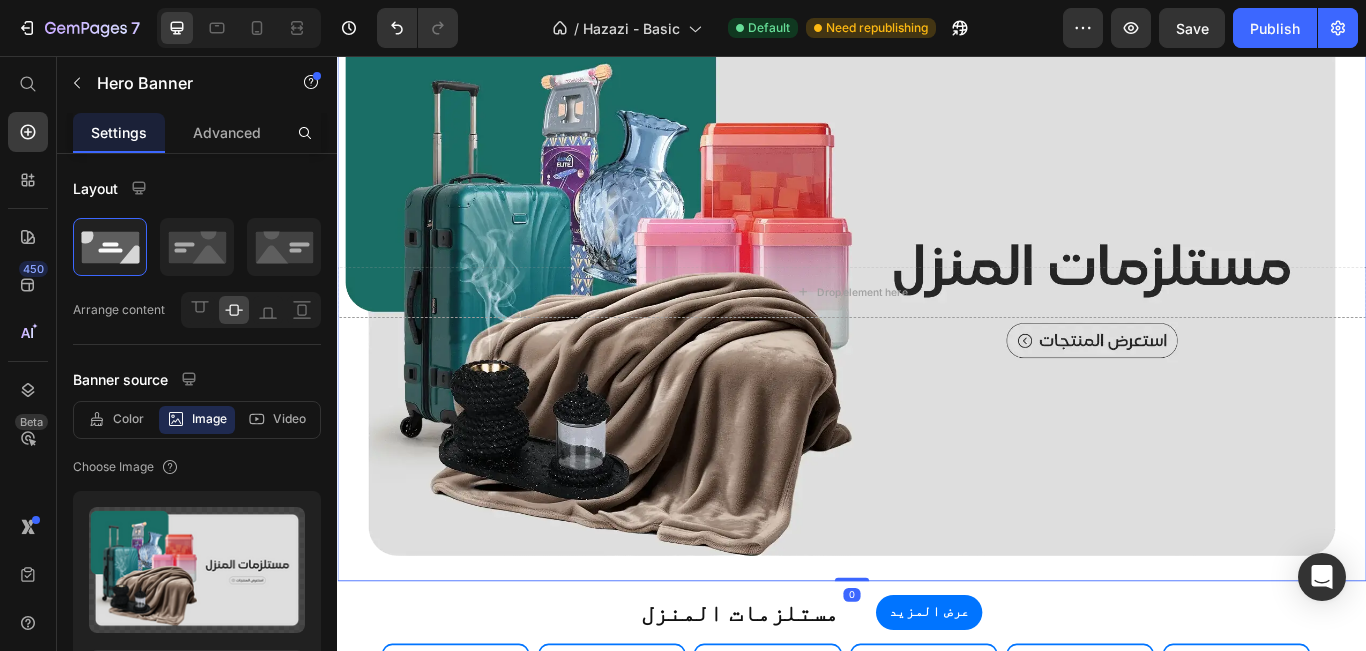 scroll, scrollTop: 5112, scrollLeft: 0, axis: vertical 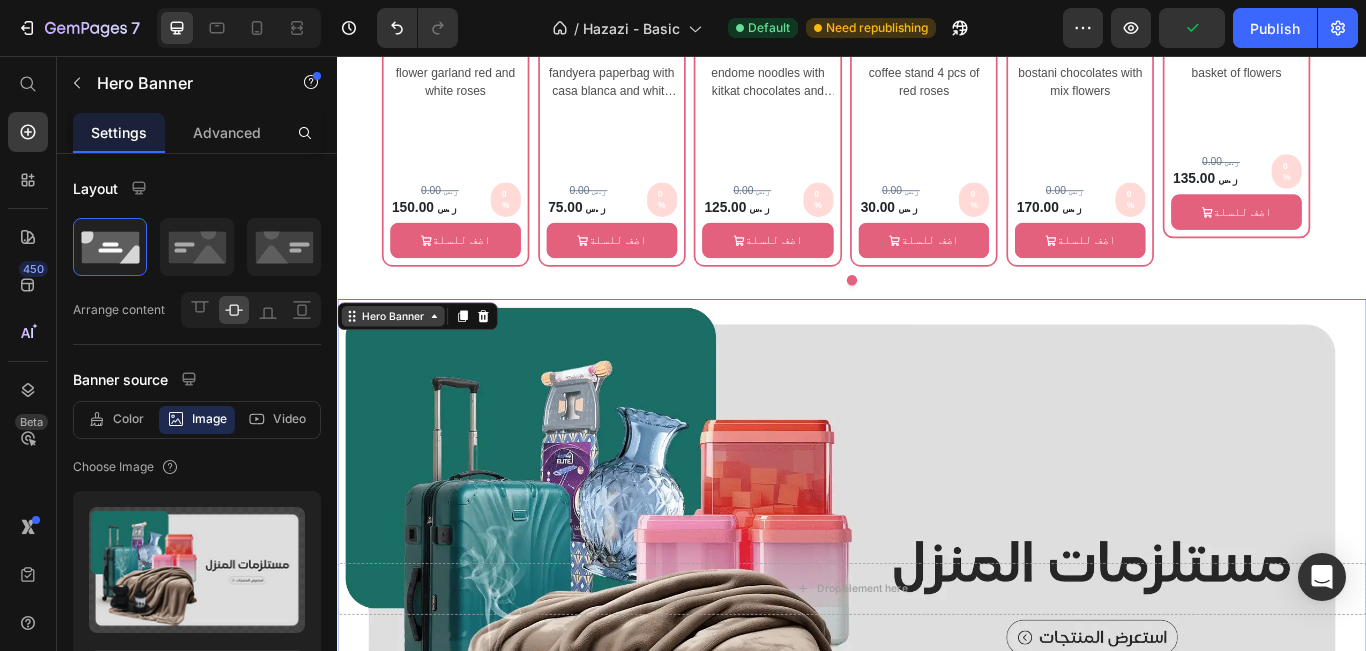 click on "Hero Banner" at bounding box center [402, 359] 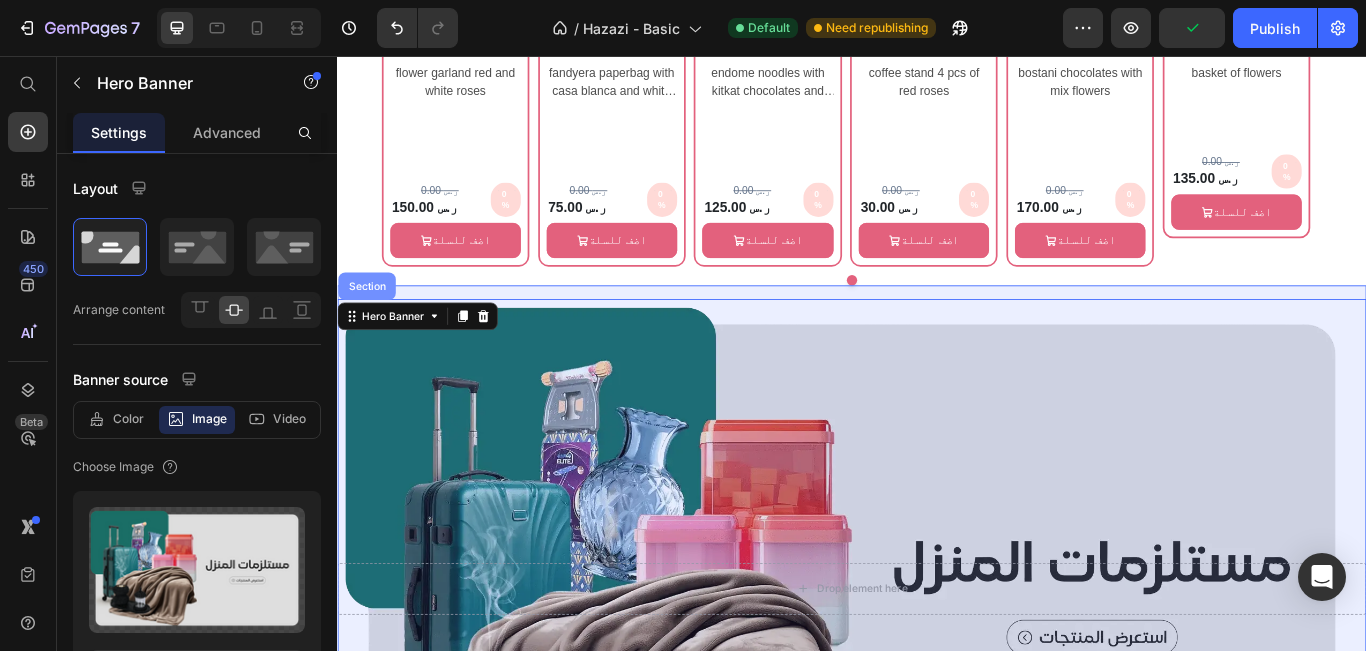 click on "Section" at bounding box center (371, 324) 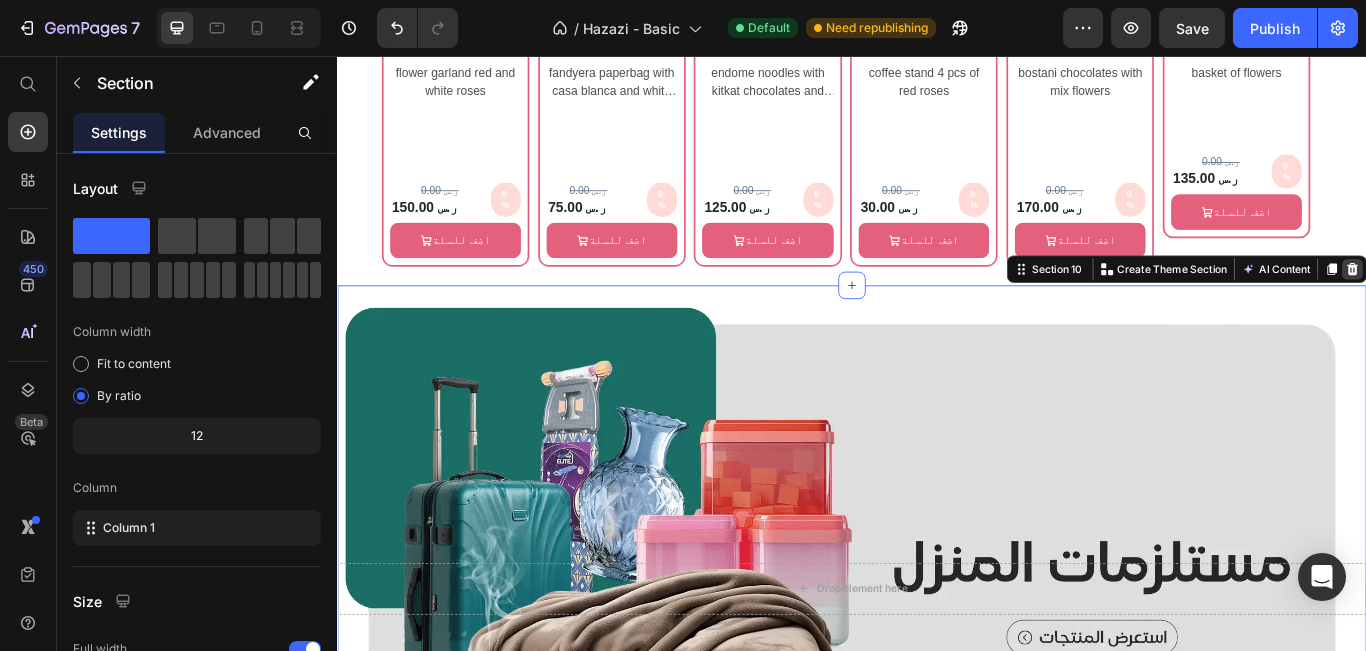 click 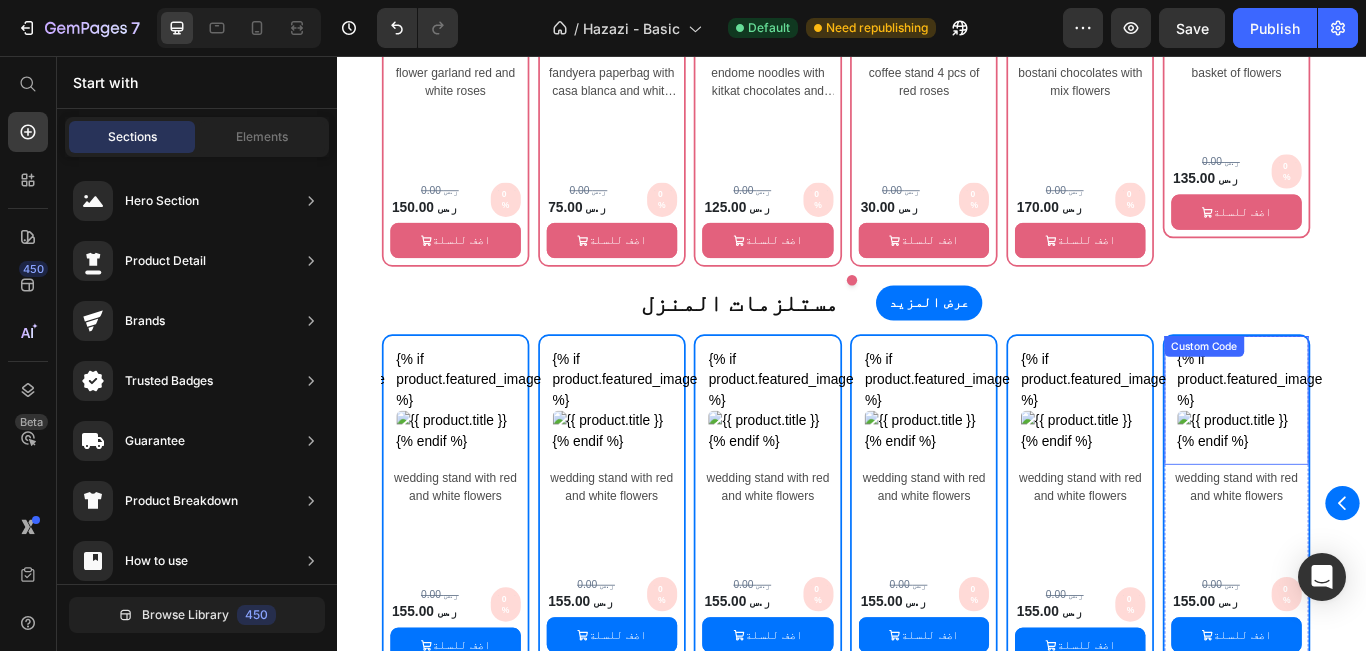 scroll, scrollTop: 5212, scrollLeft: 0, axis: vertical 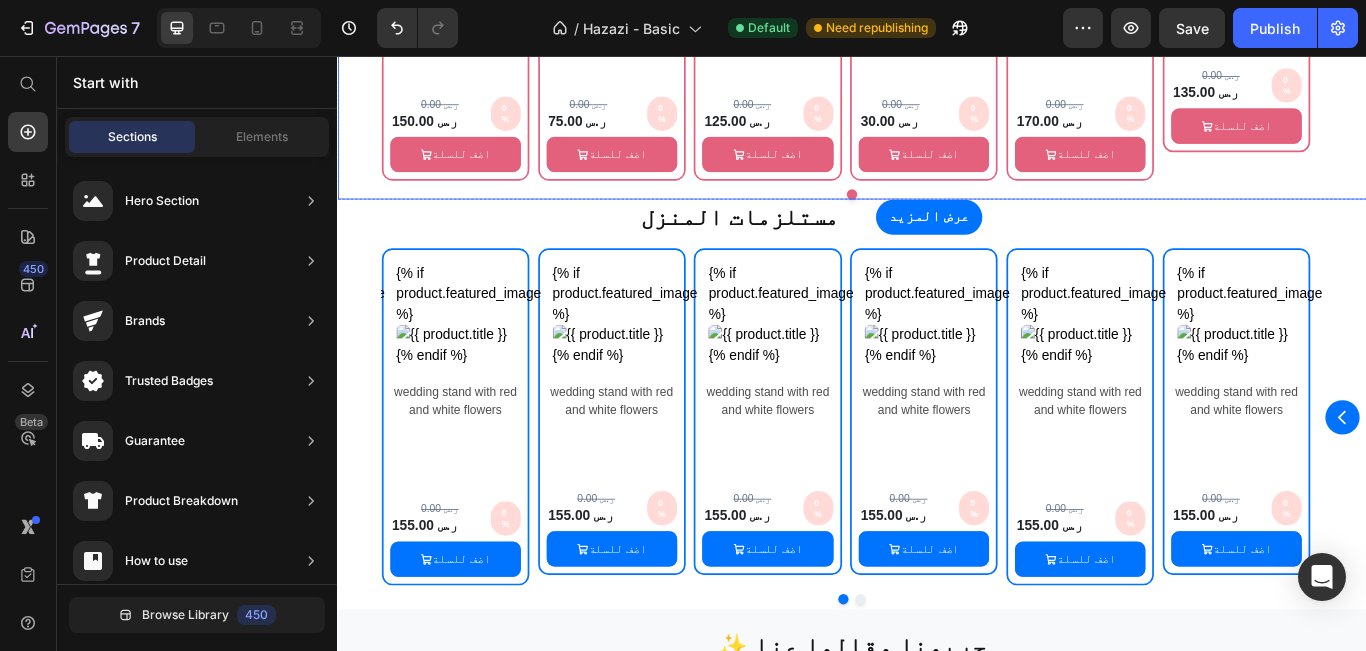 click at bounding box center [937, 217] 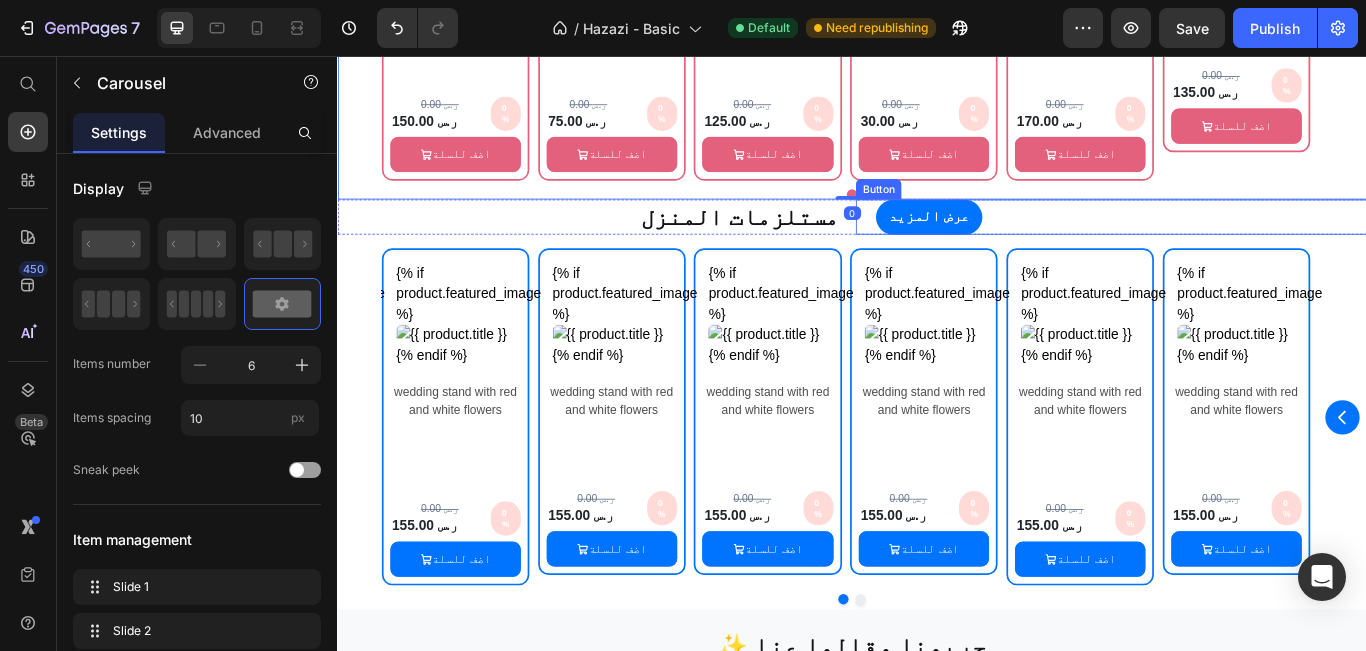 click on "عرض المزيد Button" at bounding box center (1239, 243) 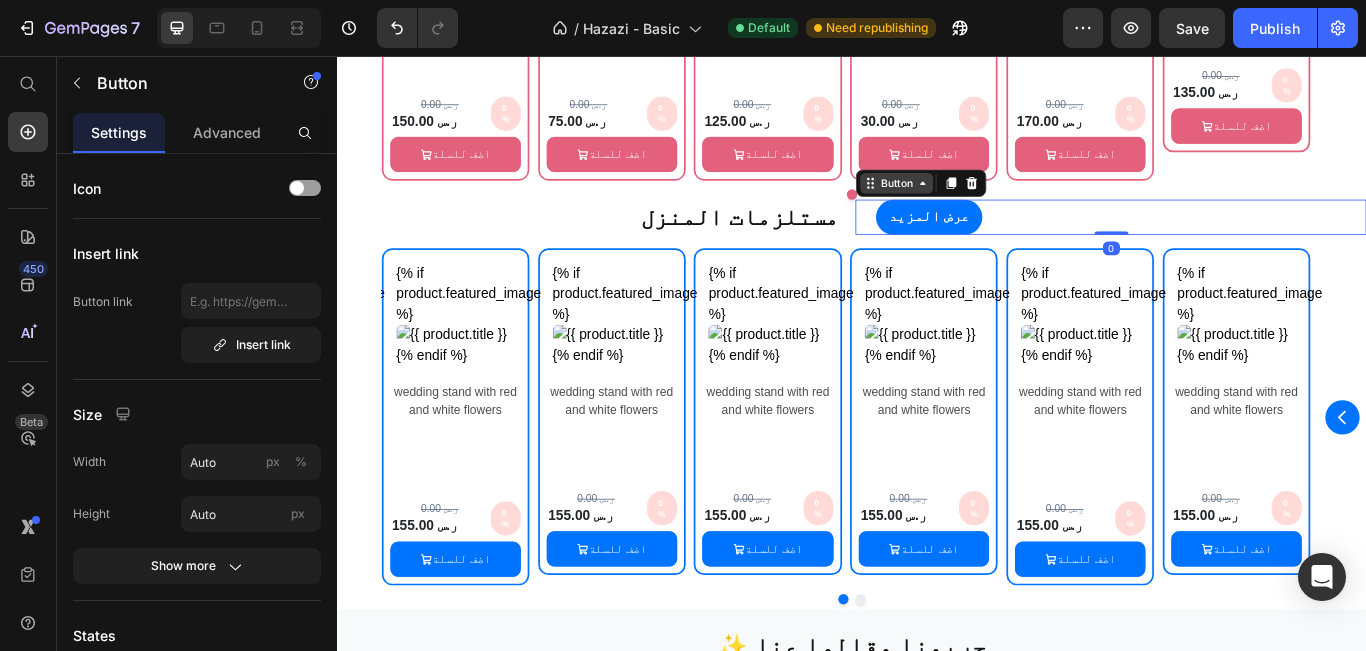 click on "Button" at bounding box center [988, 204] 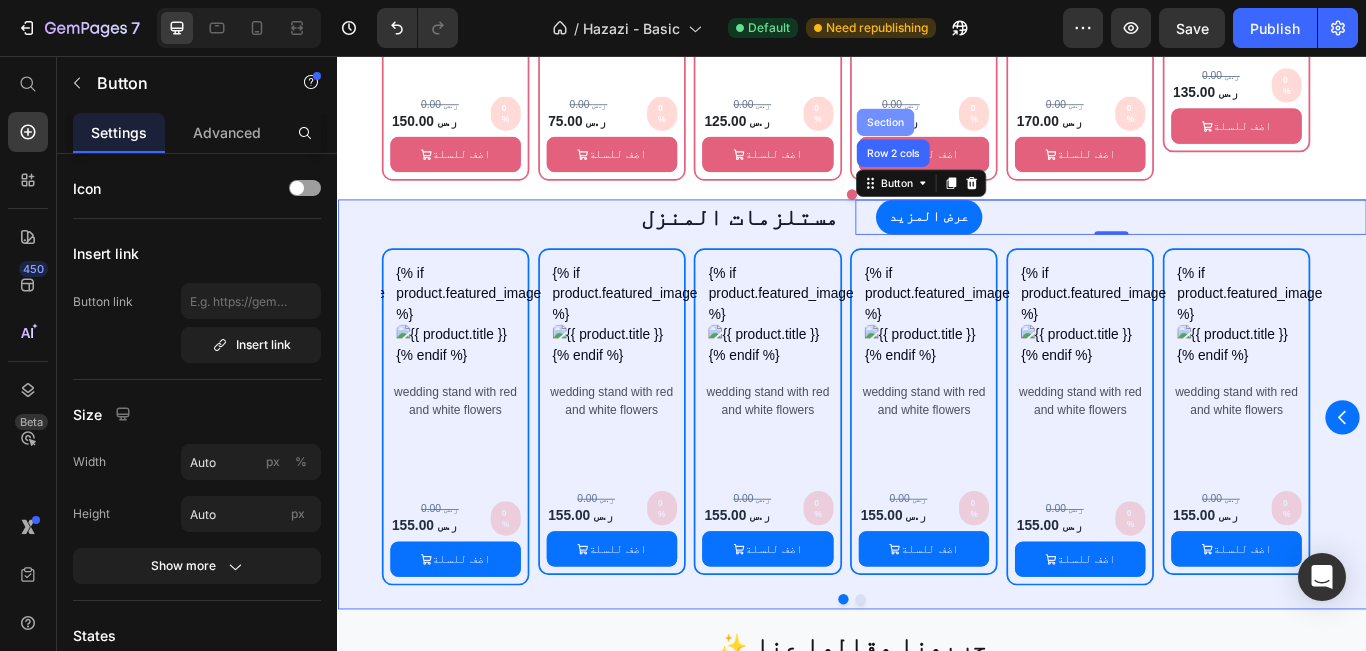 click on "Section" at bounding box center [975, 133] 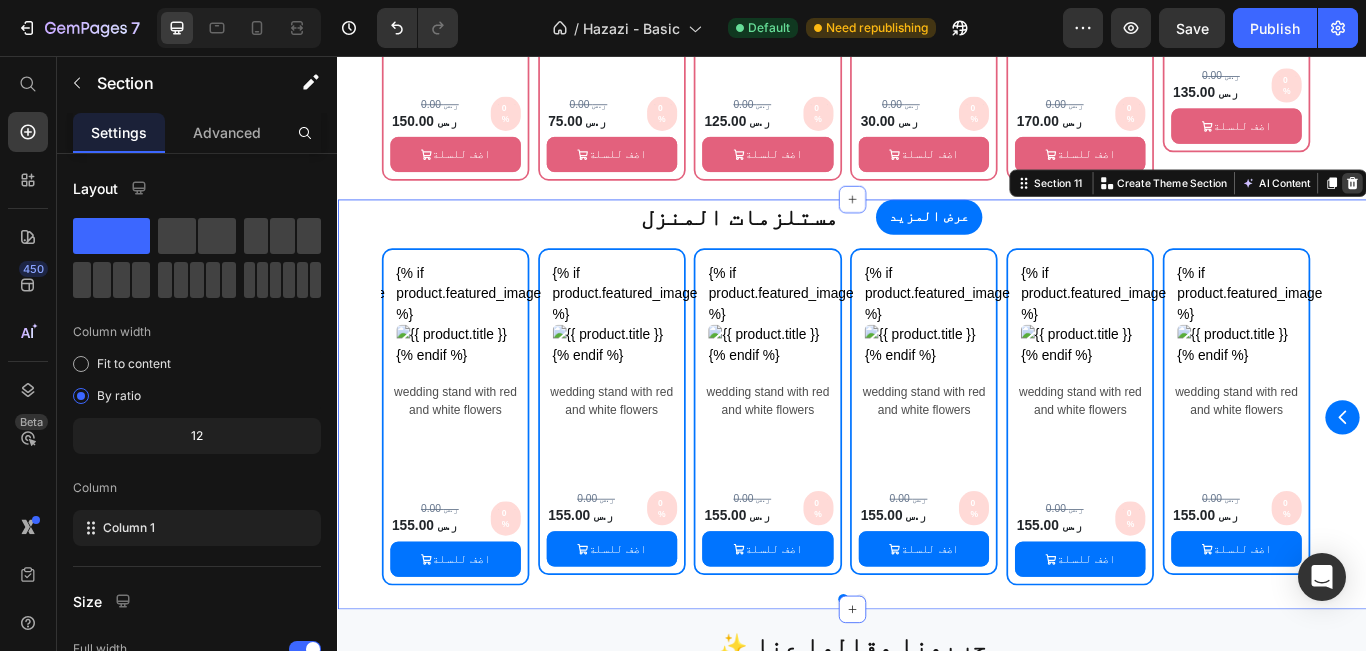 click 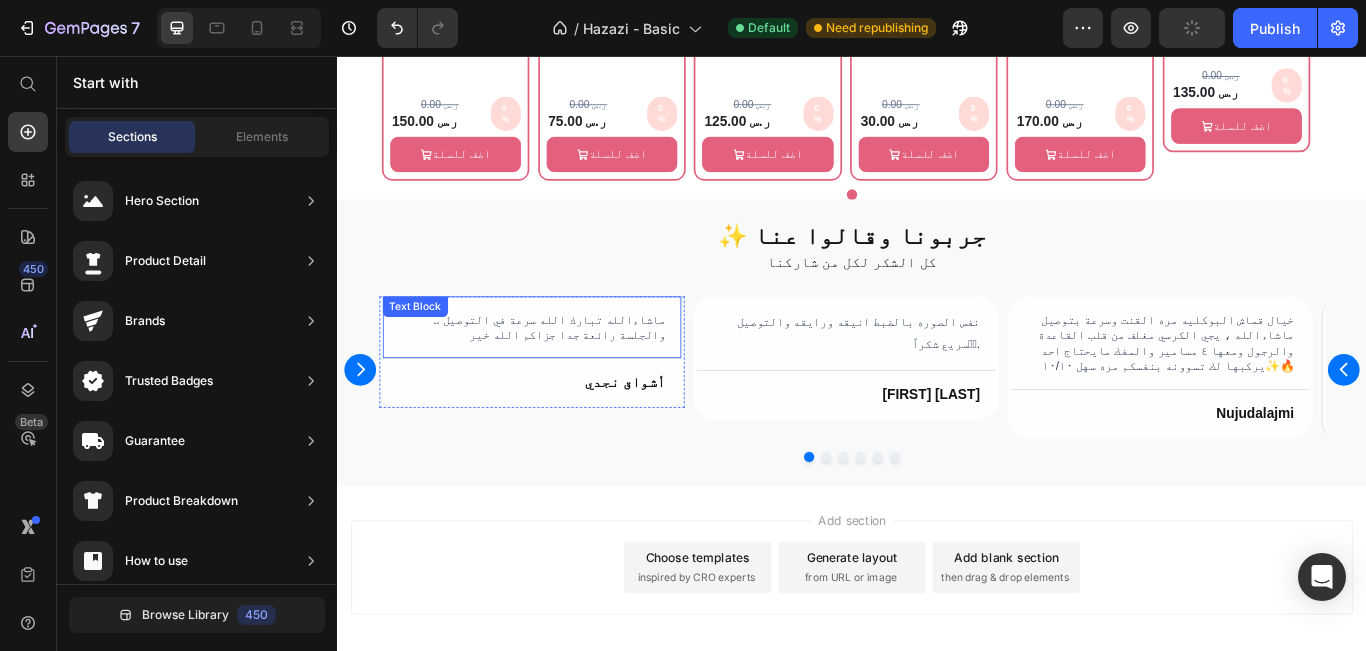 click 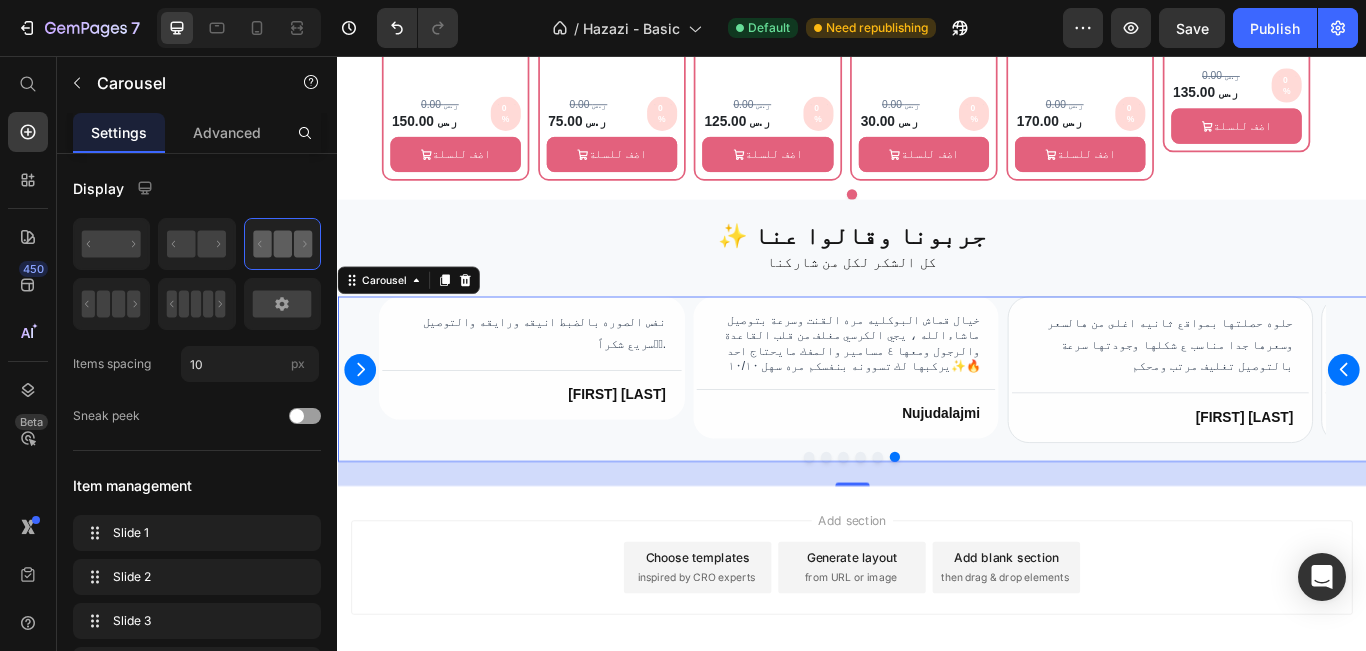click 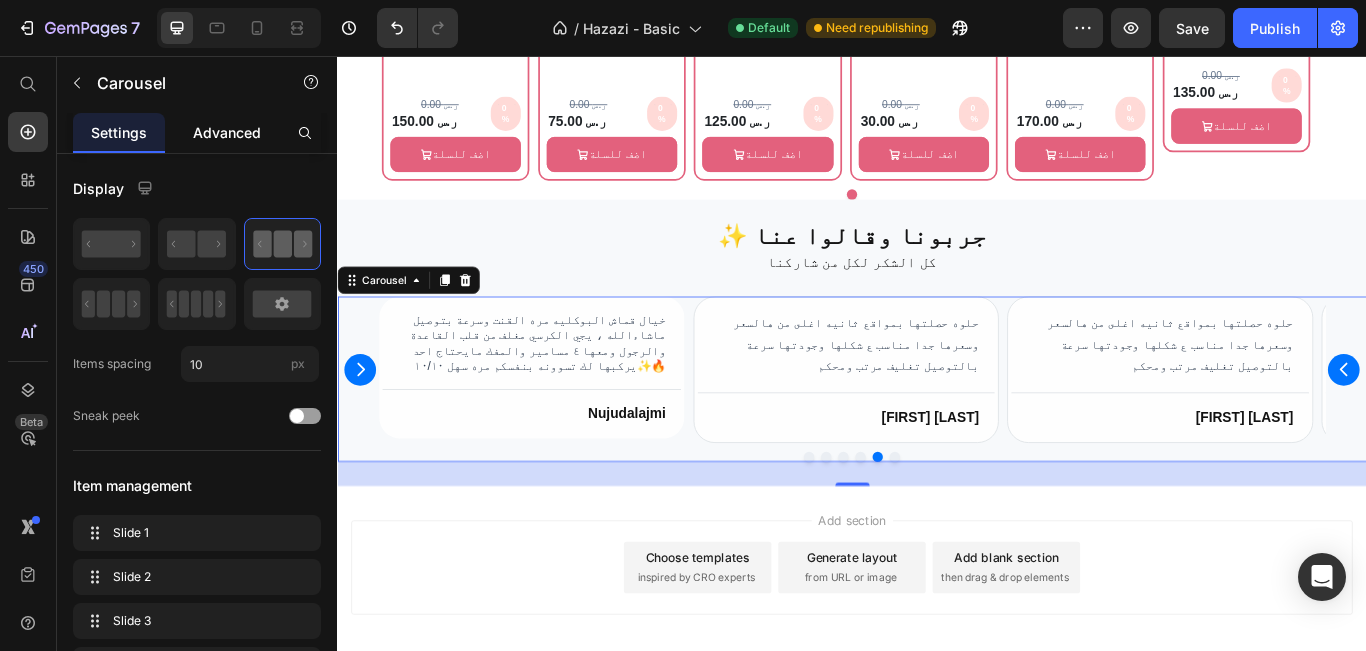 click on "Advanced" at bounding box center (227, 132) 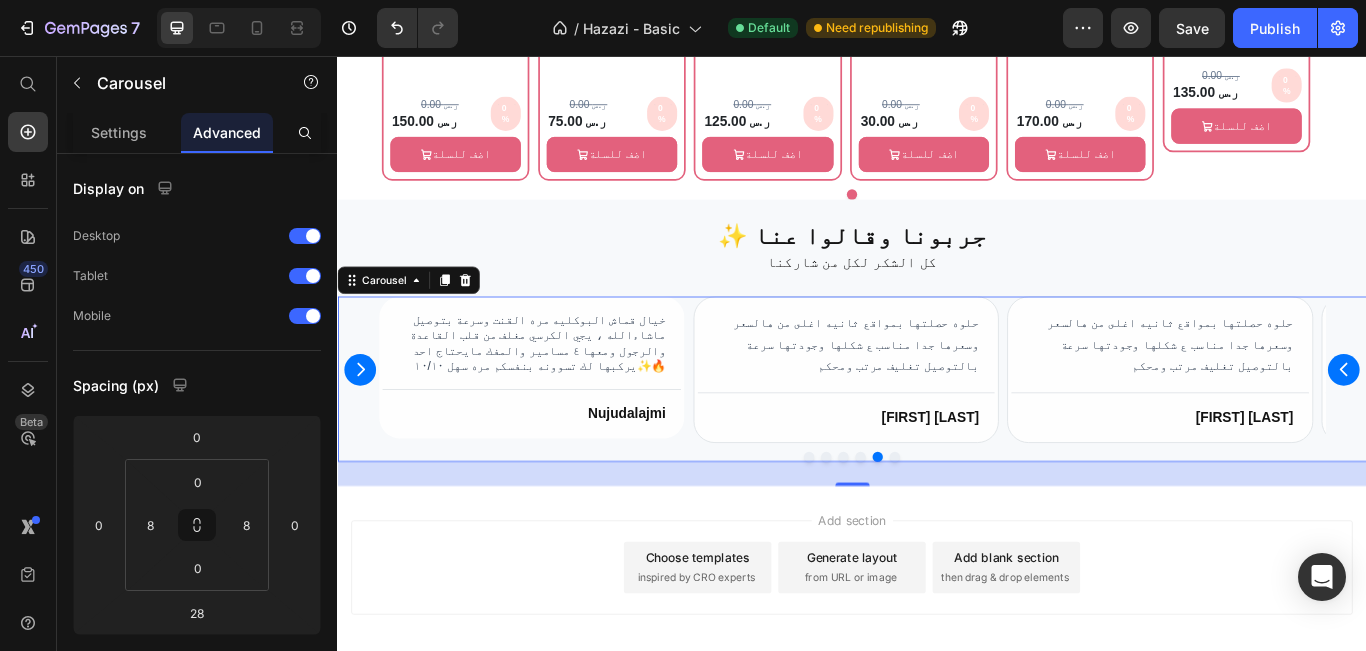 click 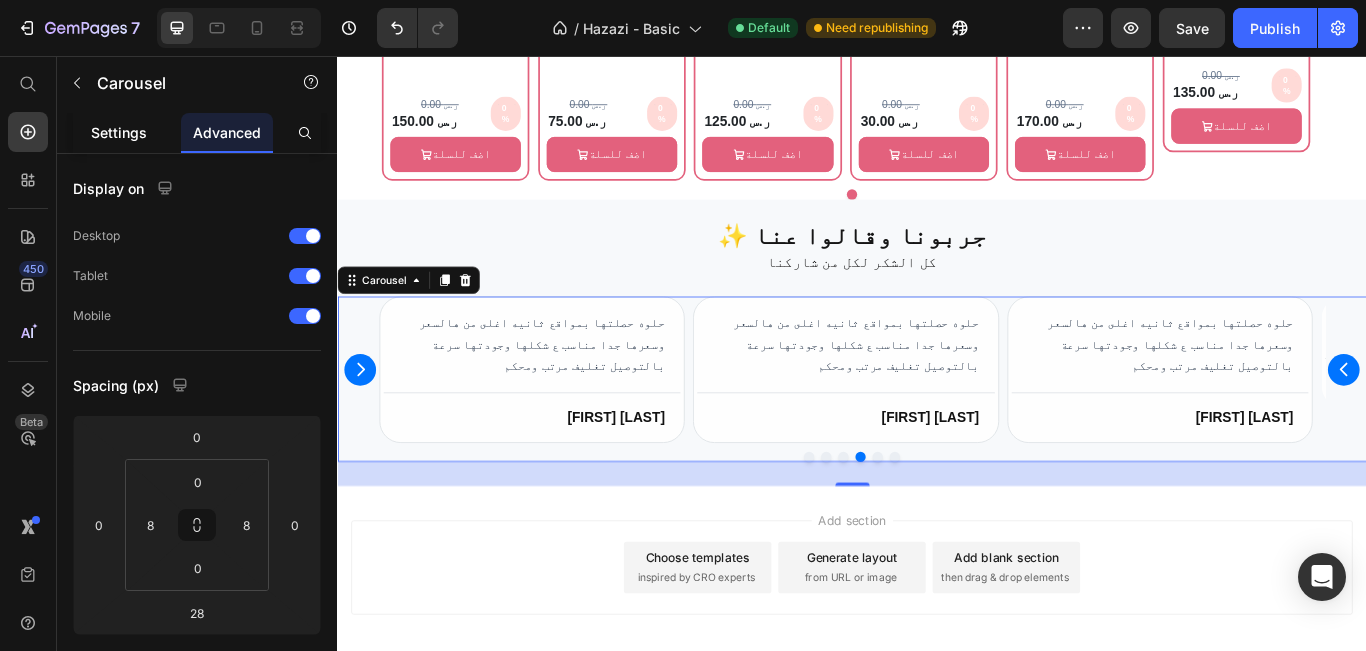 click on "Settings" at bounding box center (119, 132) 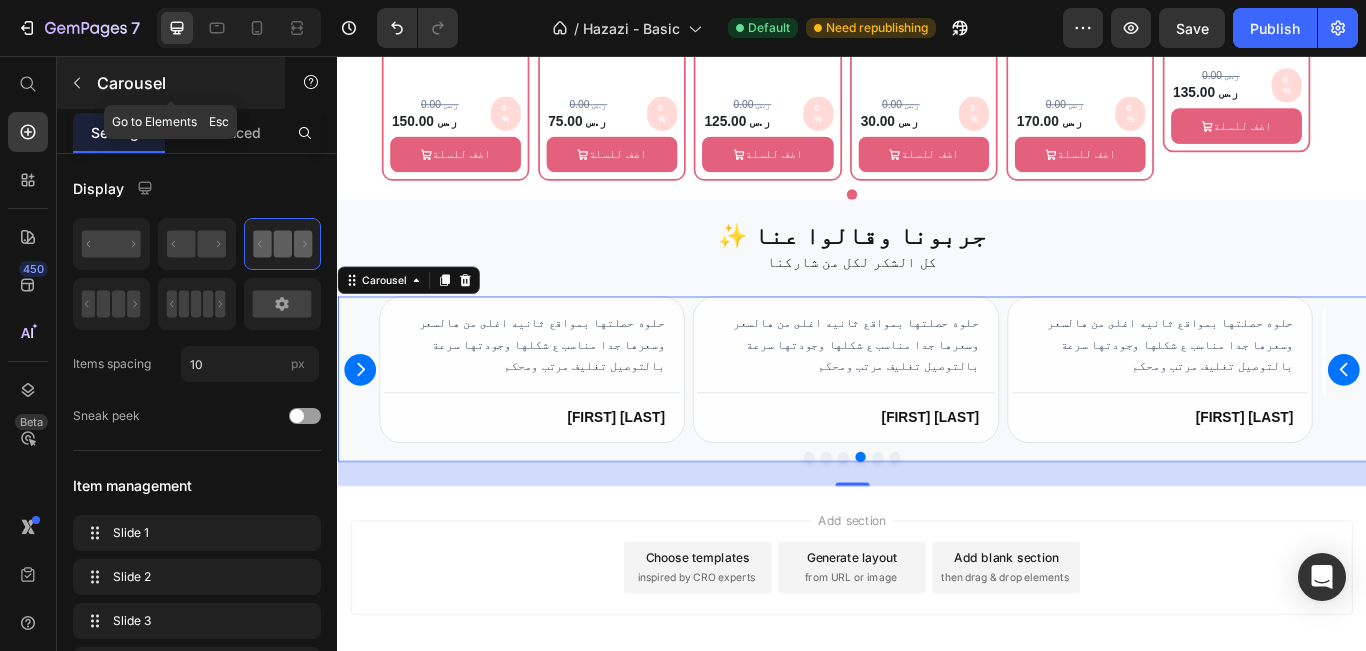click on "Carousel" at bounding box center (182, 83) 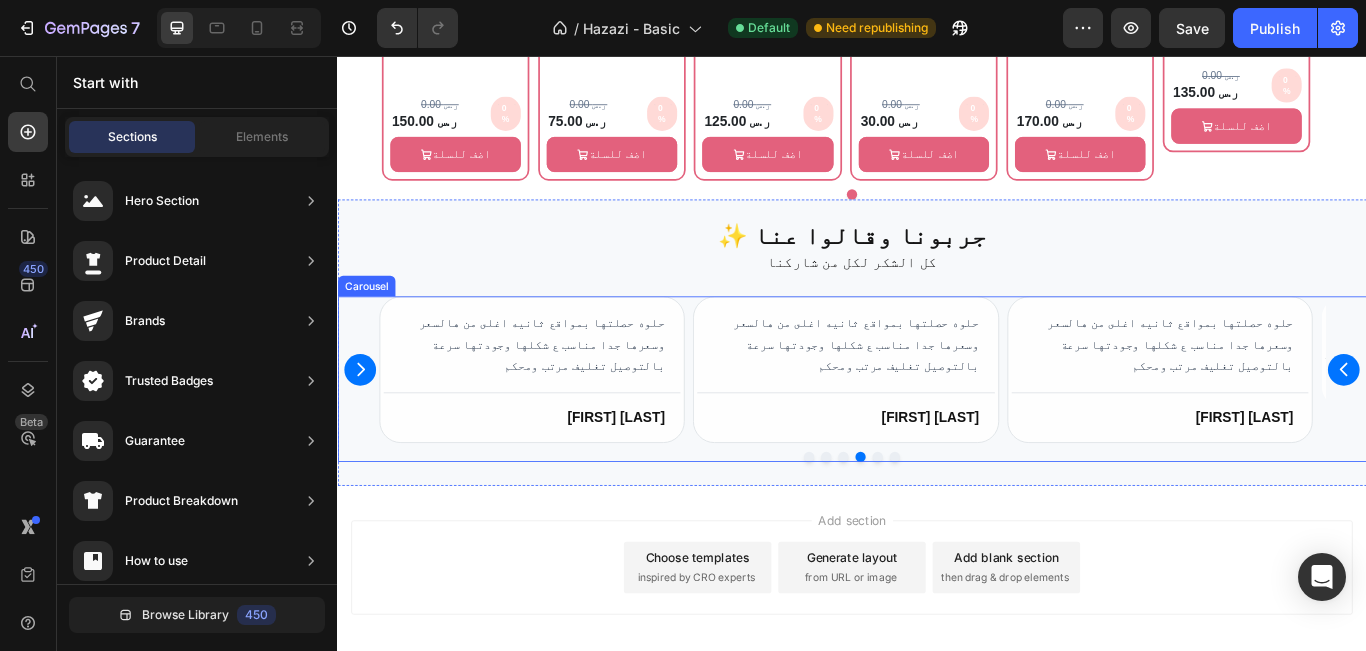 click at bounding box center (937, 523) 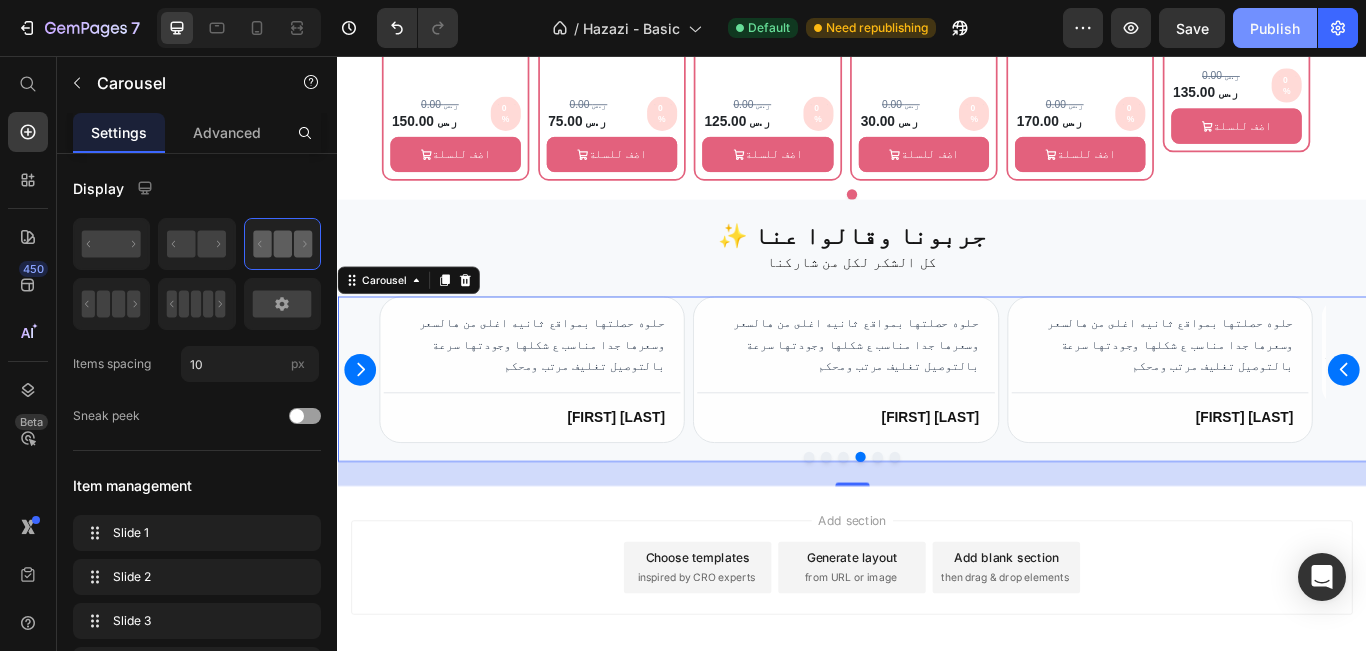 click on "Publish" at bounding box center [1275, 28] 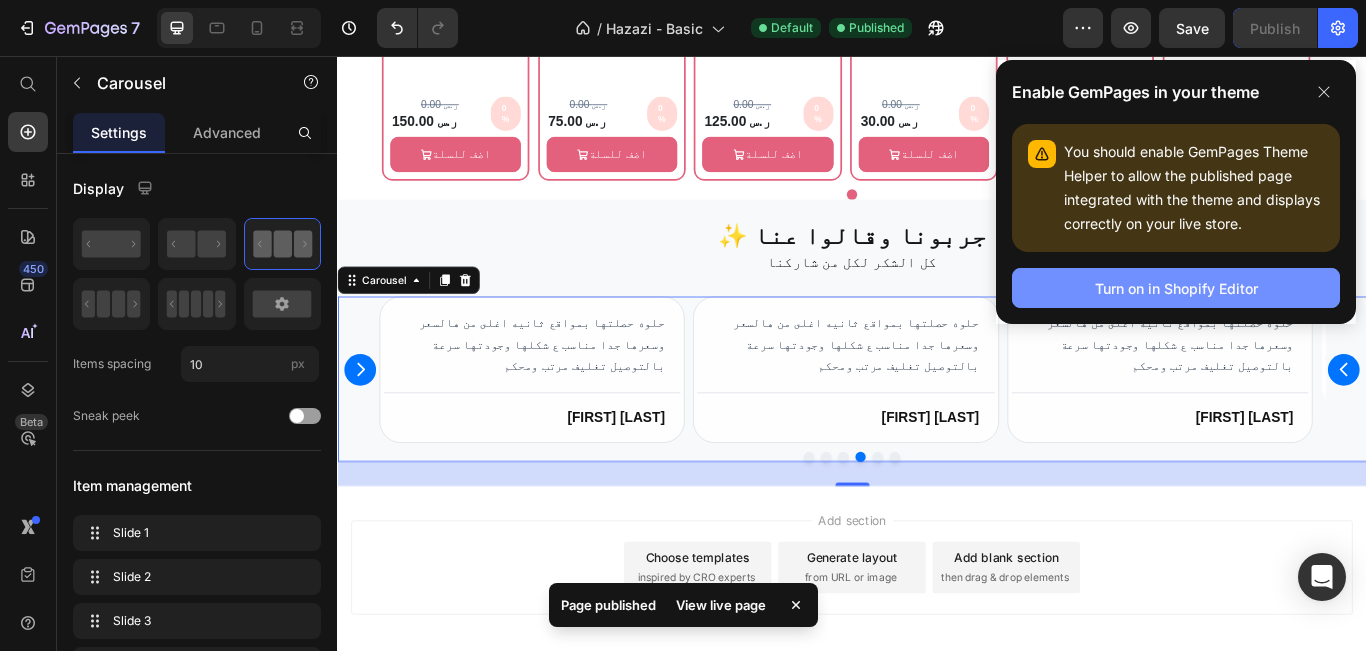 click on "Turn on in Shopify Editor" at bounding box center (1176, 288) 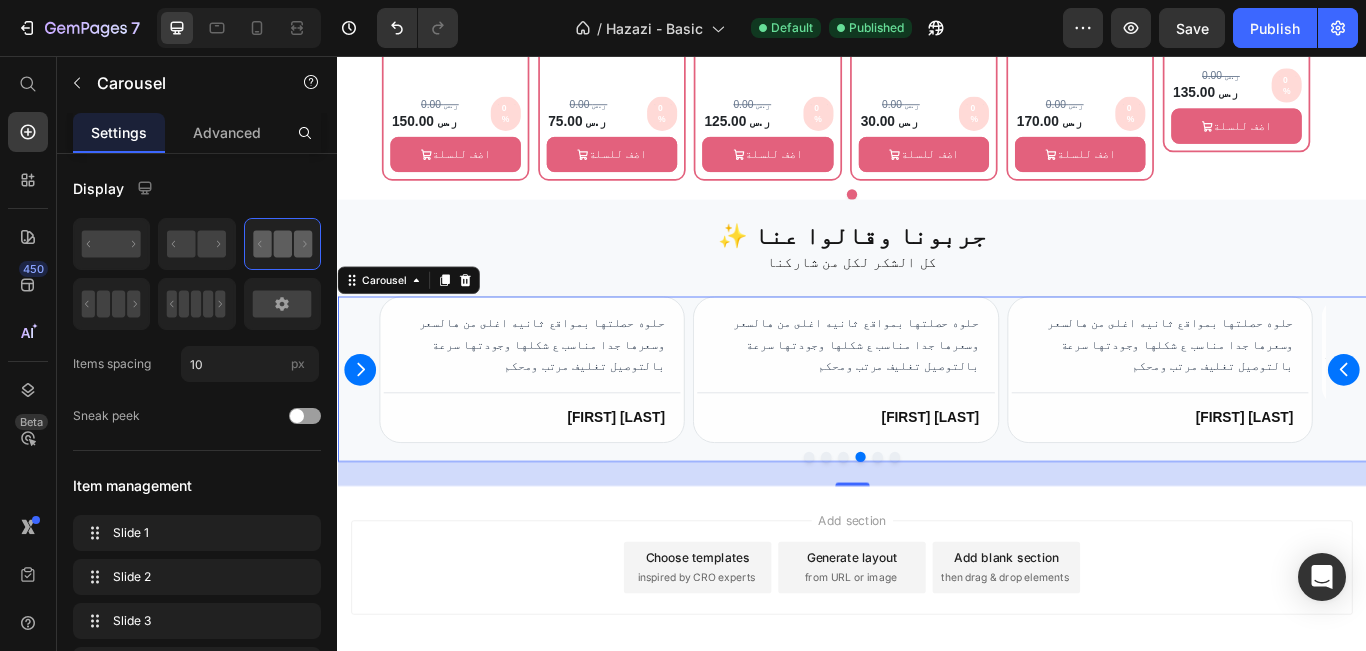 click 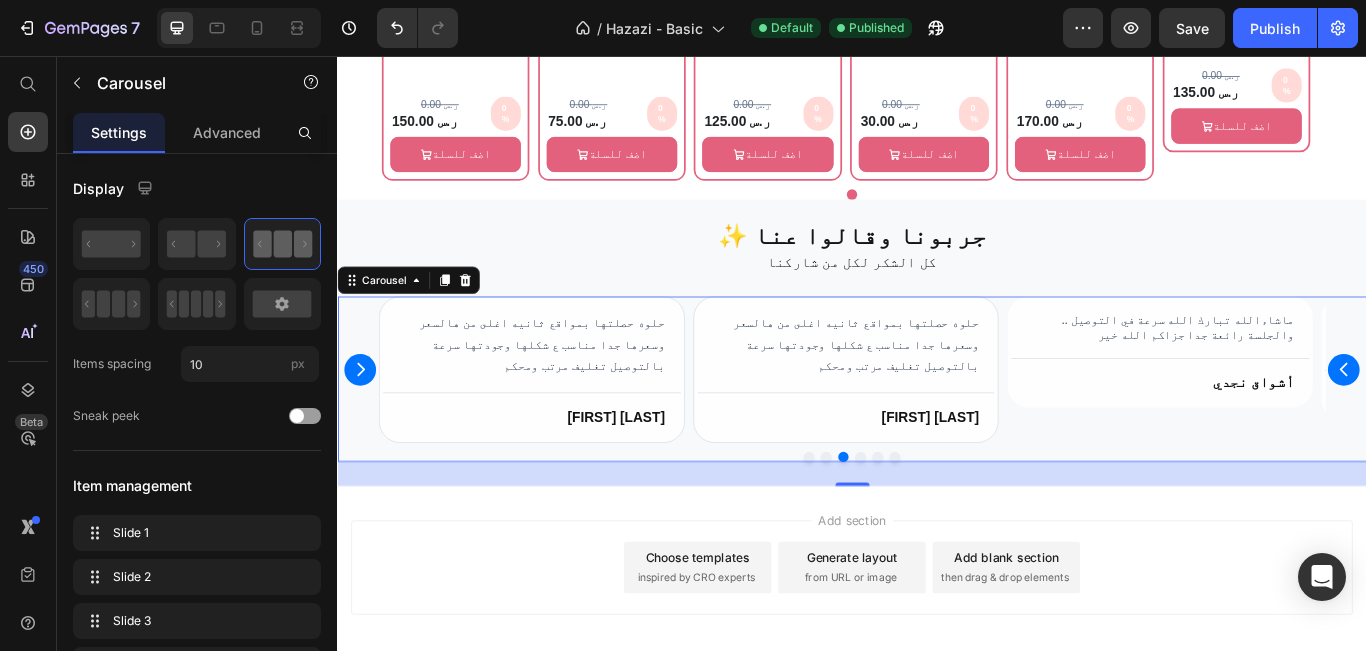 type 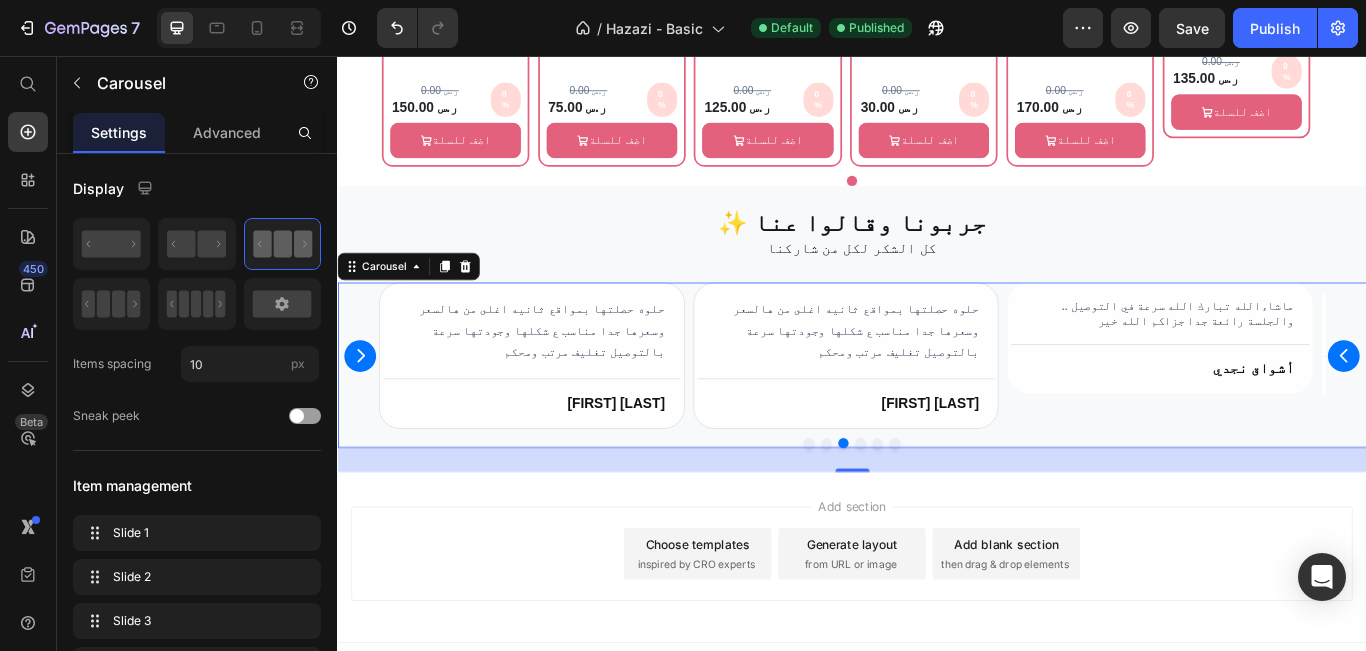 click at bounding box center [927, 507] 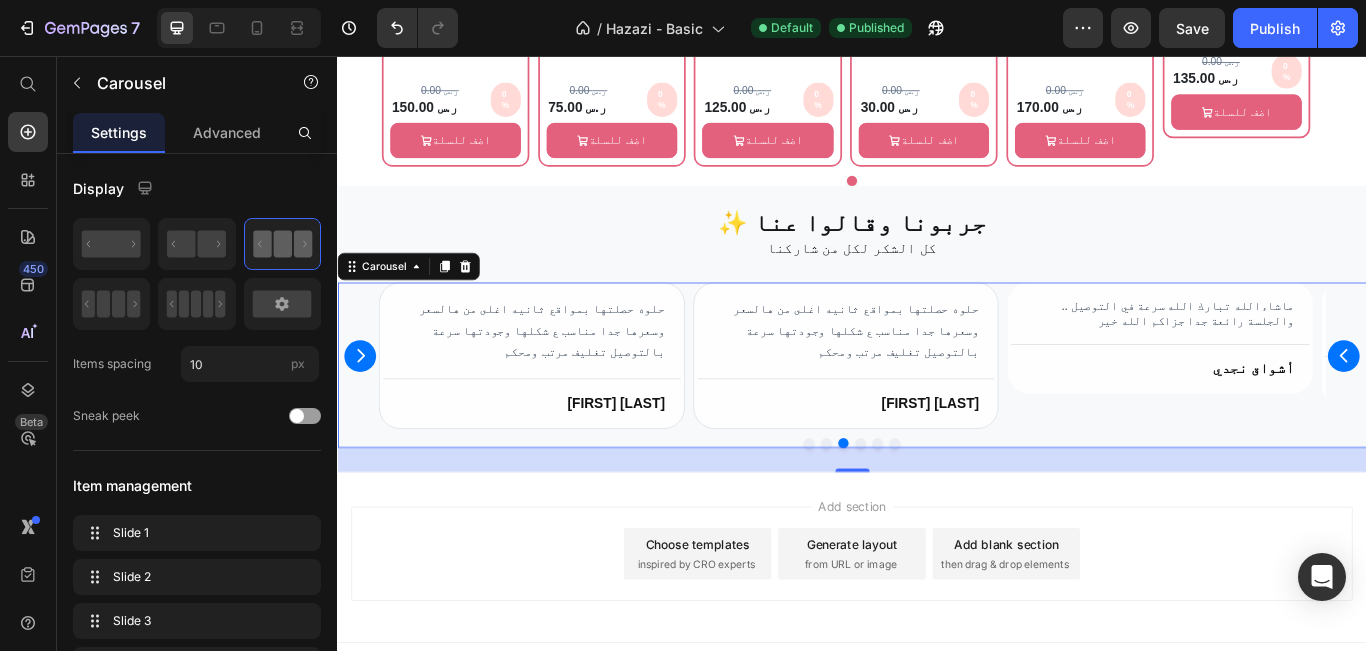 click on "Carousel" 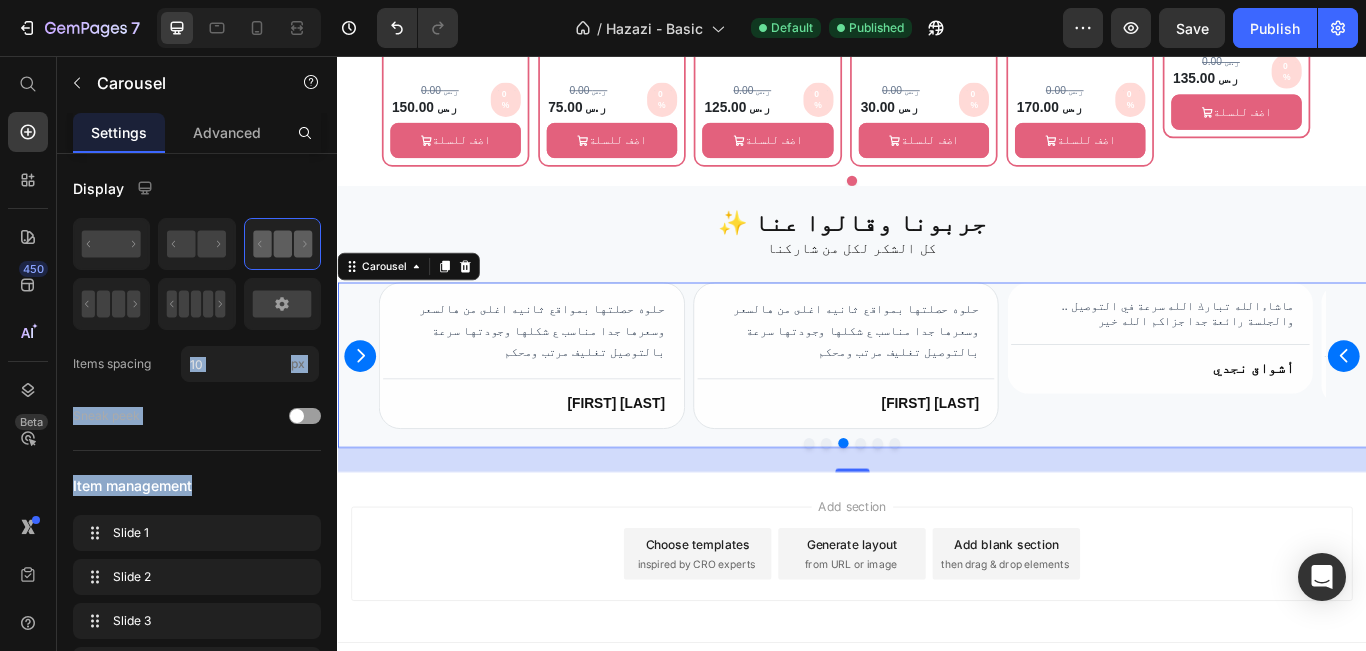 drag, startPoint x: 329, startPoint y: 393, endPoint x: 328, endPoint y: 509, distance: 116.00431 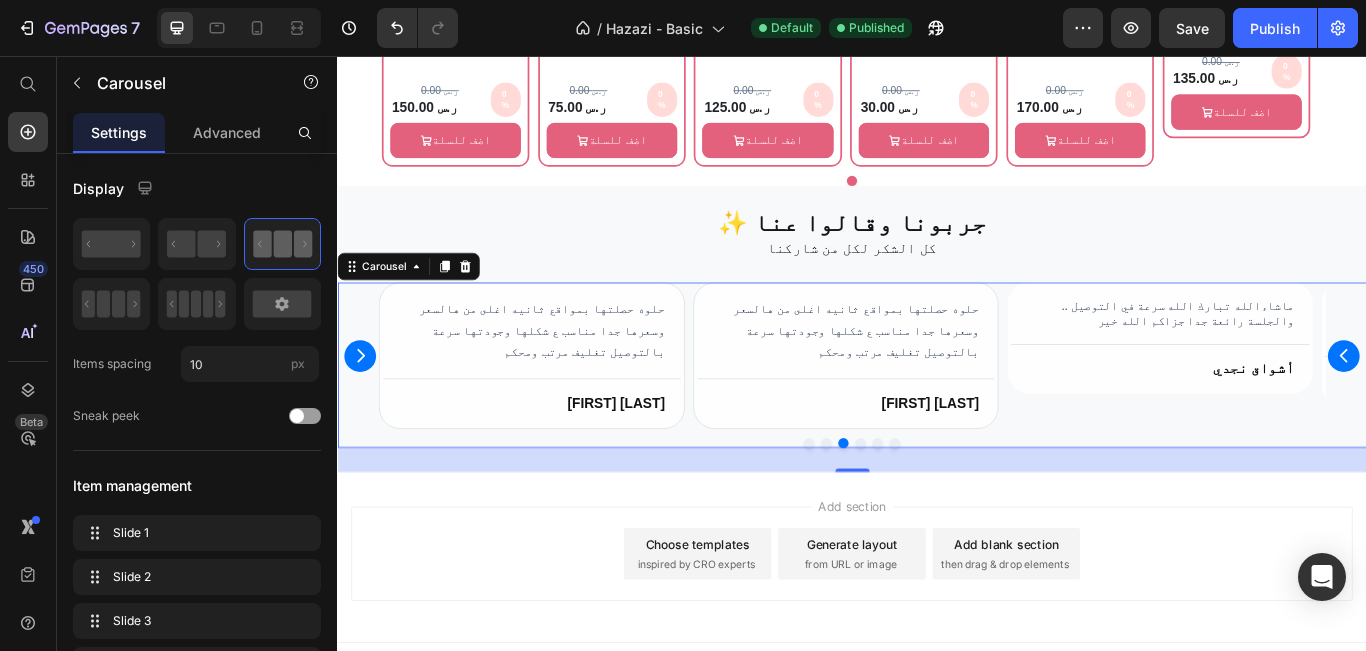 drag, startPoint x: 673, startPoint y: 603, endPoint x: 342, endPoint y: 543, distance: 336.3941 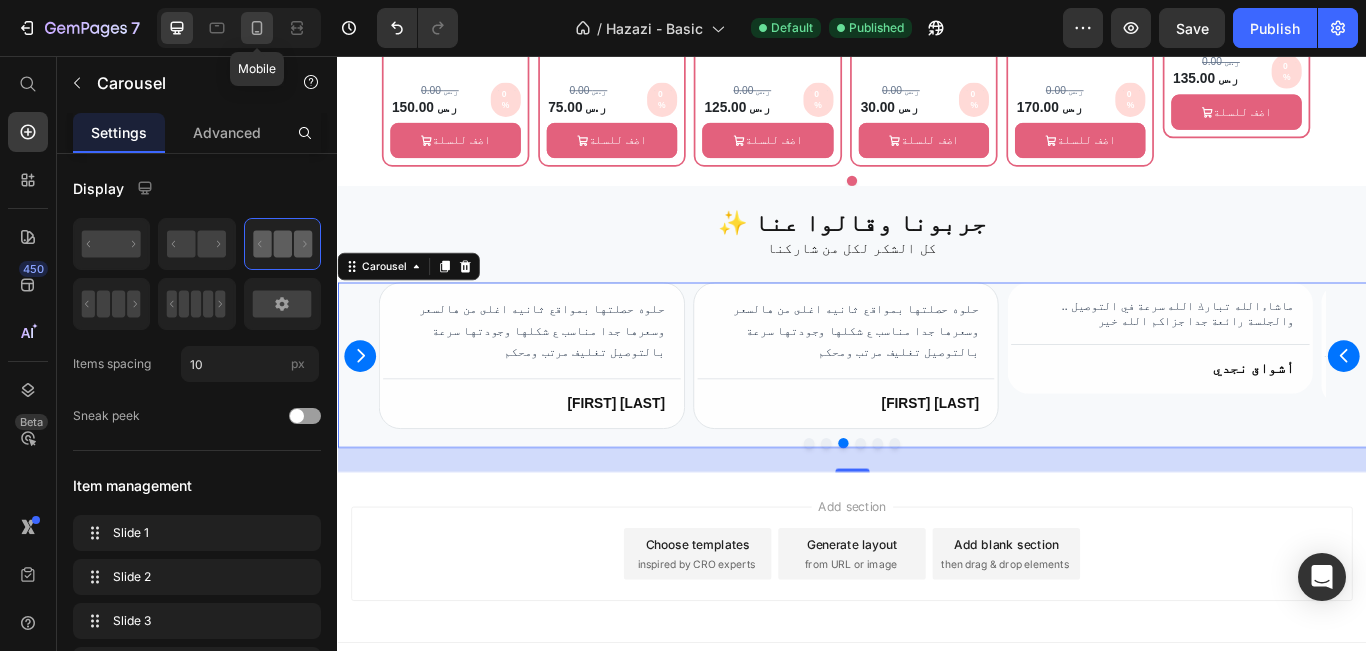 click 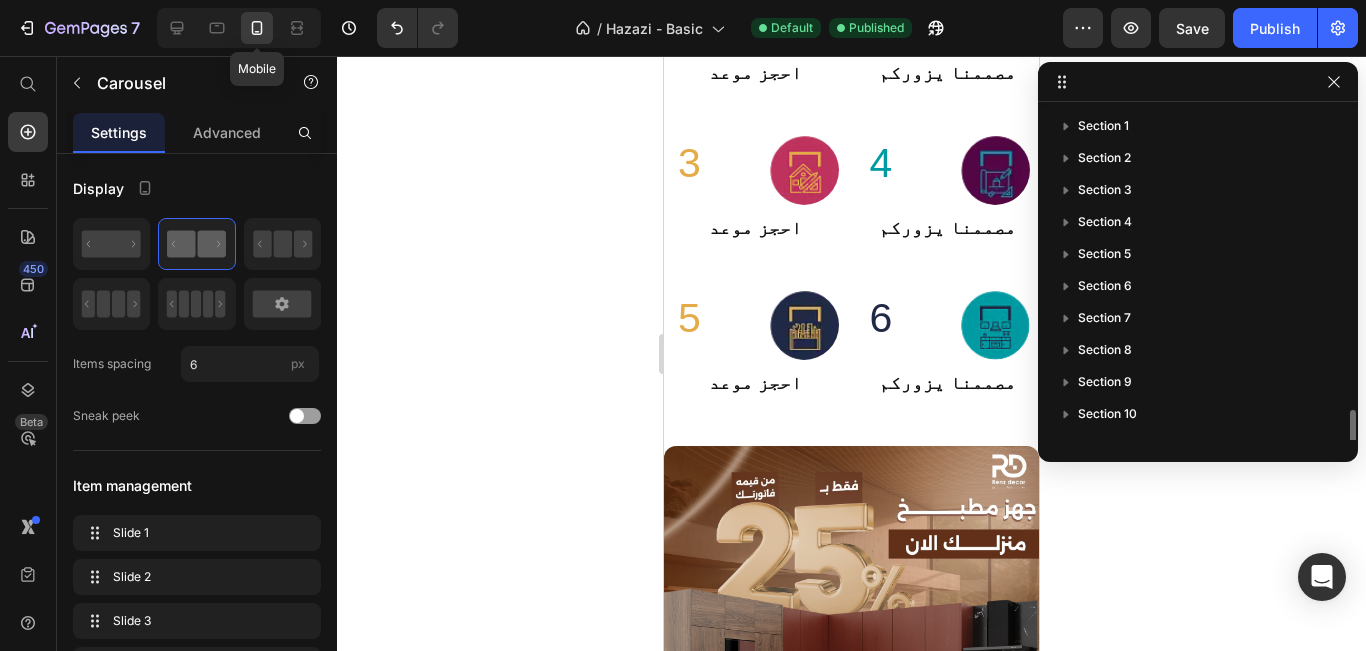 scroll, scrollTop: 5182, scrollLeft: 0, axis: vertical 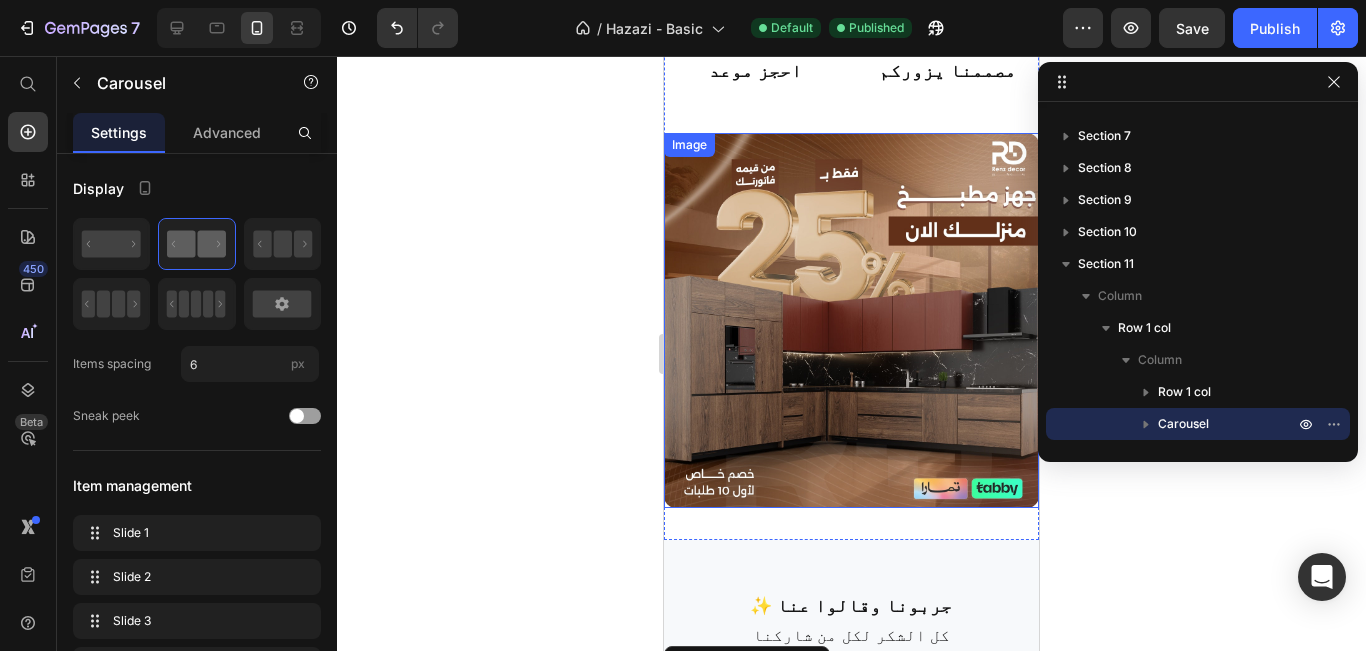 click at bounding box center (851, 320) 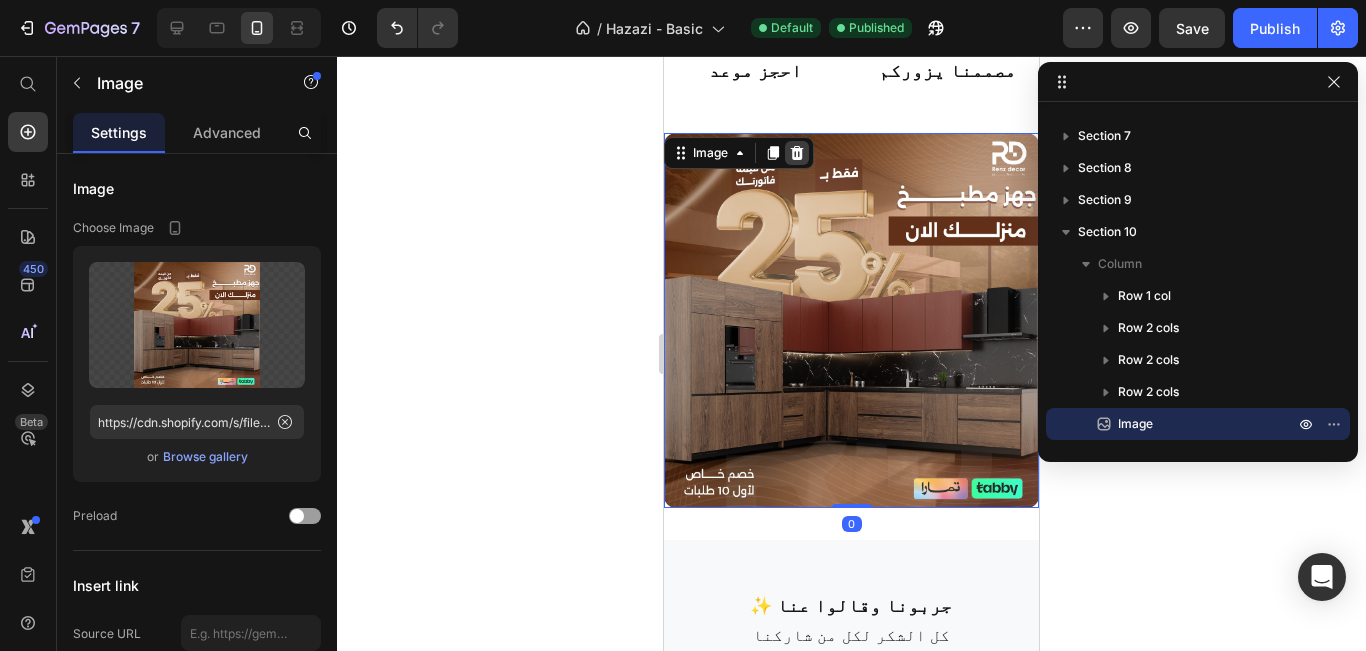 click 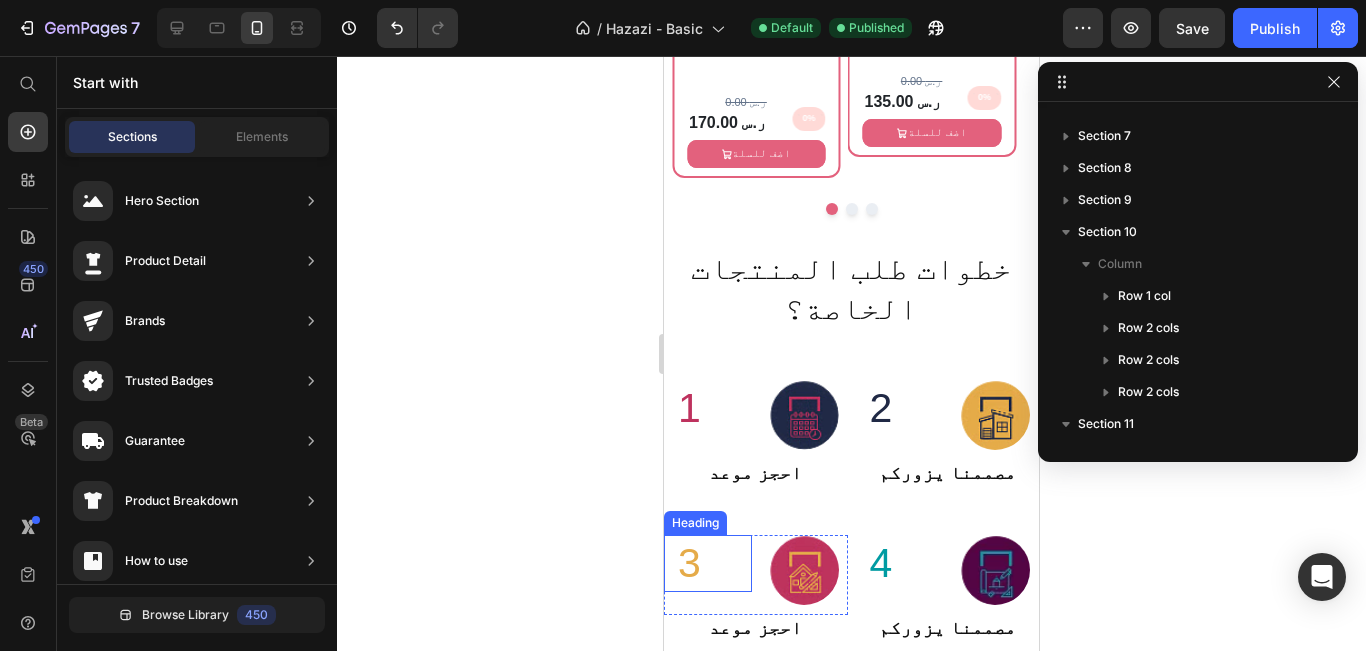 scroll, scrollTop: 4825, scrollLeft: 0, axis: vertical 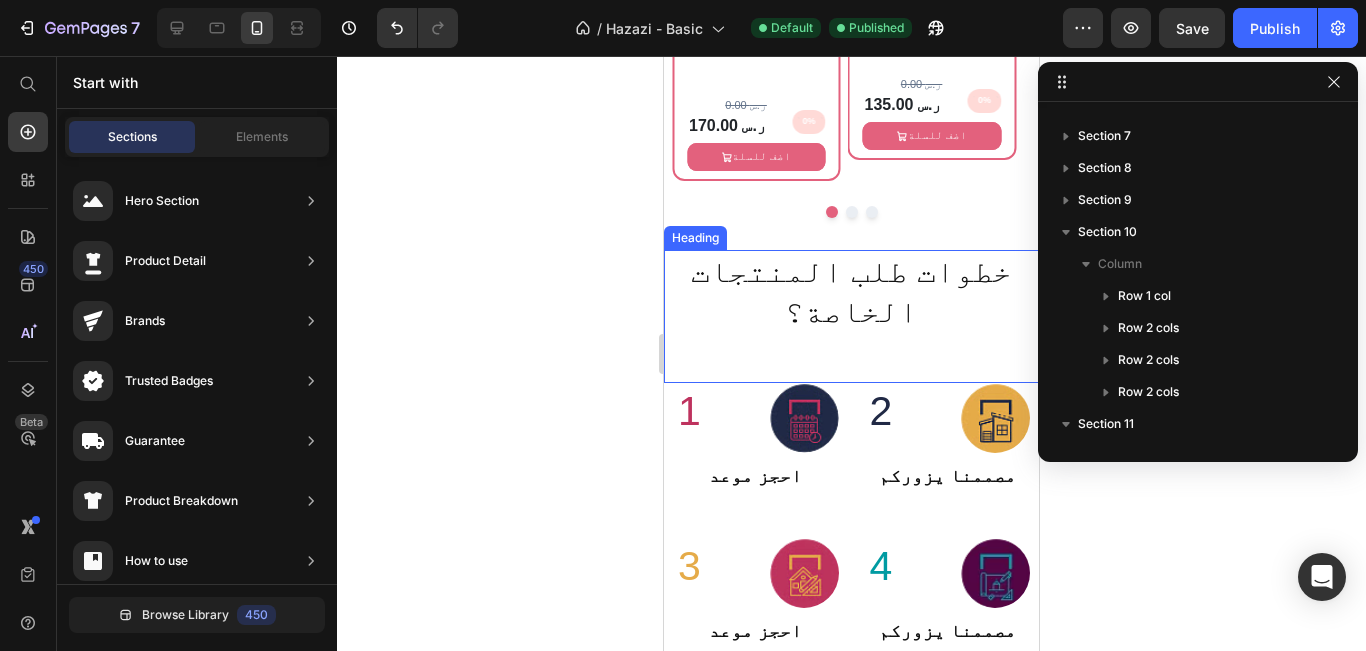 click on "خطوات طلب المنتجات الخاصة؟" at bounding box center [851, 292] 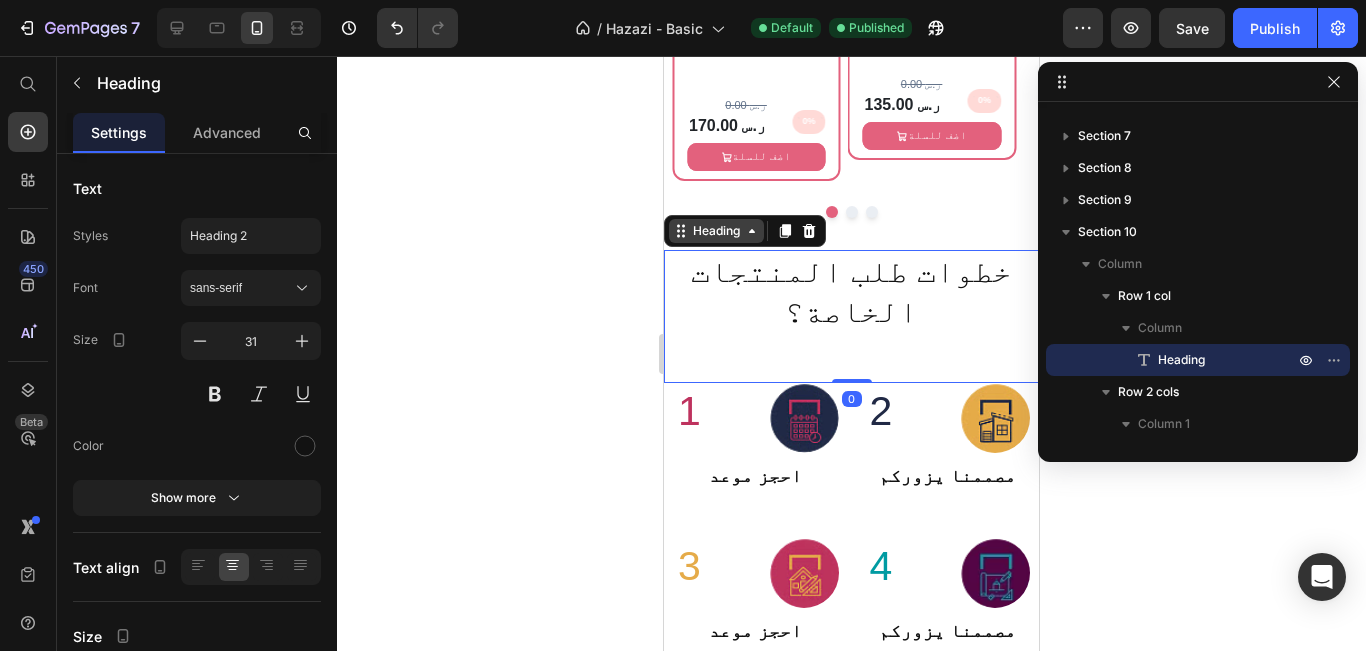click on "Heading" at bounding box center (716, 231) 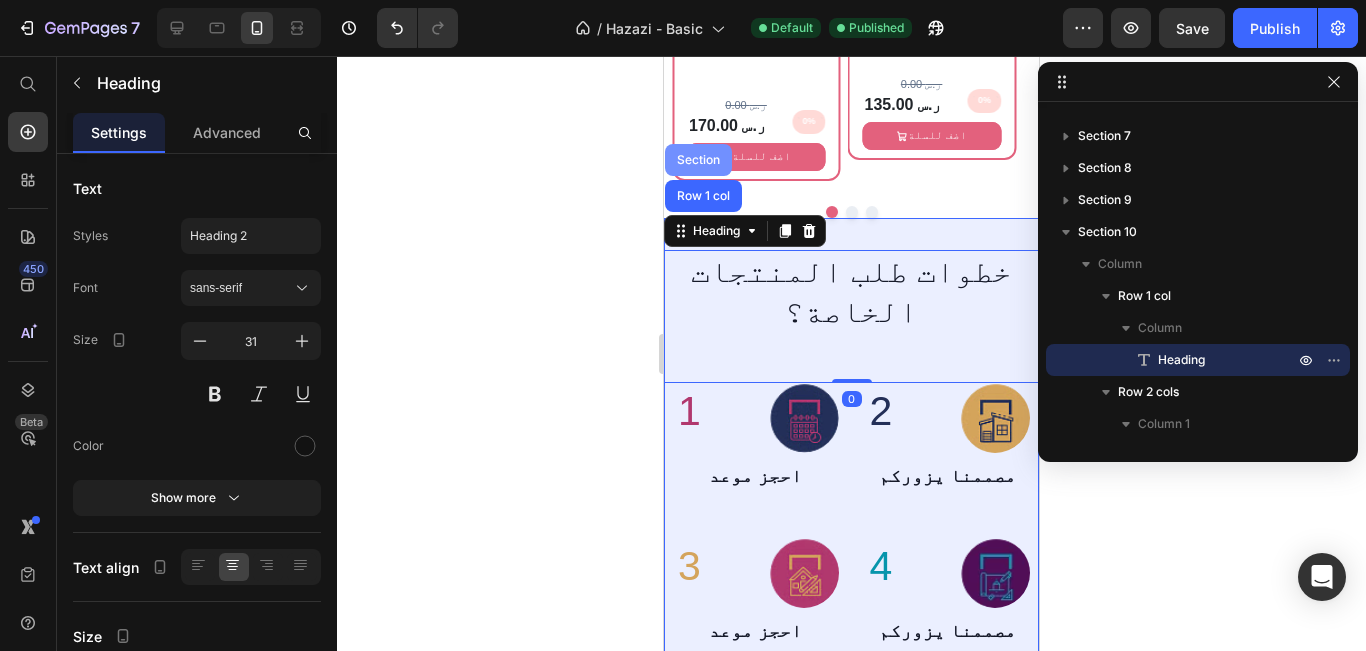 click on "Section" at bounding box center [698, 160] 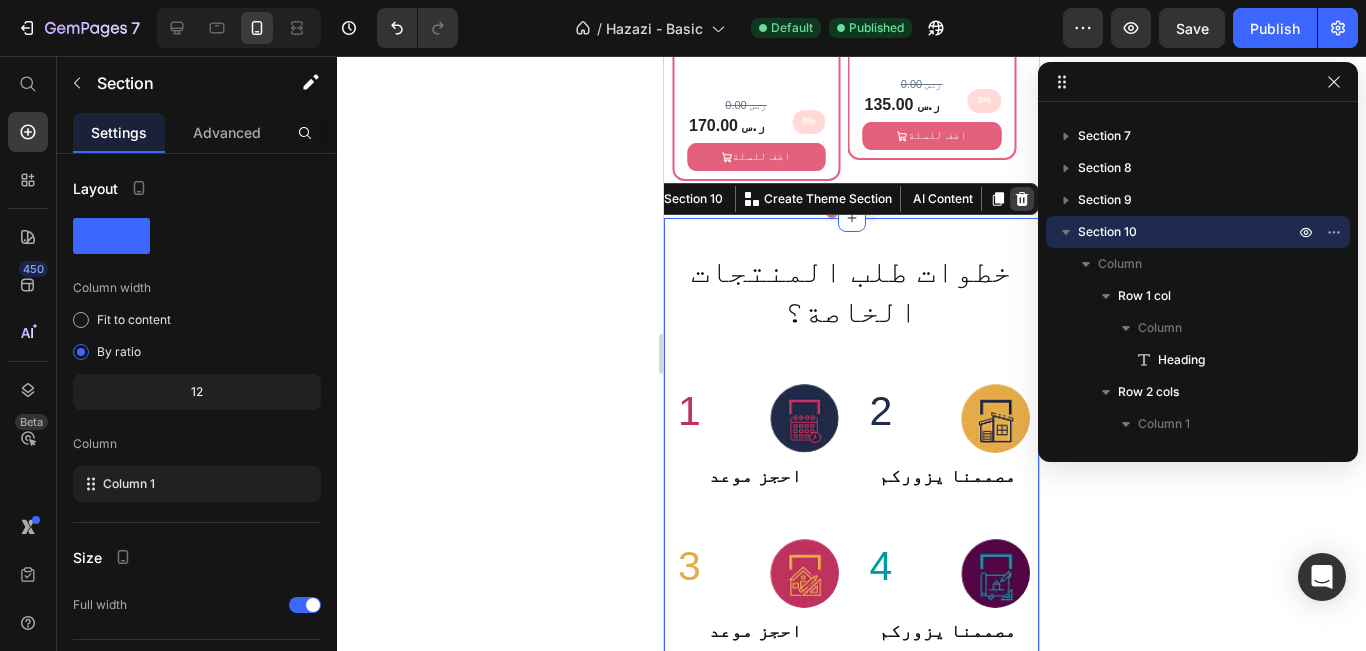 click 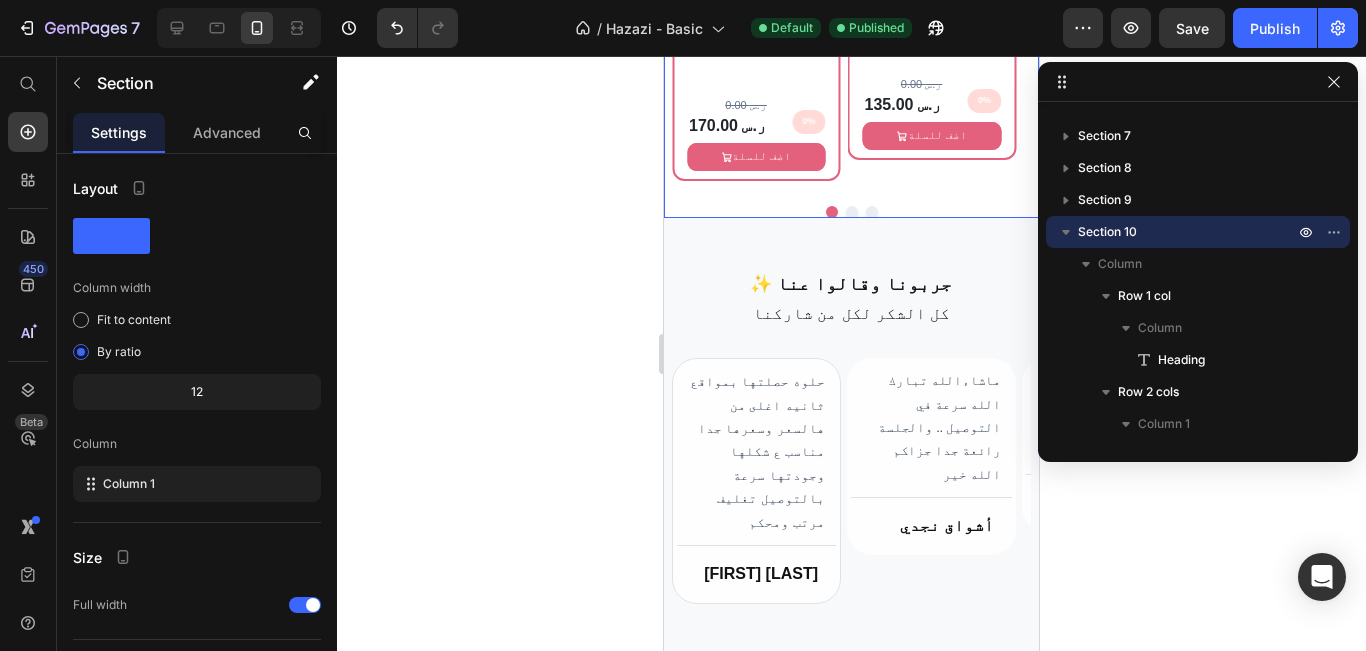 scroll, scrollTop: 54, scrollLeft: 0, axis: vertical 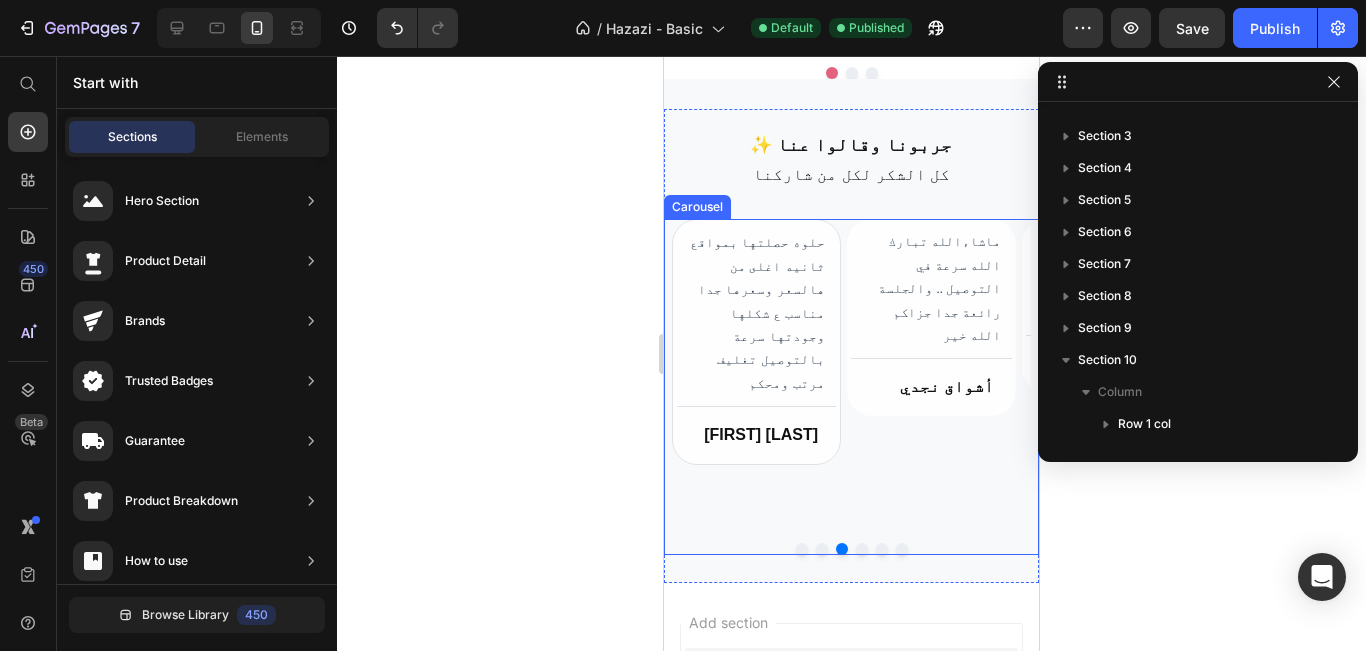 click at bounding box center [842, 549] 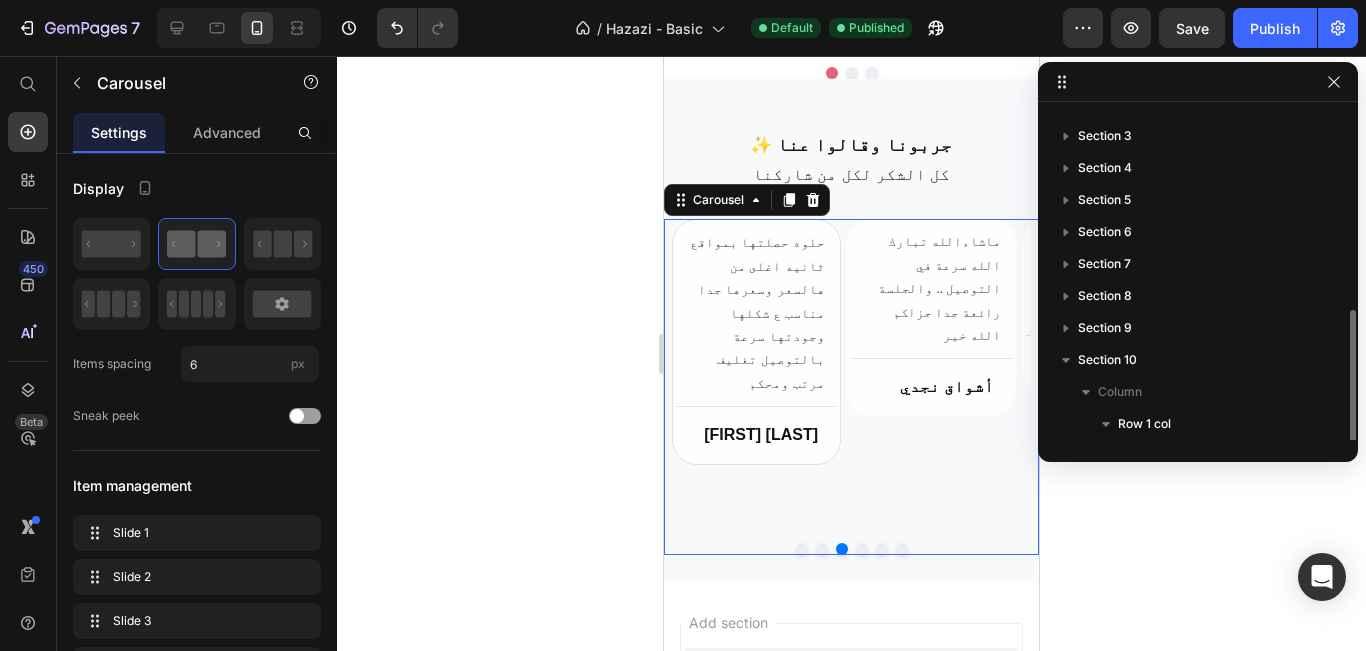 scroll, scrollTop: 150, scrollLeft: 0, axis: vertical 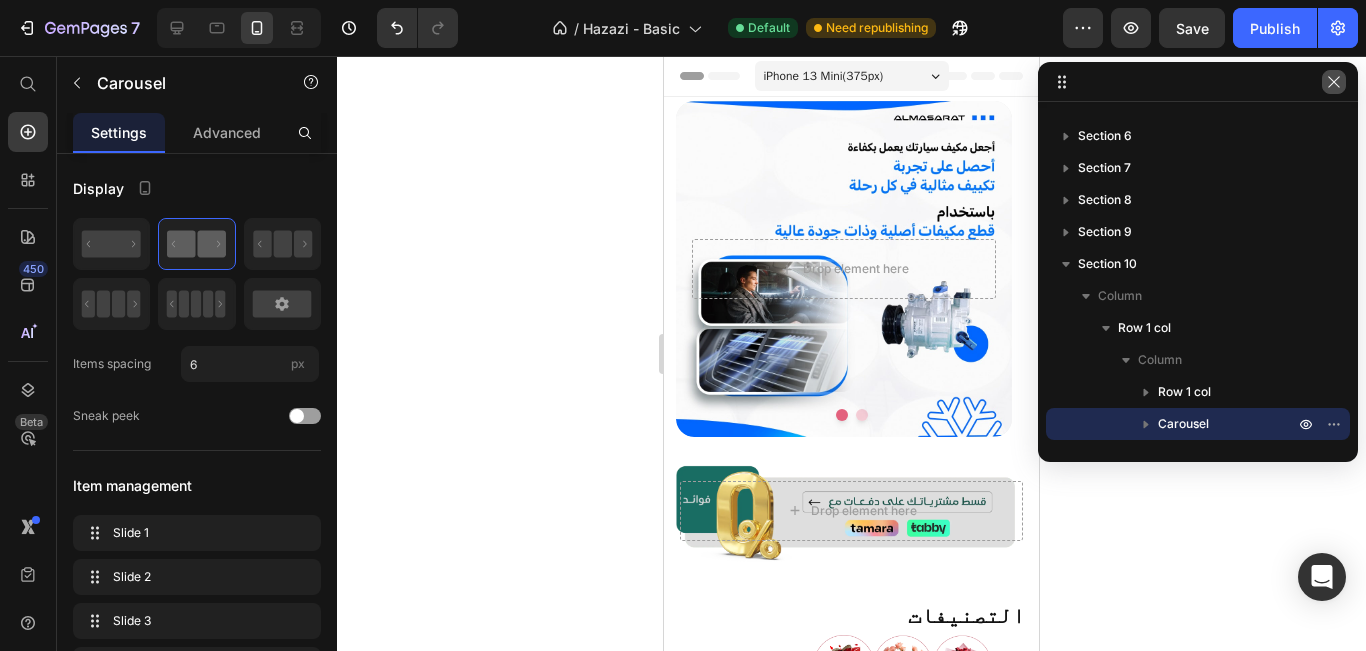 click 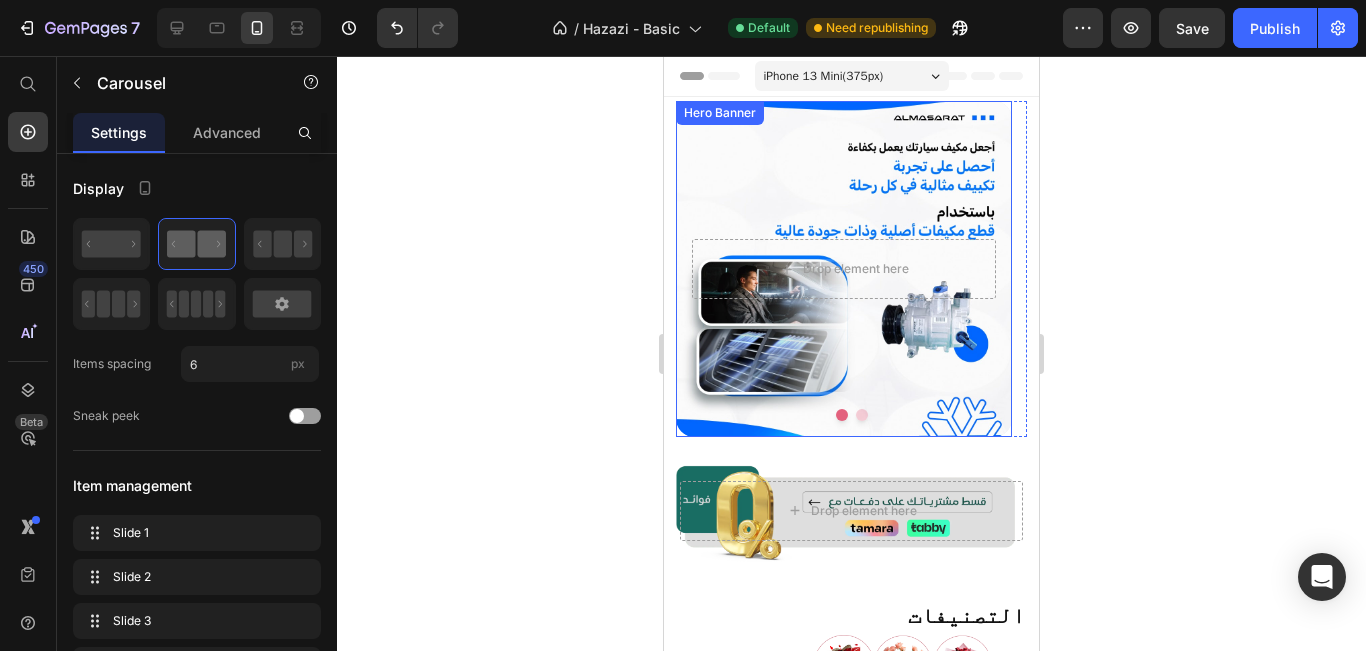 click at bounding box center [844, 269] 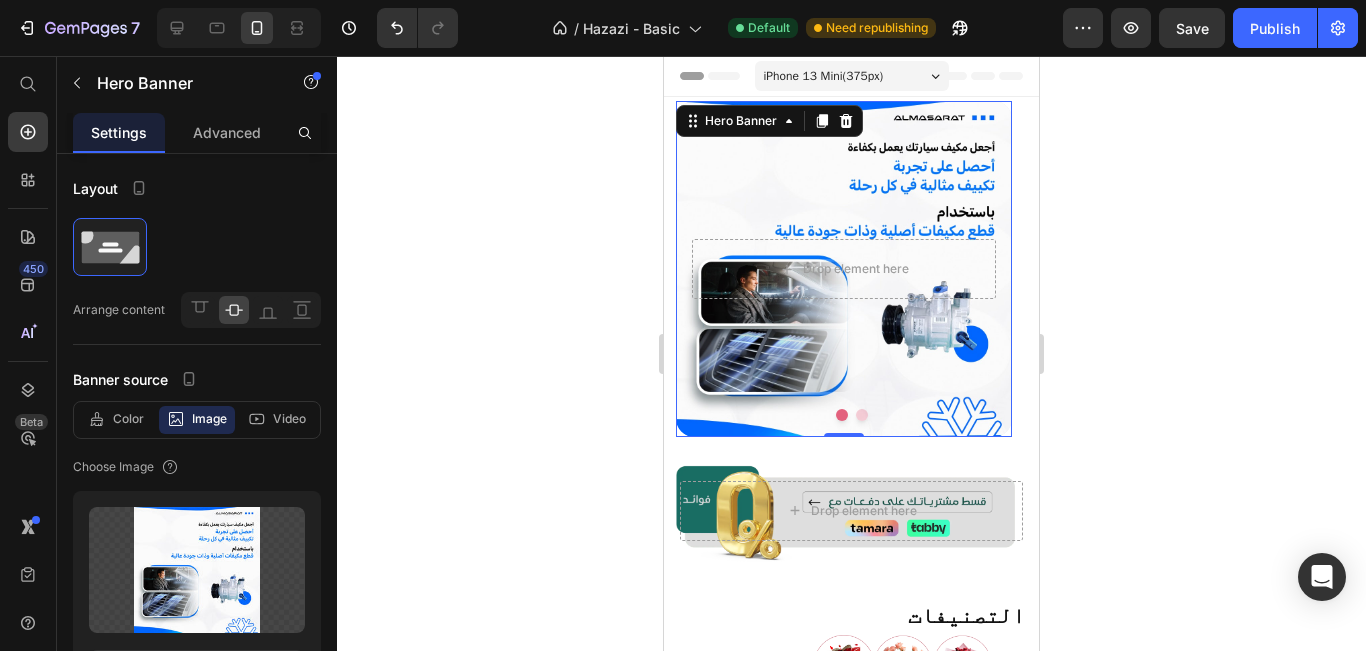 click on "Drop element here" at bounding box center (844, 269) 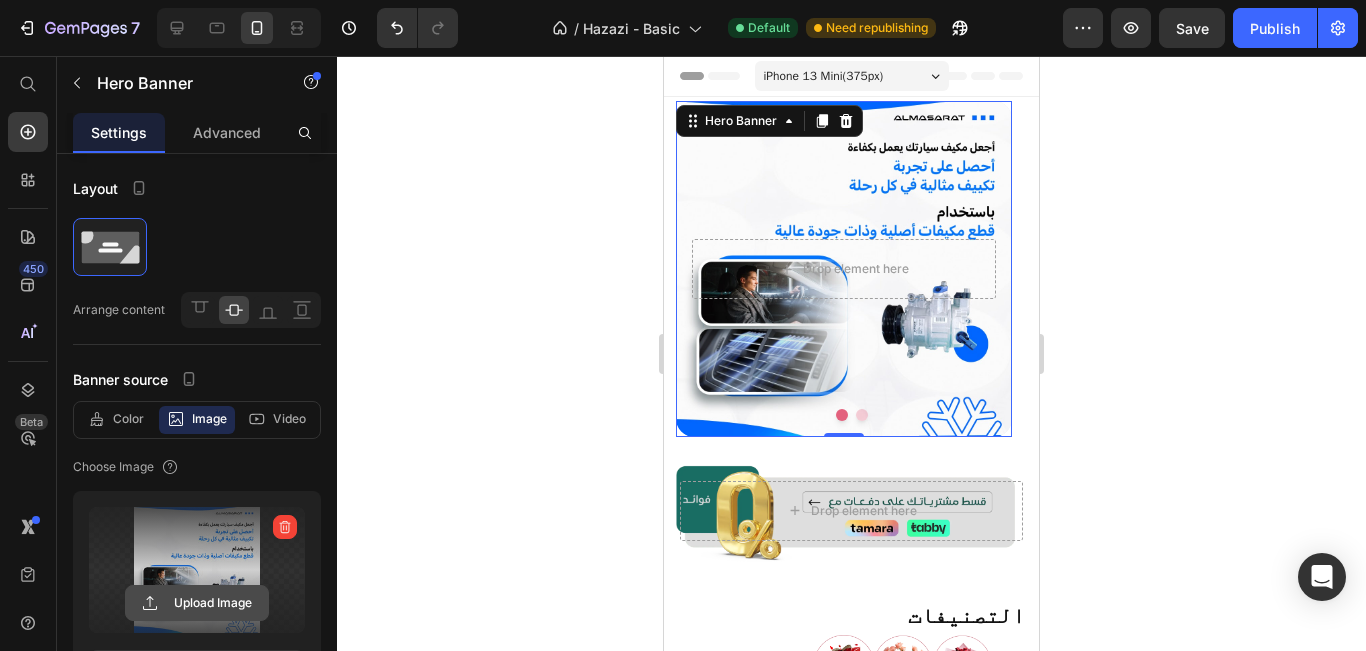 click 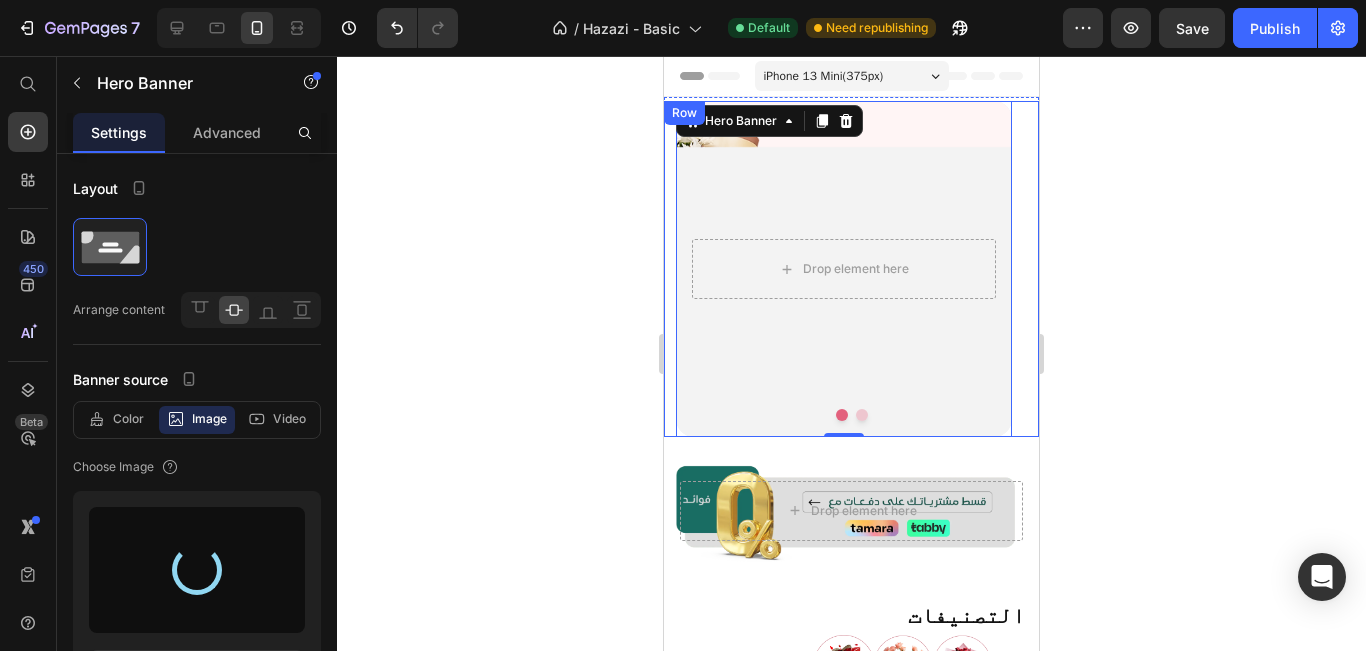 type on "https://cdn.shopify.com/s/files/1/0946/4774/6879/files/gempages_573816970302981189-58415e78-c7e3-49dd-bbbe-1ed38baef78e.png" 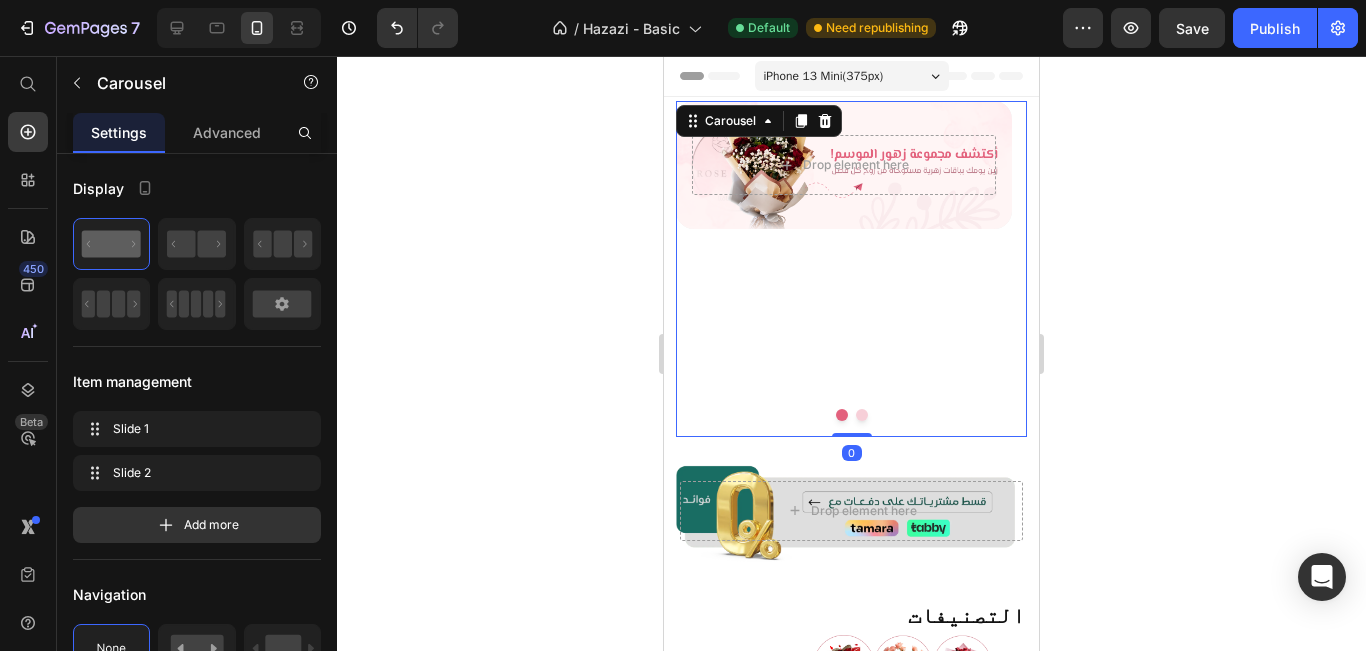 click at bounding box center (862, 415) 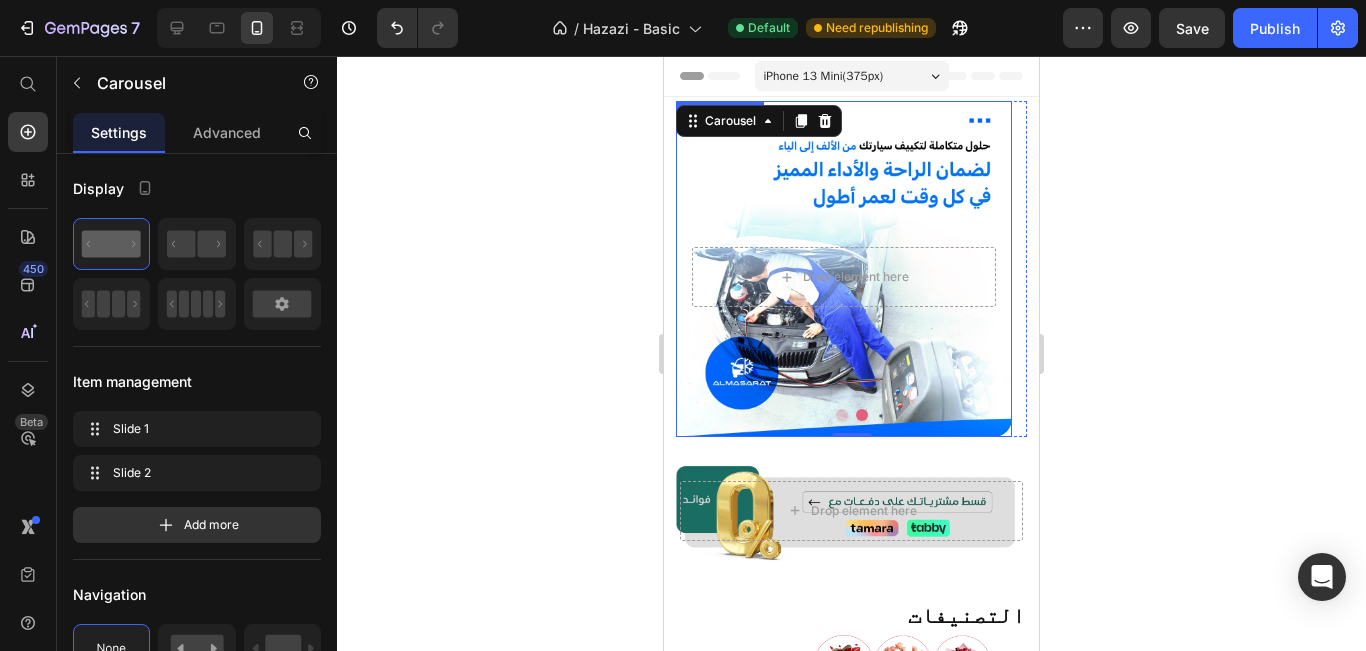 click at bounding box center [844, 269] 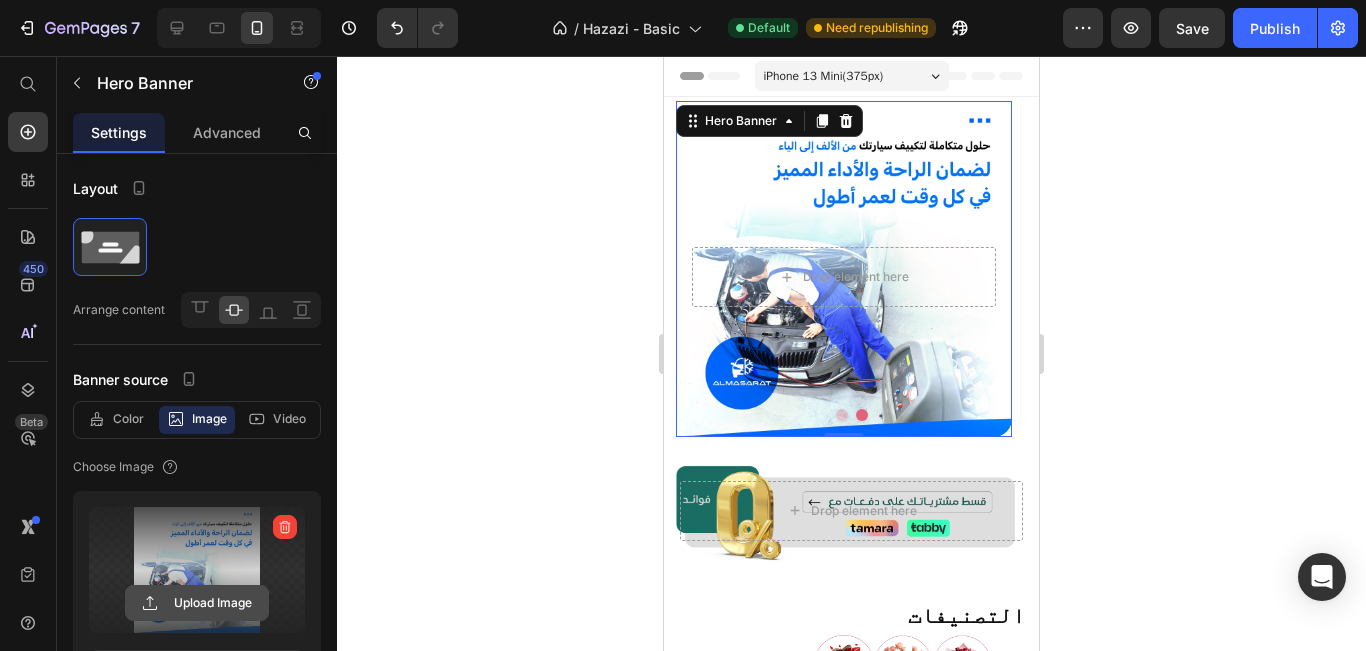 click 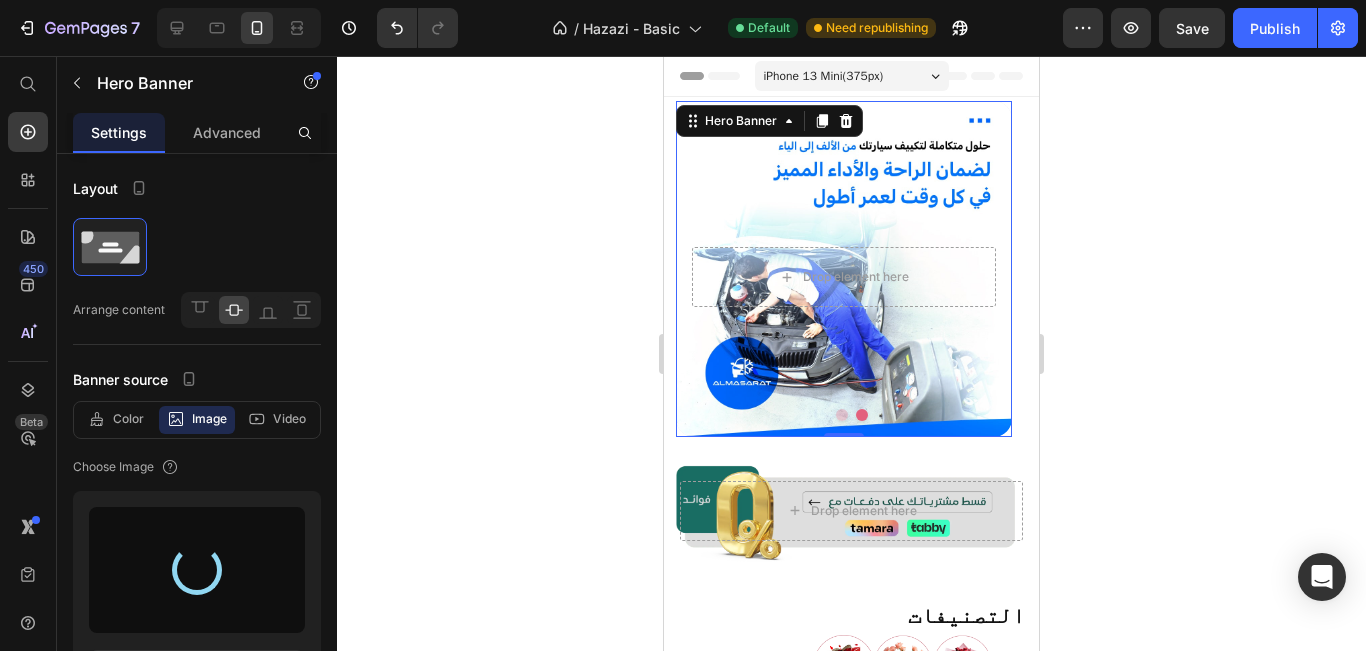 type on "https://cdn.shopify.com/s/files/1/0946/4774/6879/files/gempages_573816970302981189-23894a8c-c33c-420f-afa1-a4f20da505d3.png" 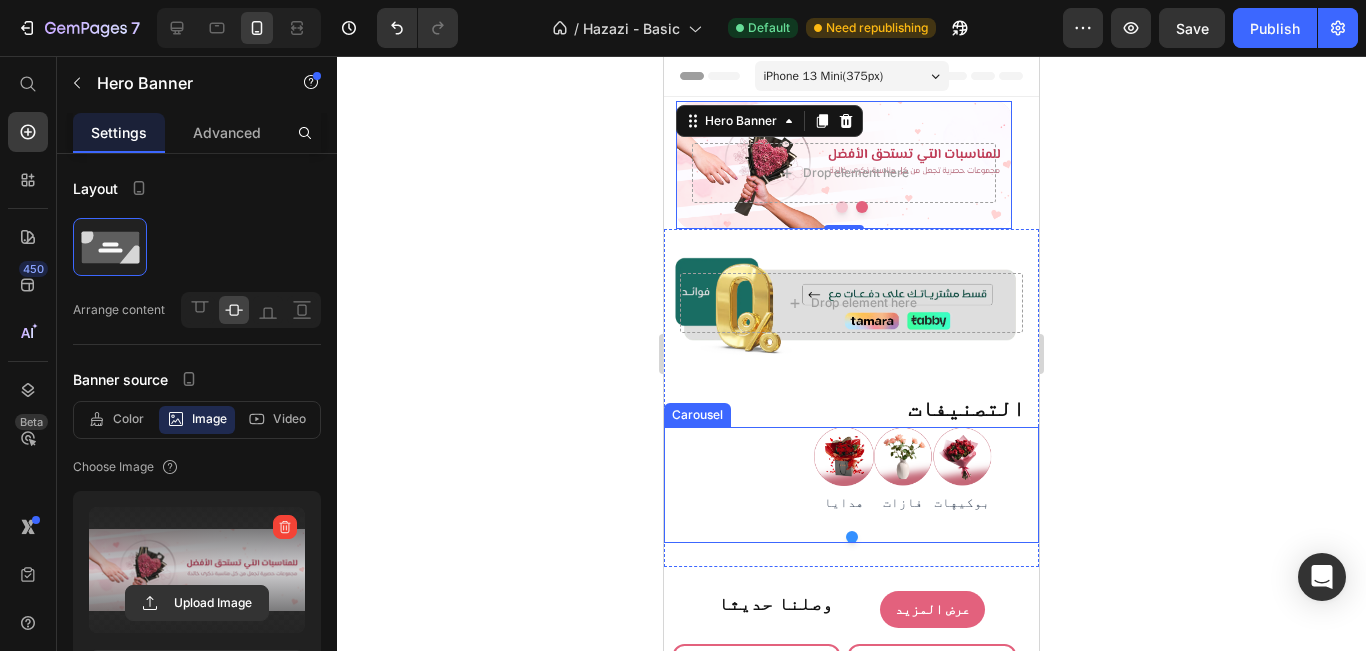 click on "Image بوكيهات Button Row Image فازات Button Row Image هدايا Button Row" at bounding box center [851, 471] 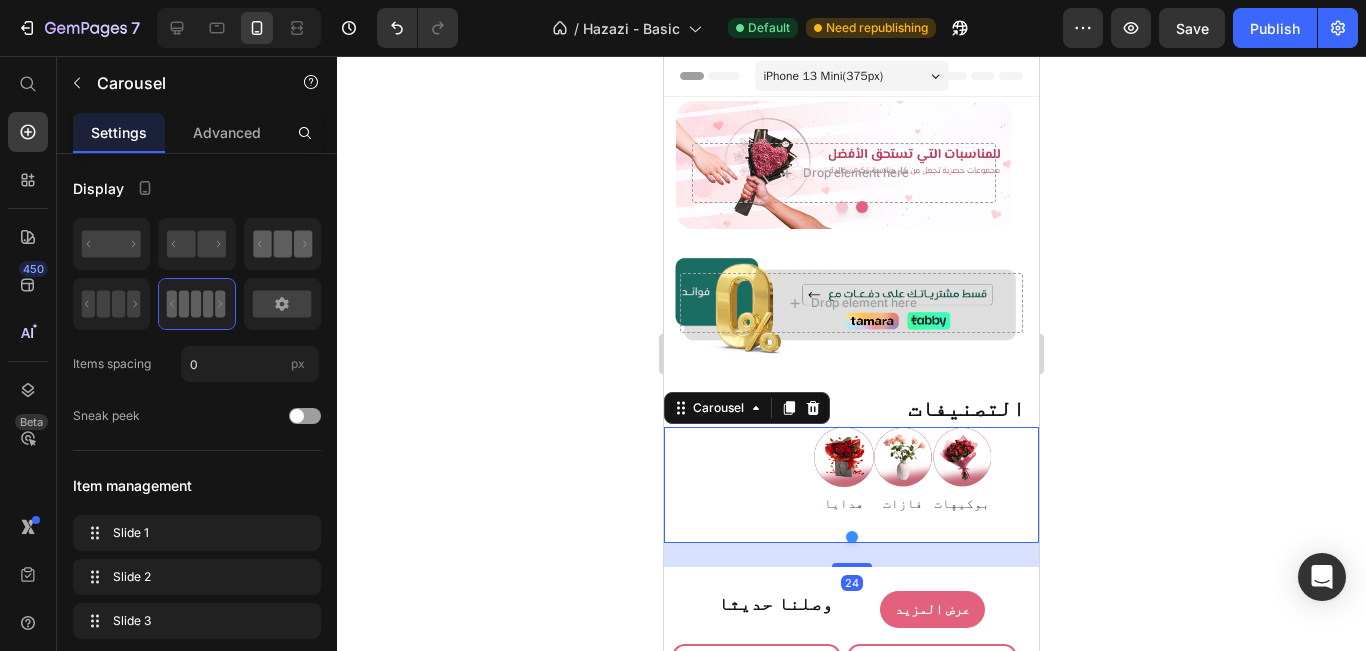 click 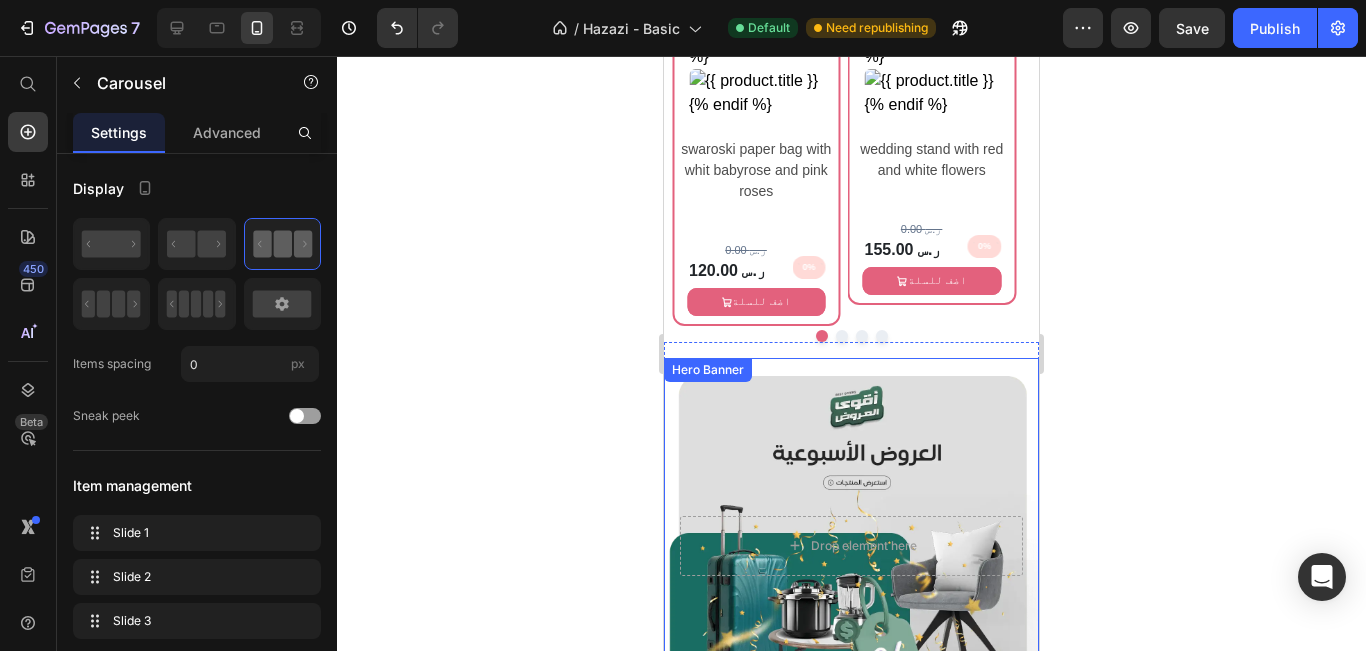 scroll, scrollTop: 800, scrollLeft: 0, axis: vertical 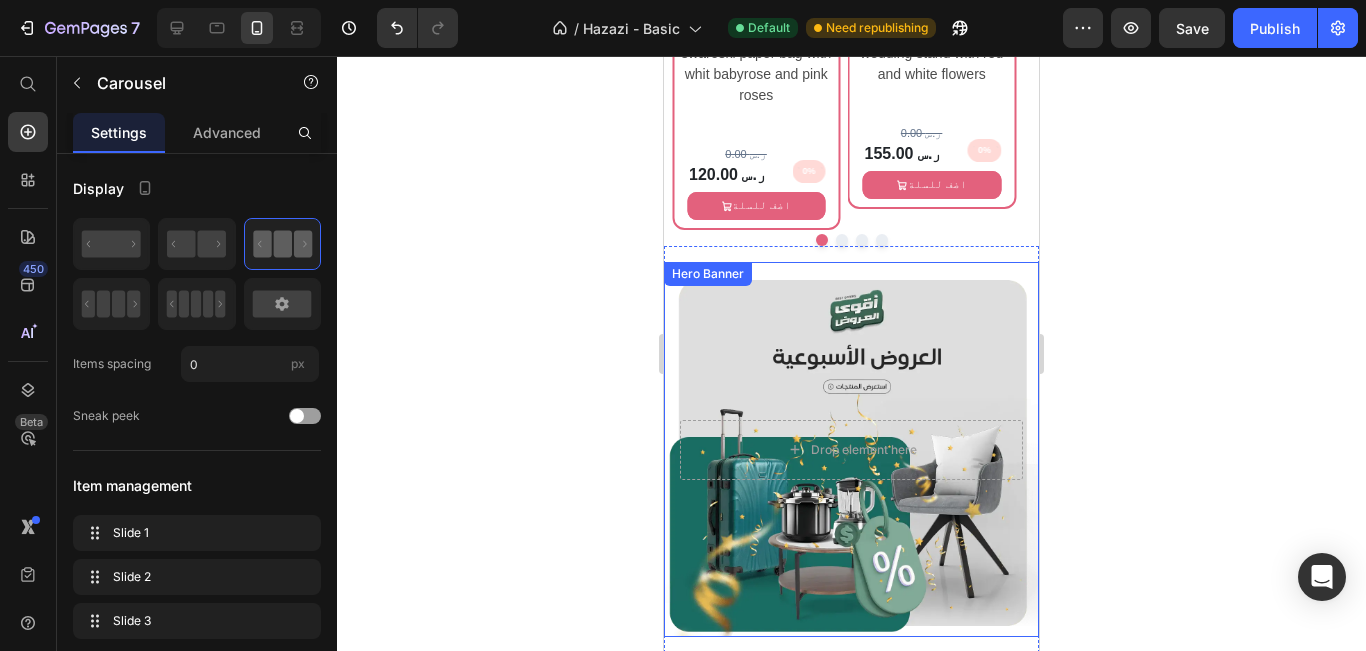 click at bounding box center (851, 449) 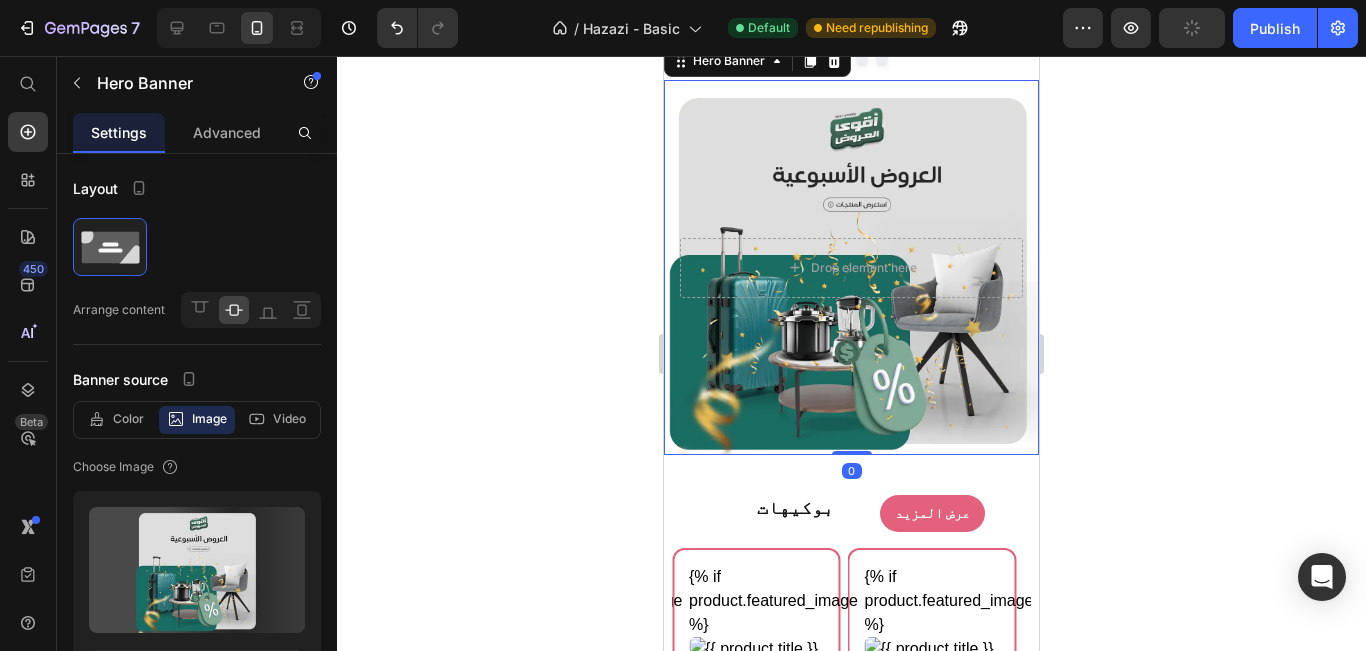 scroll, scrollTop: 1000, scrollLeft: 0, axis: vertical 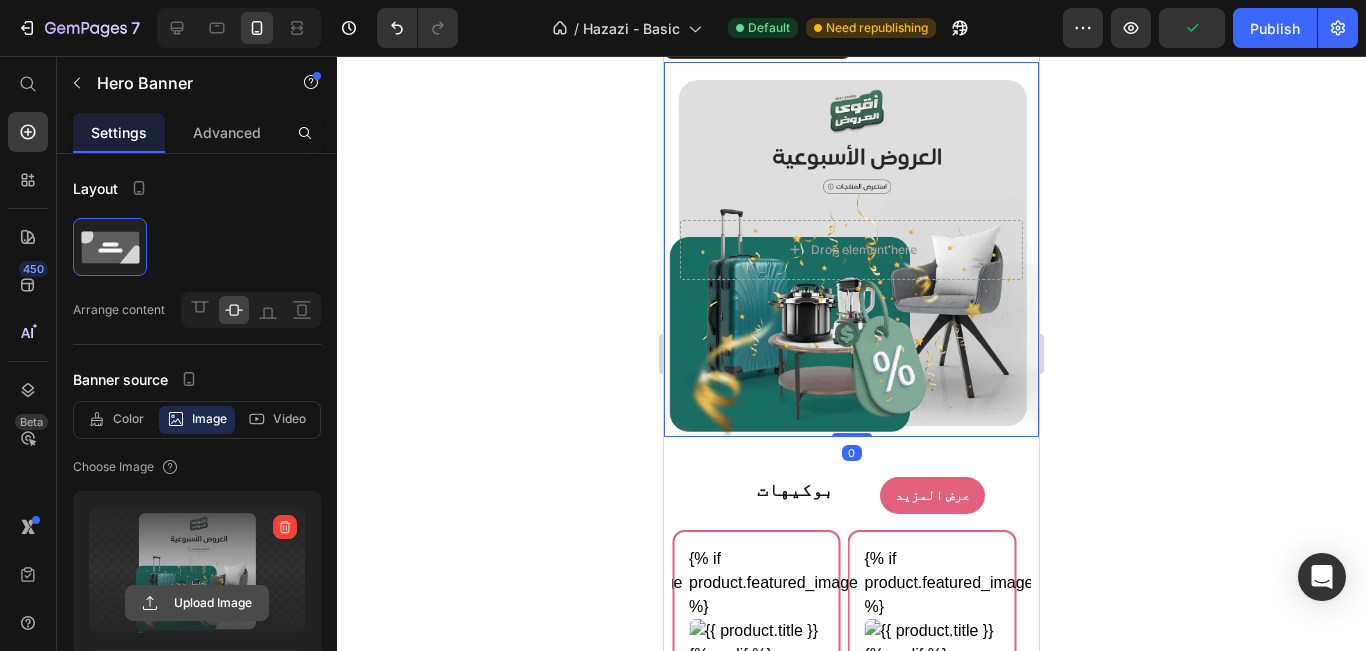 click 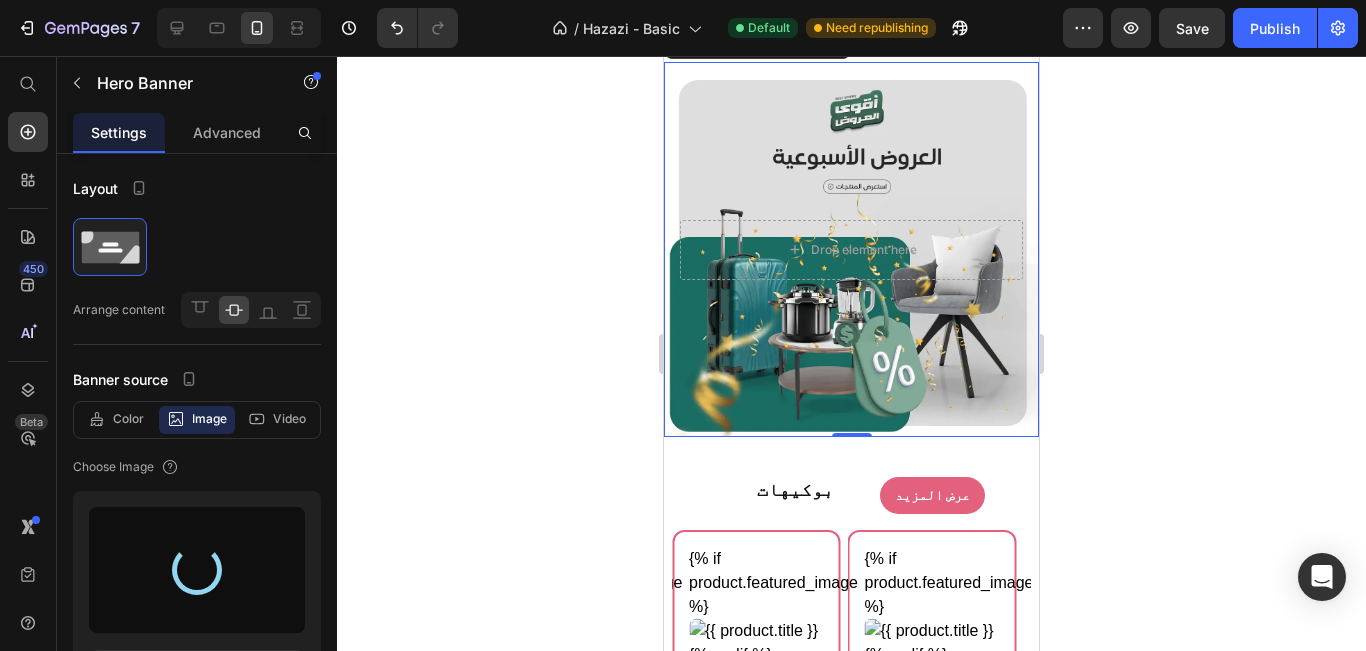 type on "https://cdn.shopify.com/s/files/1/0946/4774/6879/files/gempages_573816970302981189-eae0a337-b9e0-45a6-ad27-d1e3c62de88b.png" 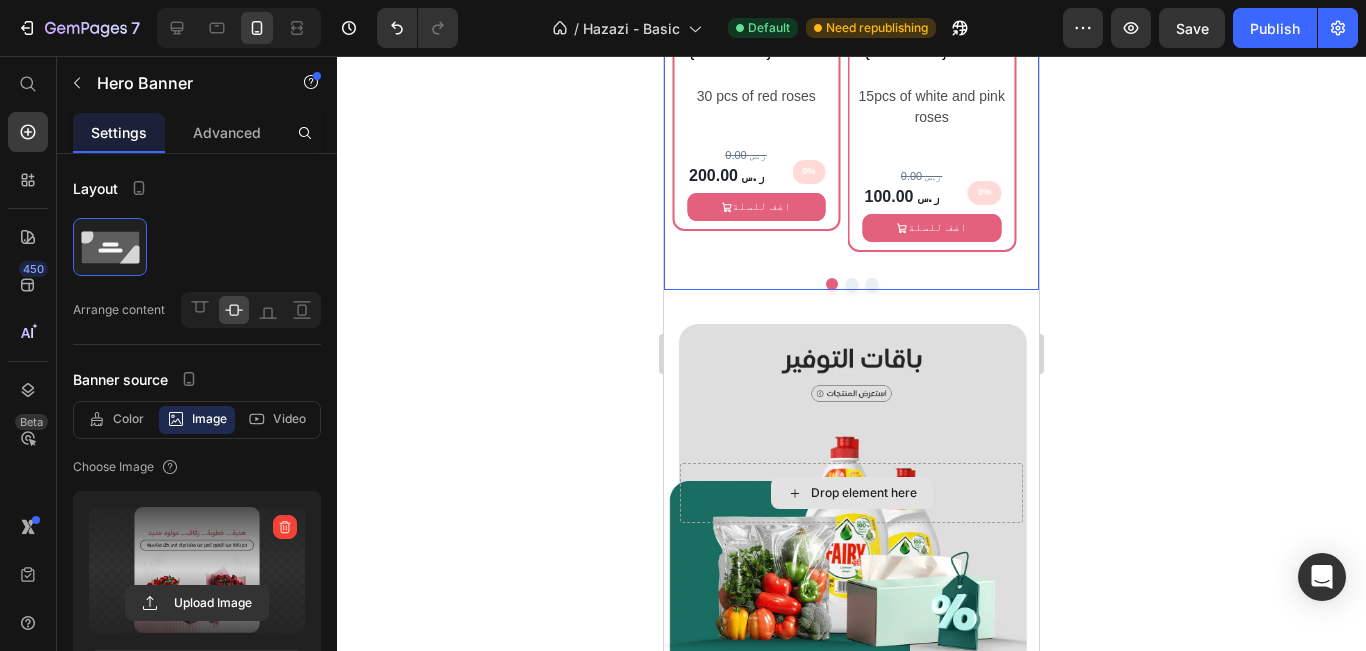 scroll, scrollTop: 1800, scrollLeft: 0, axis: vertical 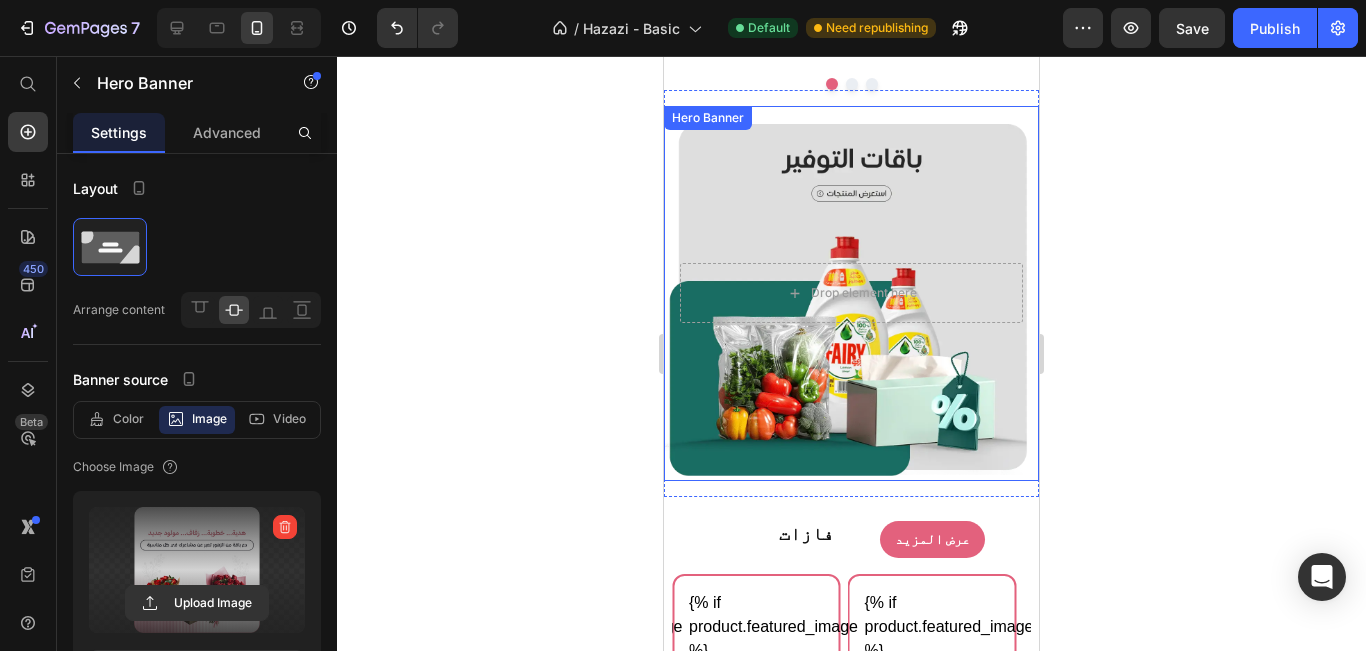 click at bounding box center [851, 293] 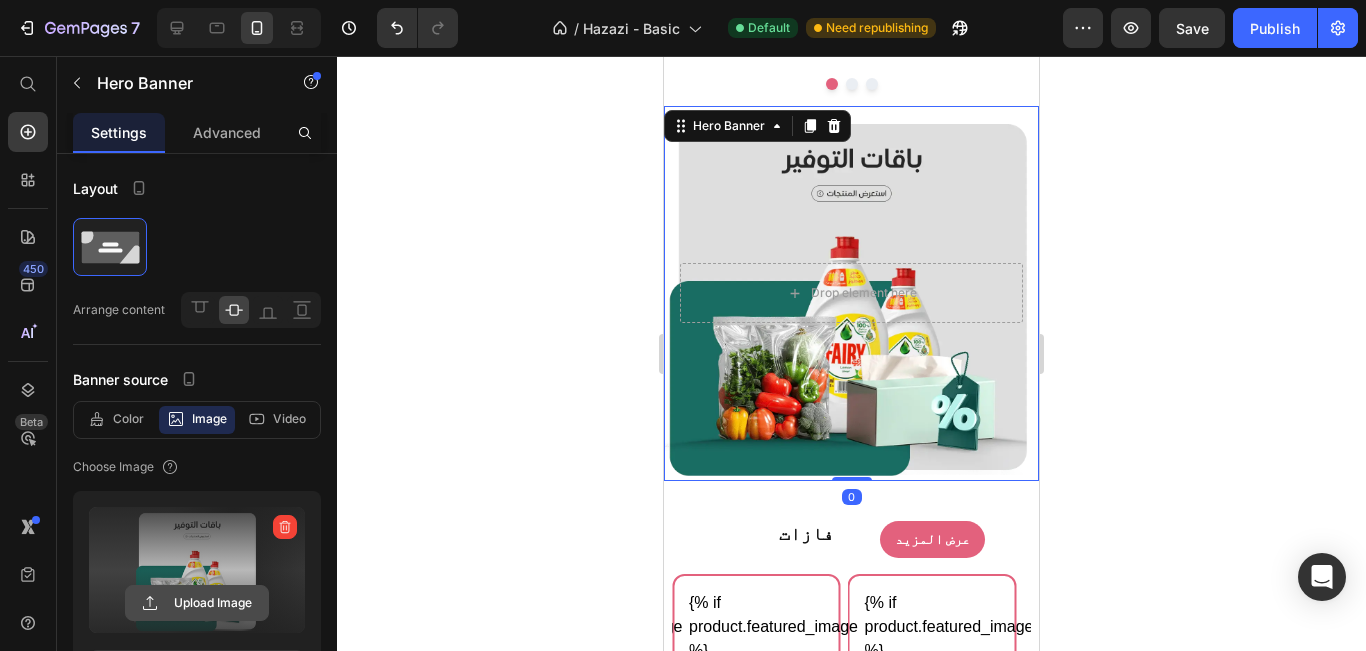 click 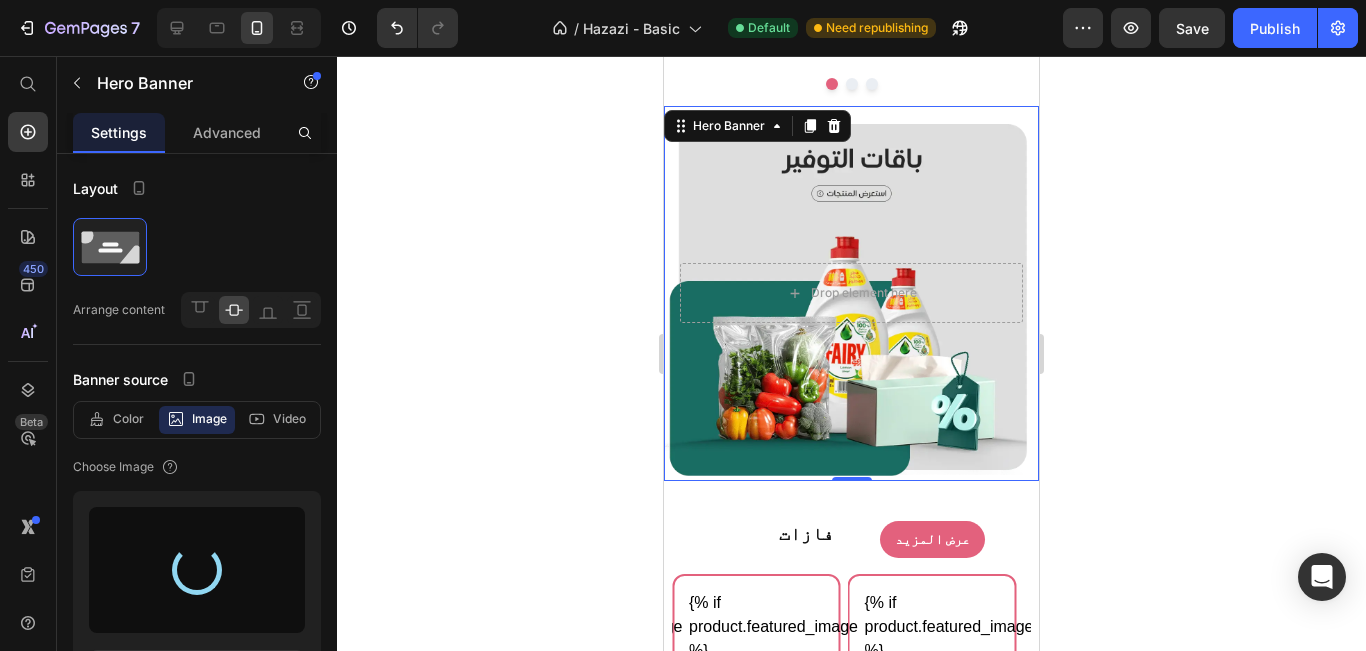 type on "https://cdn.shopify.com/s/files/1/0946/4774/6879/files/gempages_573816970302981189-89033341-931f-43d7-8297-831a8ef09e3f.png" 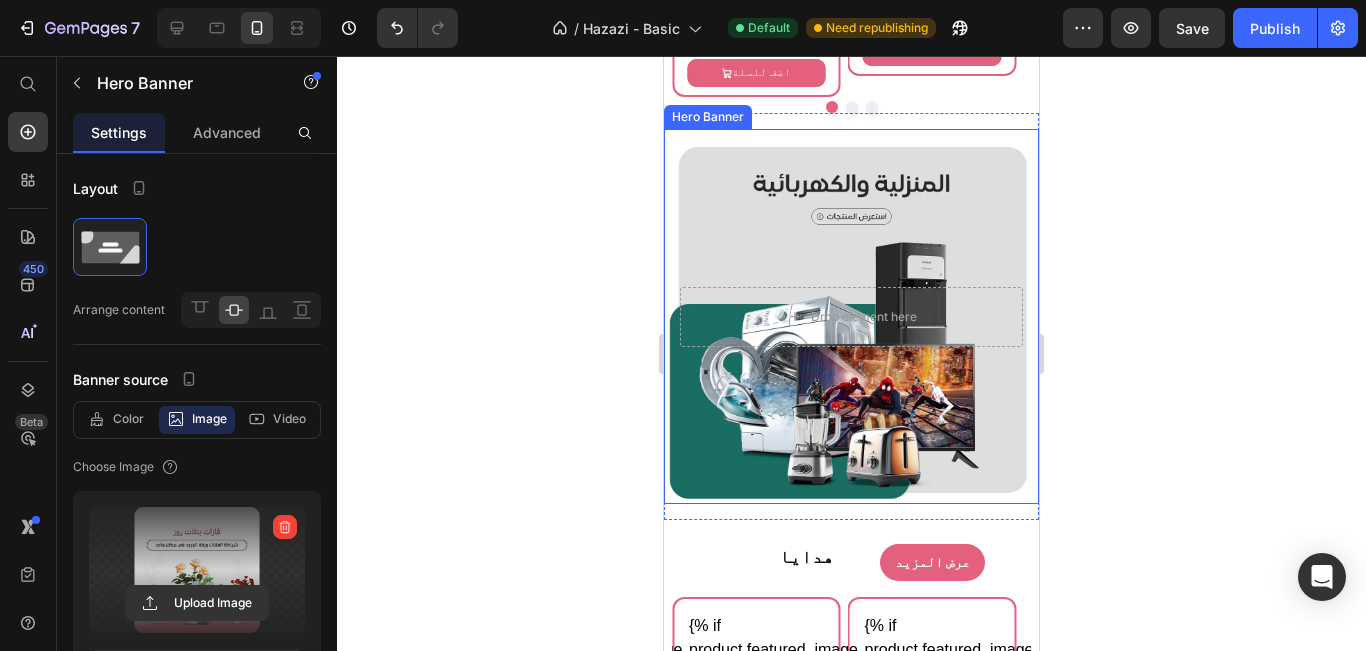 scroll, scrollTop: 2600, scrollLeft: 0, axis: vertical 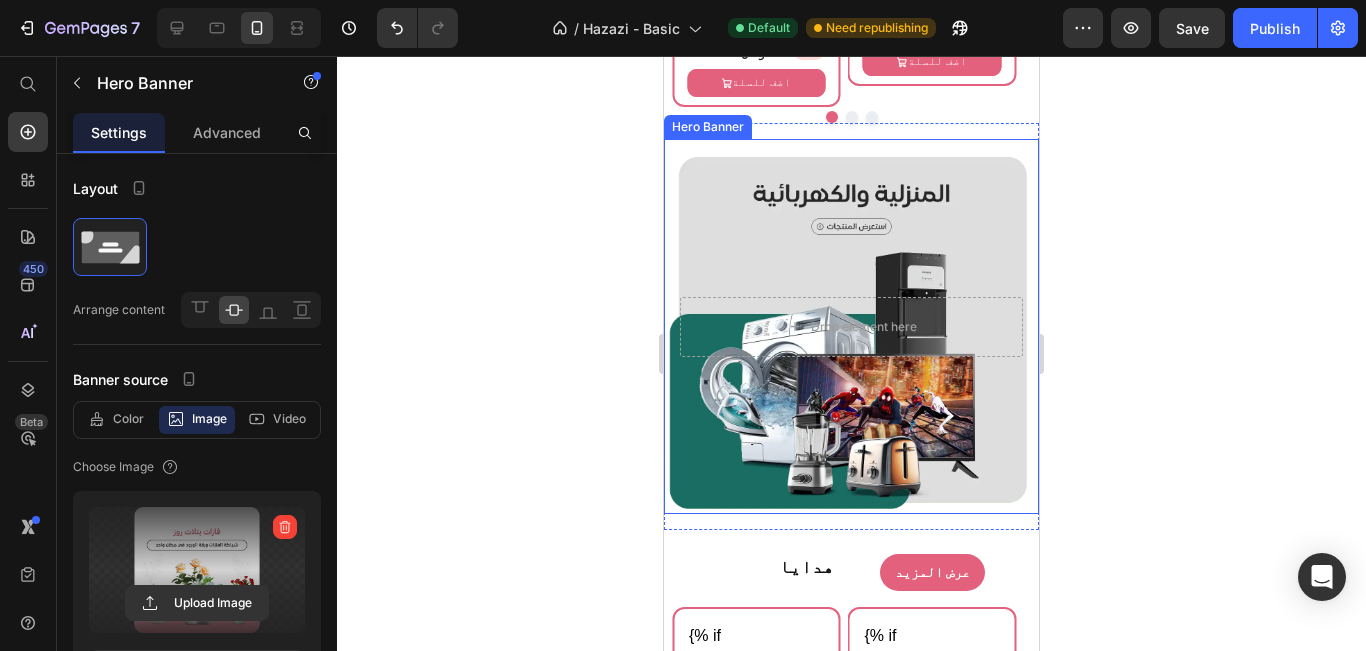 click at bounding box center (851, 326) 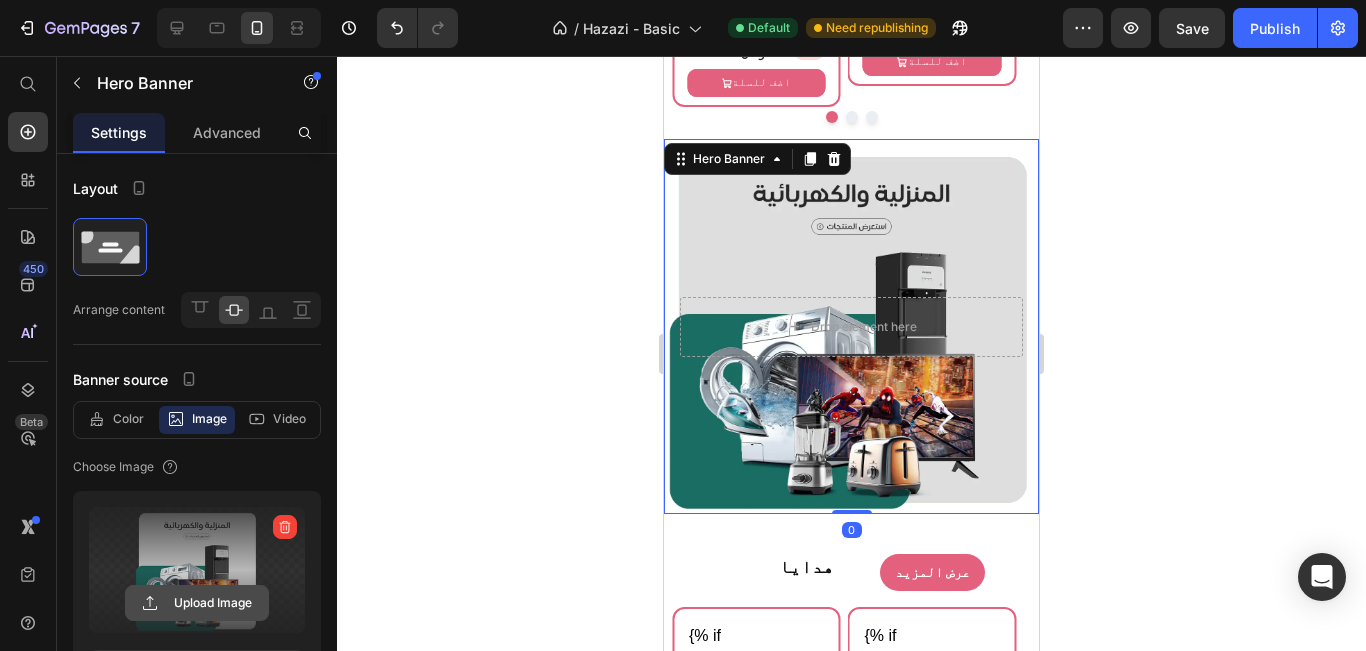 click 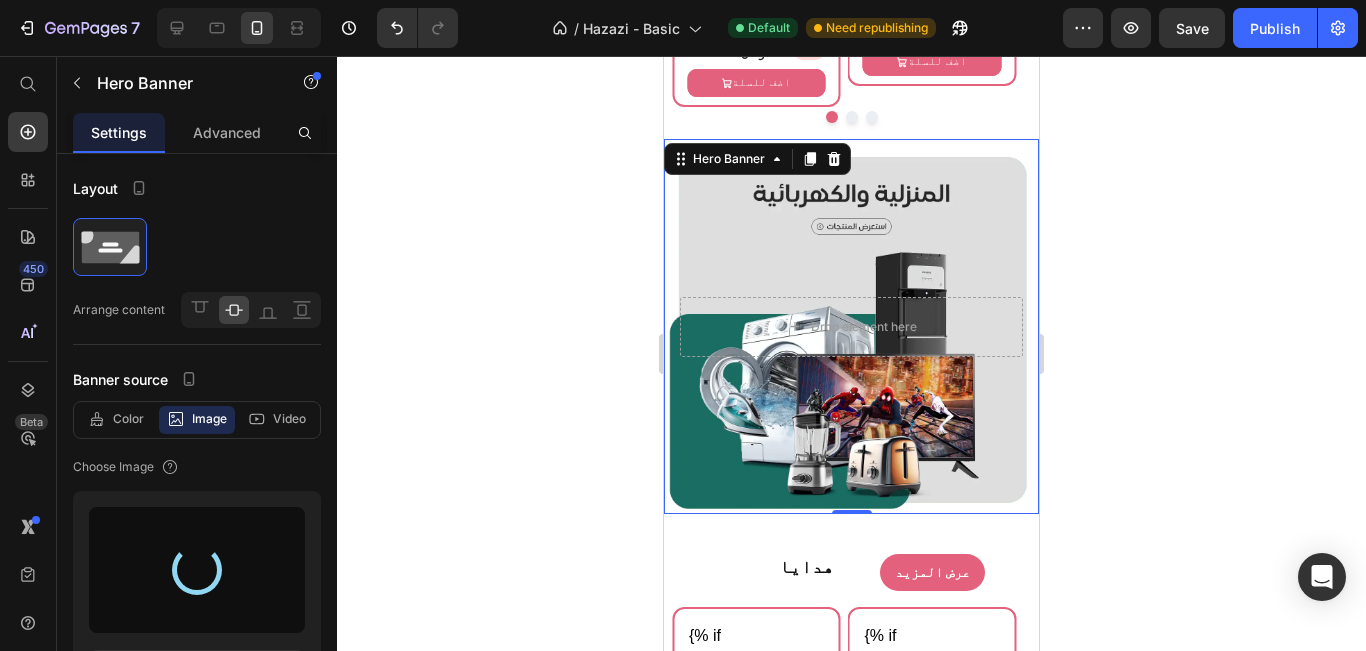type on "https://cdn.shopify.com/s/files/1/0946/4774/6879/files/gempages_573816970302981189-1ed5d3de-43db-4d1a-97f9-5f163c309f68.png" 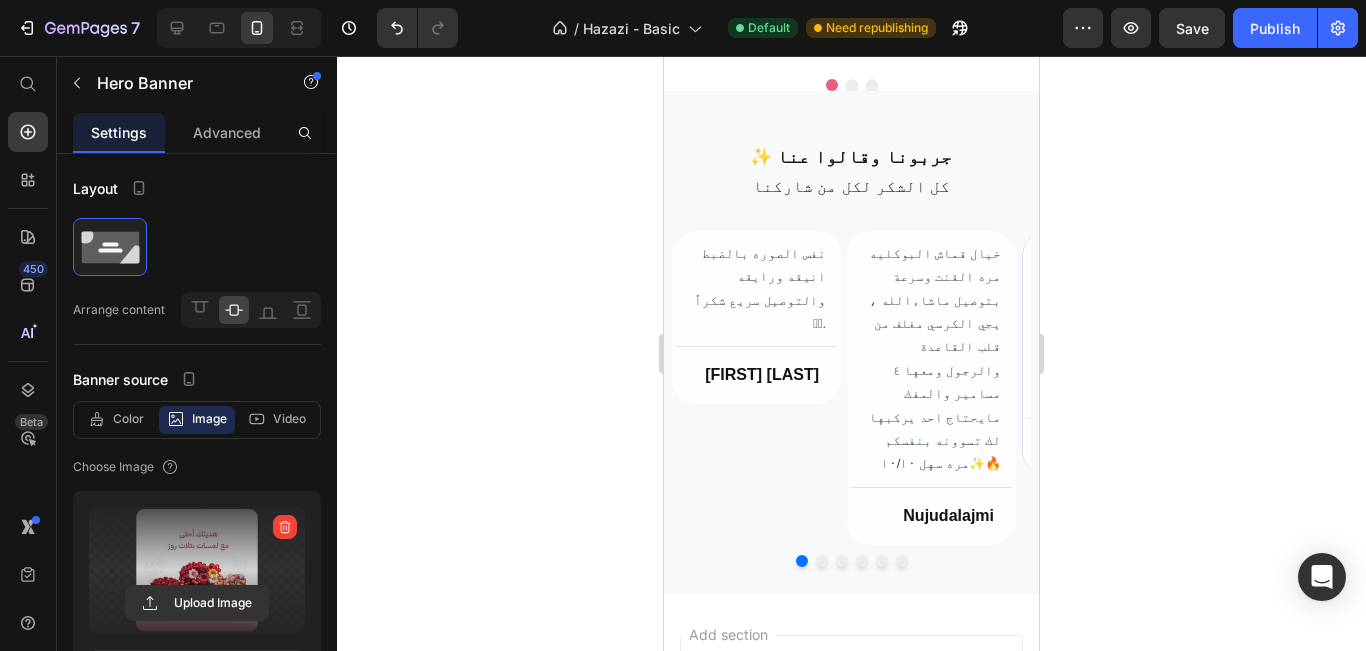 scroll, scrollTop: 3500, scrollLeft: 0, axis: vertical 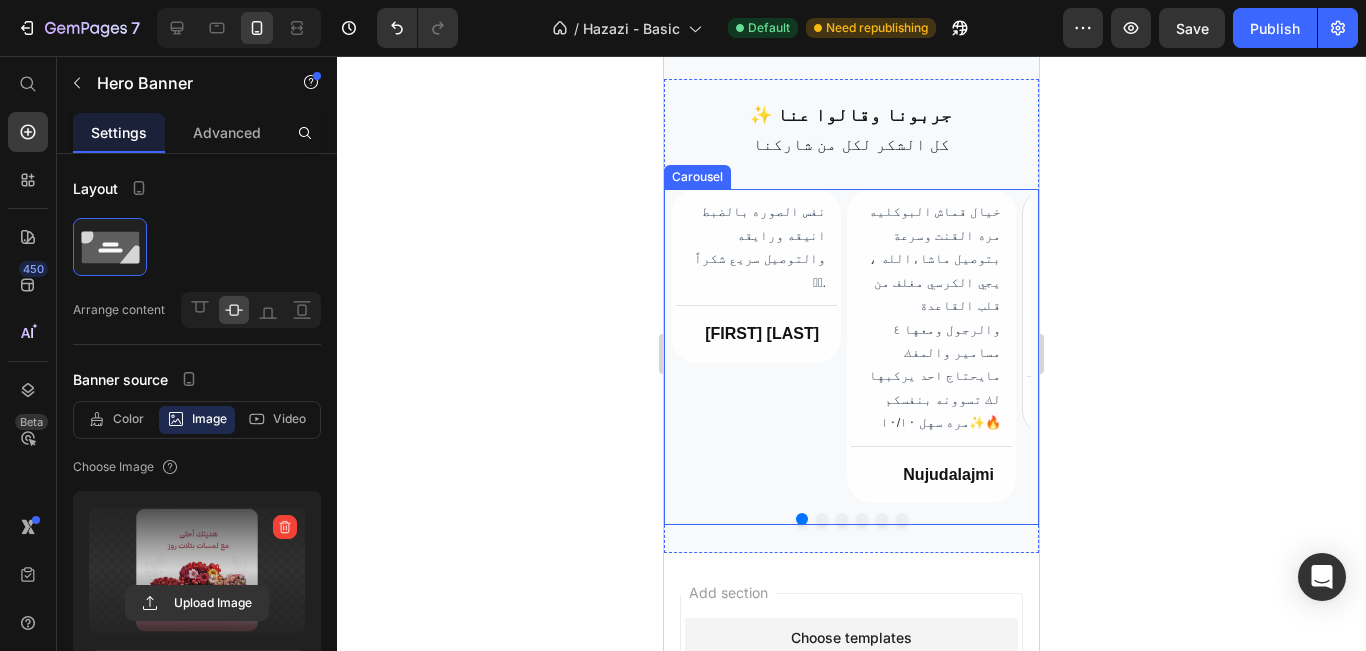 click at bounding box center [802, 519] 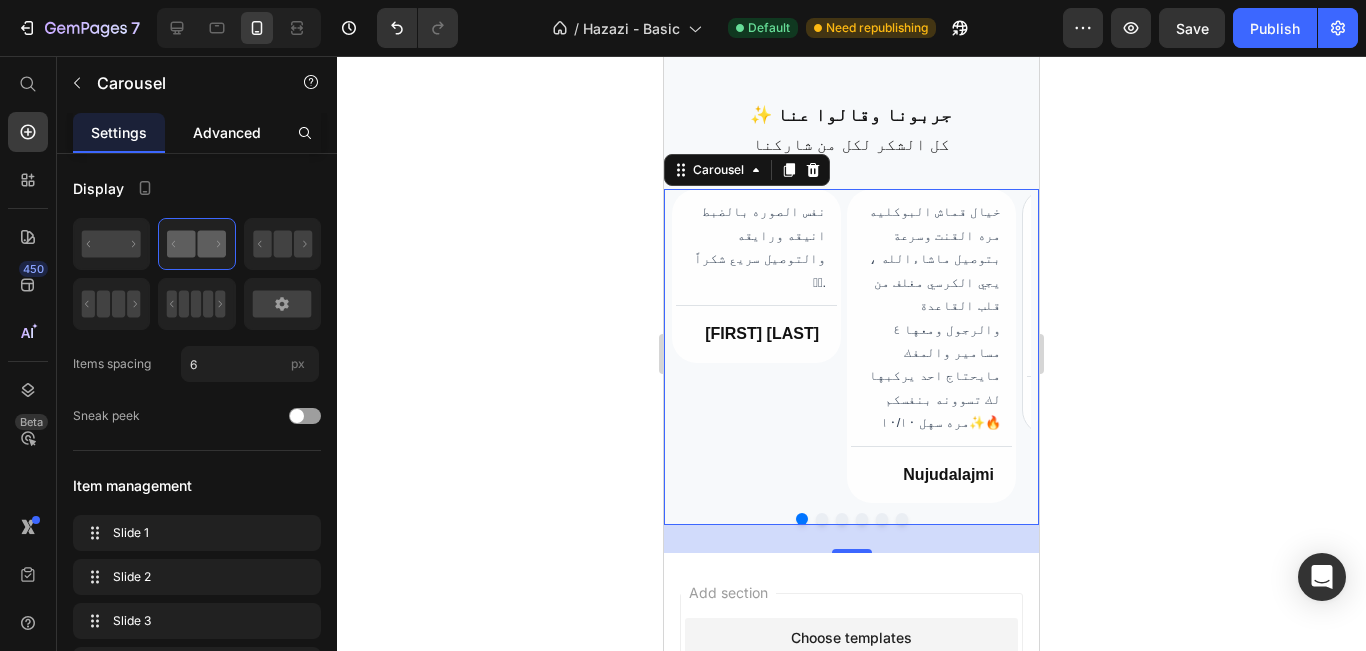 click on "Advanced" at bounding box center [227, 132] 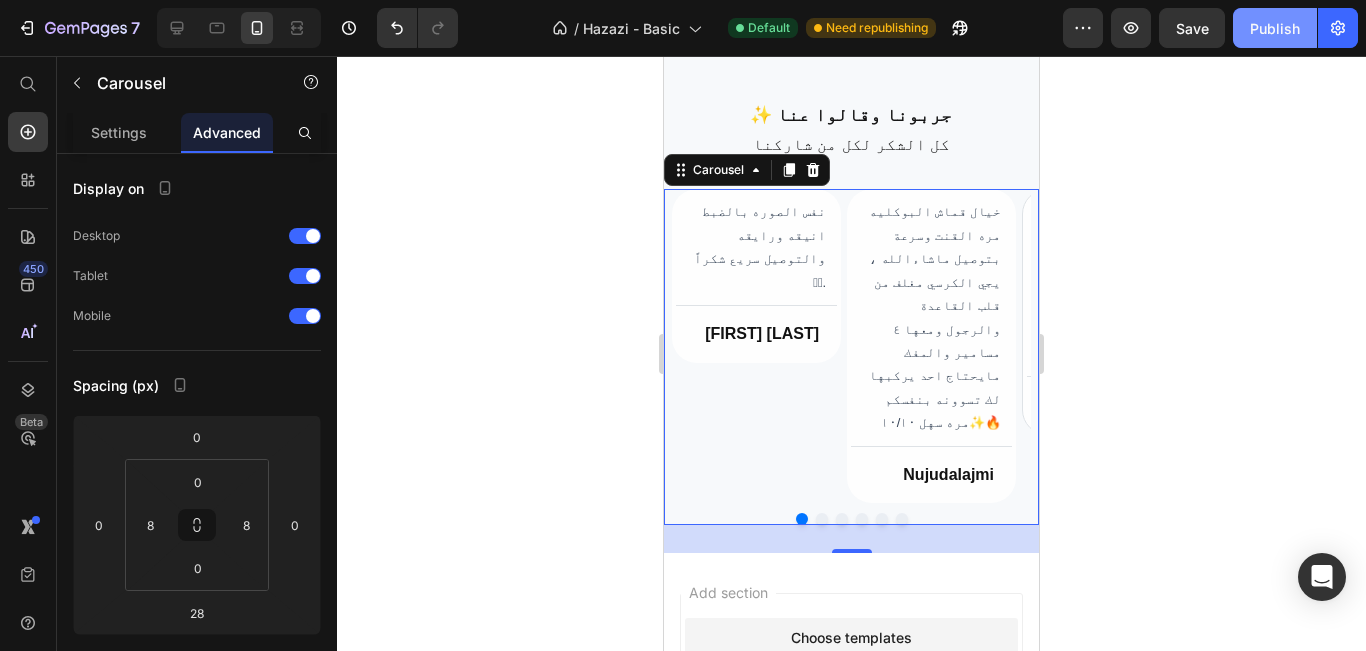 click on "Publish" at bounding box center [1275, 28] 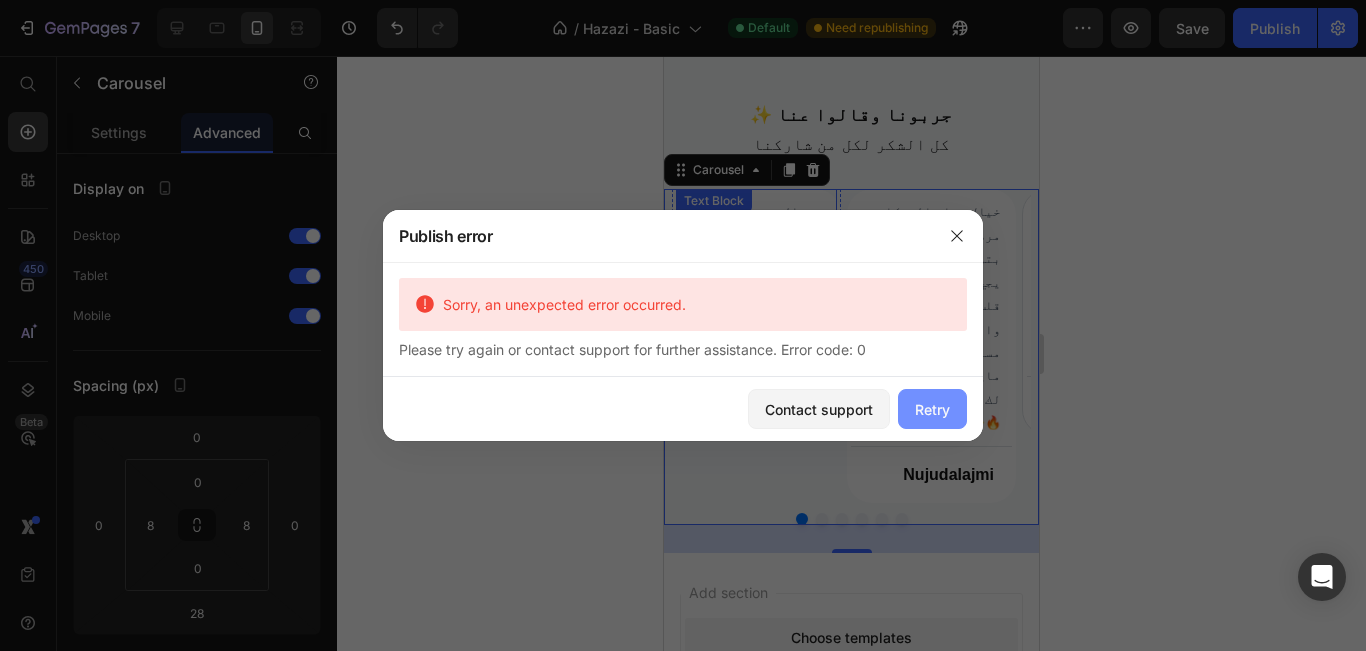 click on "Retry" at bounding box center (932, 409) 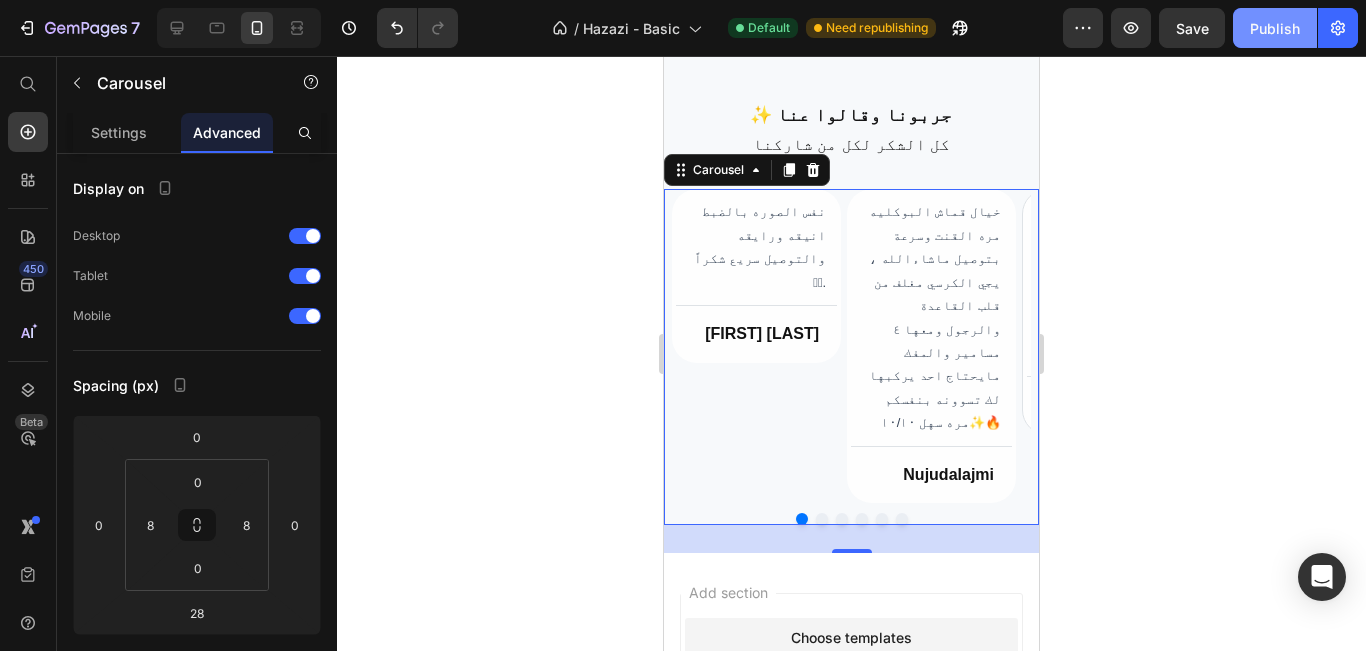 click on "Publish" at bounding box center (1275, 28) 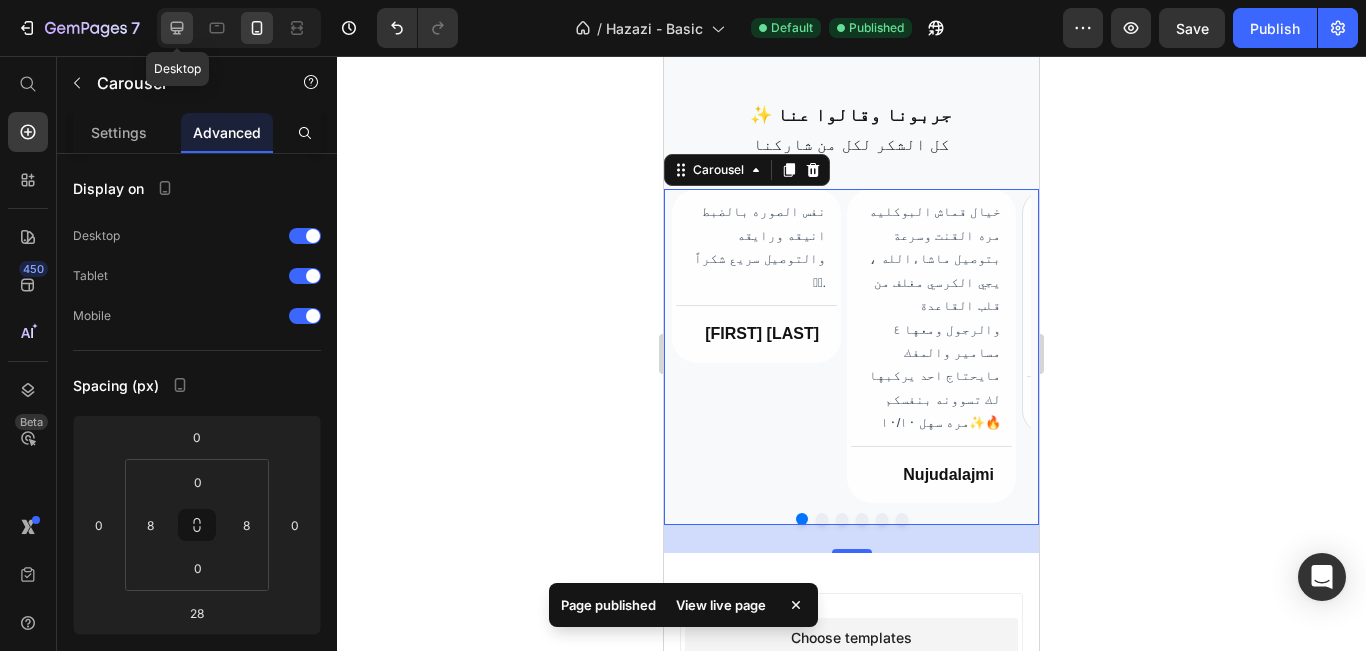 click 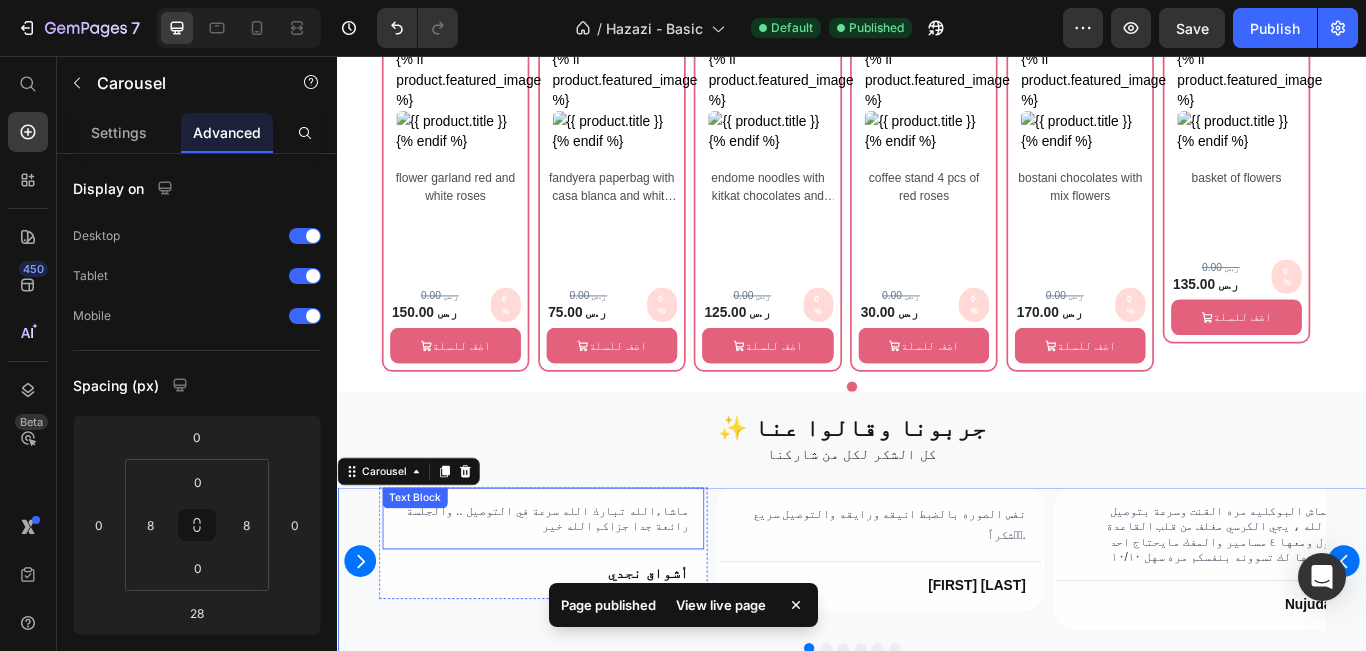 scroll, scrollTop: 3739, scrollLeft: 0, axis: vertical 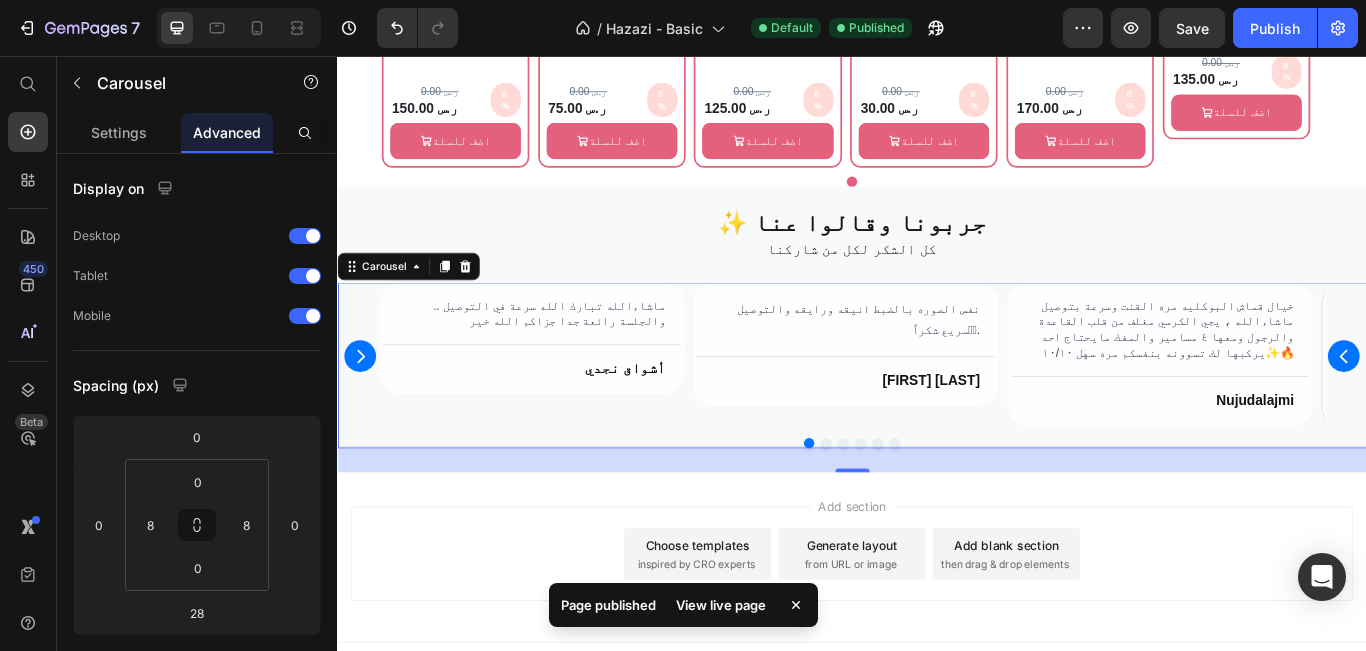 click at bounding box center (887, 507) 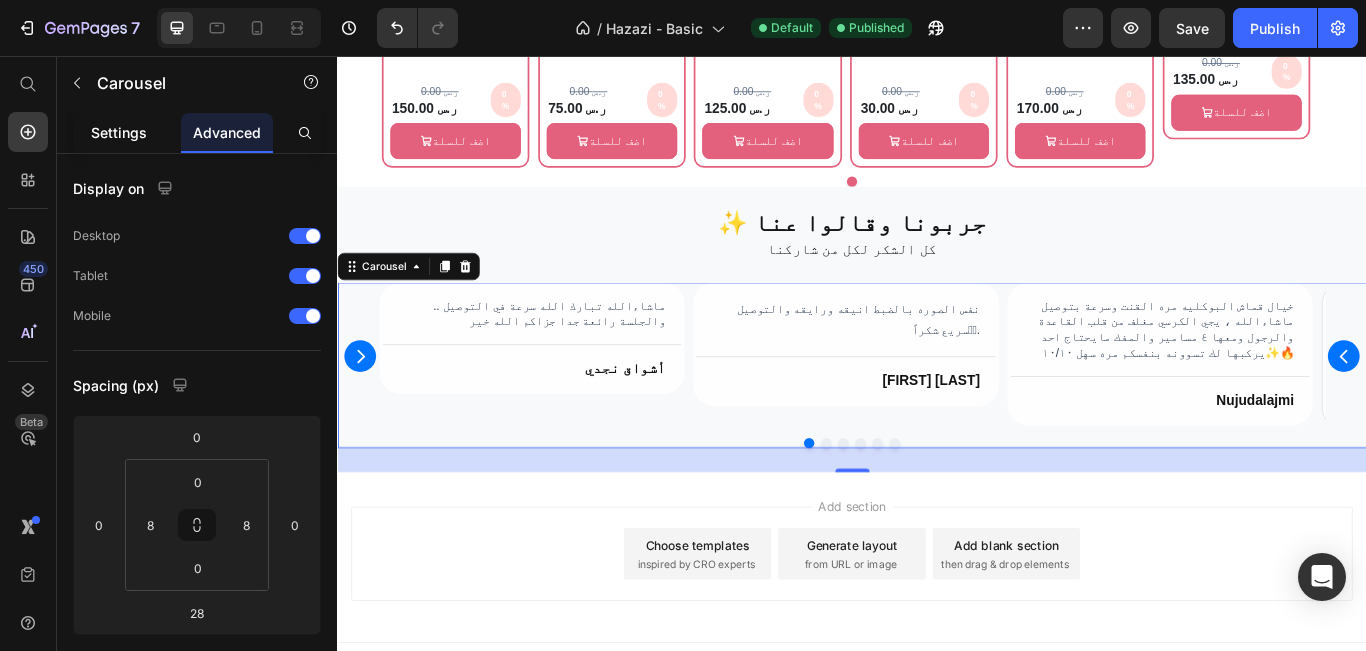 click on "Settings" at bounding box center (119, 132) 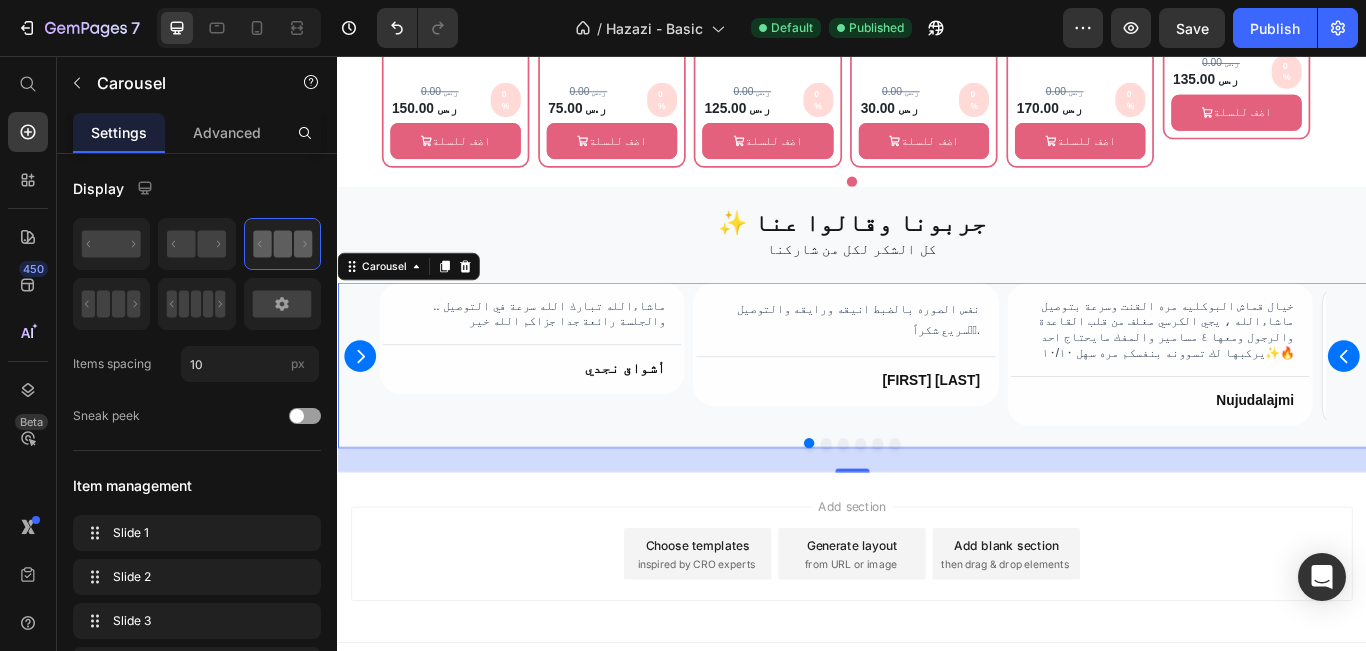 drag, startPoint x: 331, startPoint y: 282, endPoint x: 331, endPoint y: 321, distance: 39 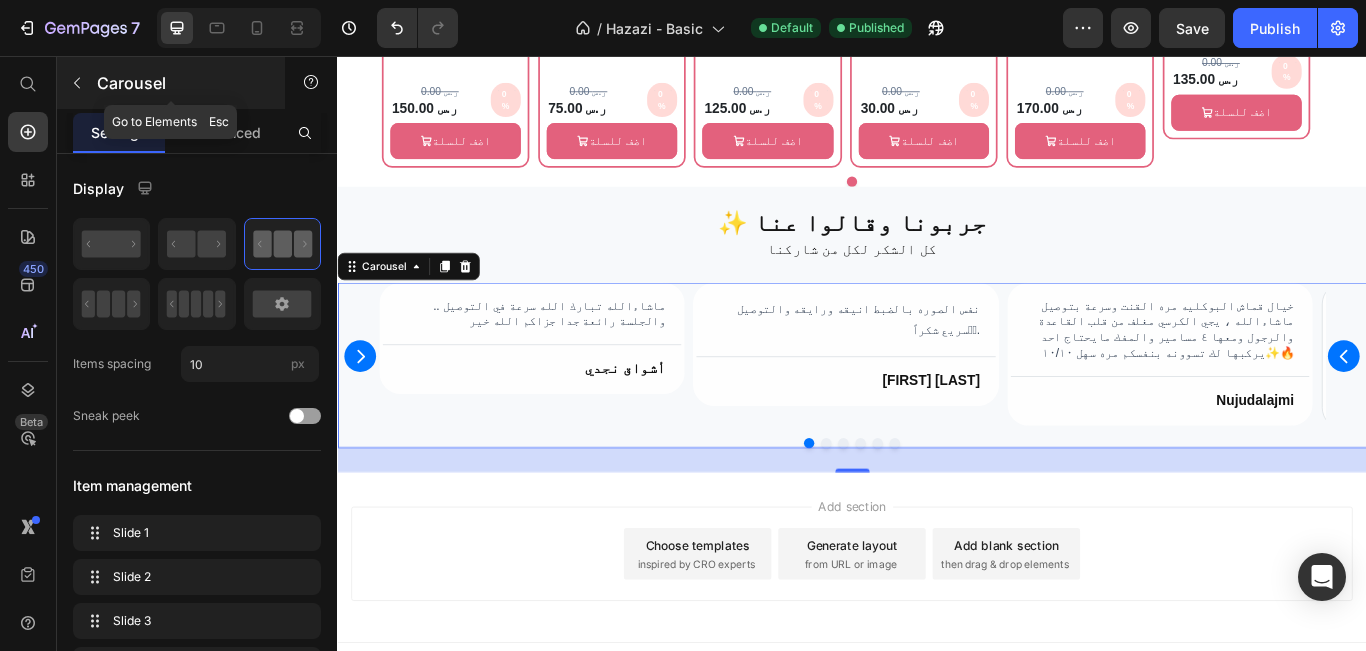 click at bounding box center [77, 83] 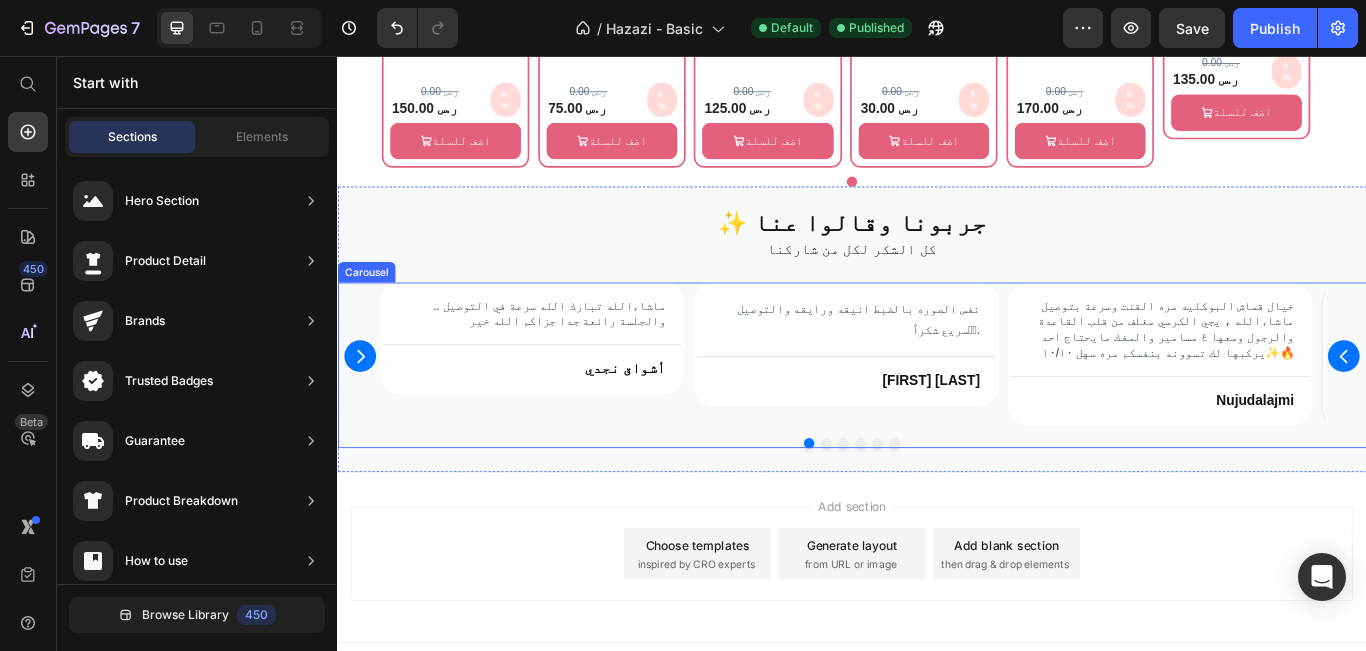 click 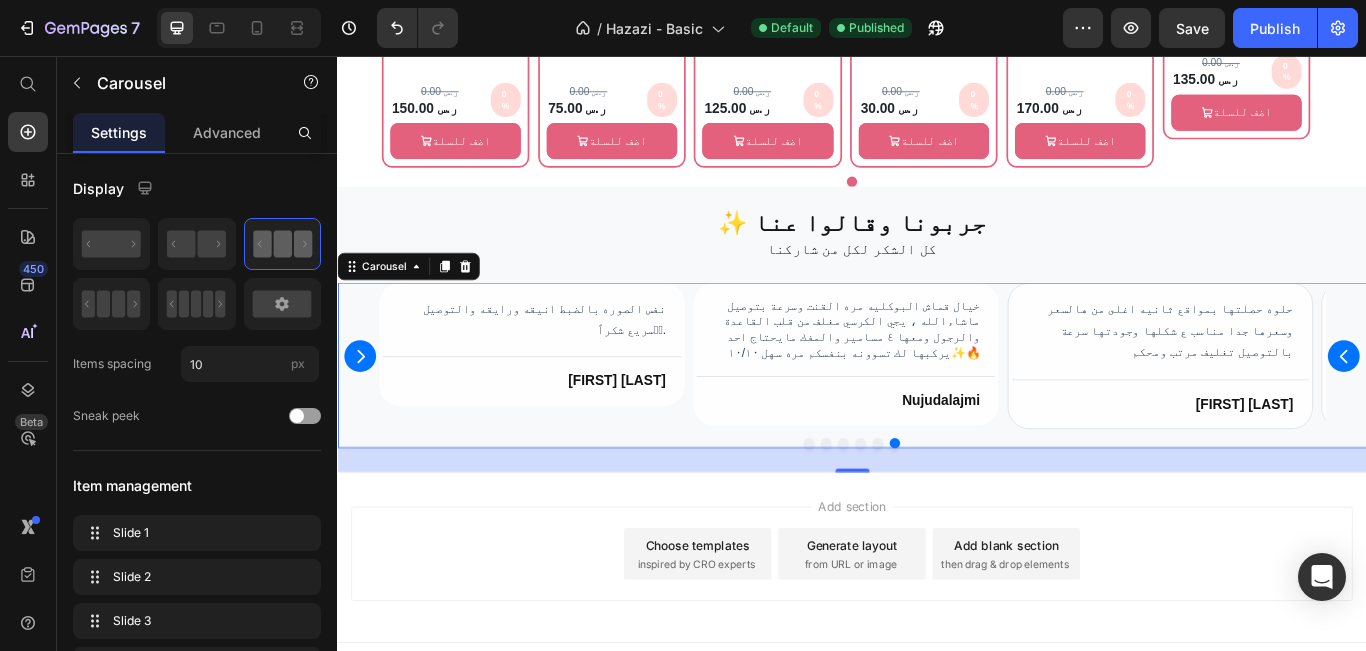 click on "Display Items spacing 10 px Sneak peek Item management Slide 1 Slide 1 Slide 2 Slide 2 Slide 3 Slide 3 Slide 4 Slide 4 Slide 5 Slide 5 Slide 7 Slide 7 Add more Navigation Icon
Icon size 22 Show more Dots Active color Inactive color Show more Interaction Direction
Autoplay Drag to scroll Infinity loop Show more Size Width 1380 px % Height Auto px Show more Shape Border Corner Shadow Background  Color  Align  Delete element" at bounding box center (197, 1316) 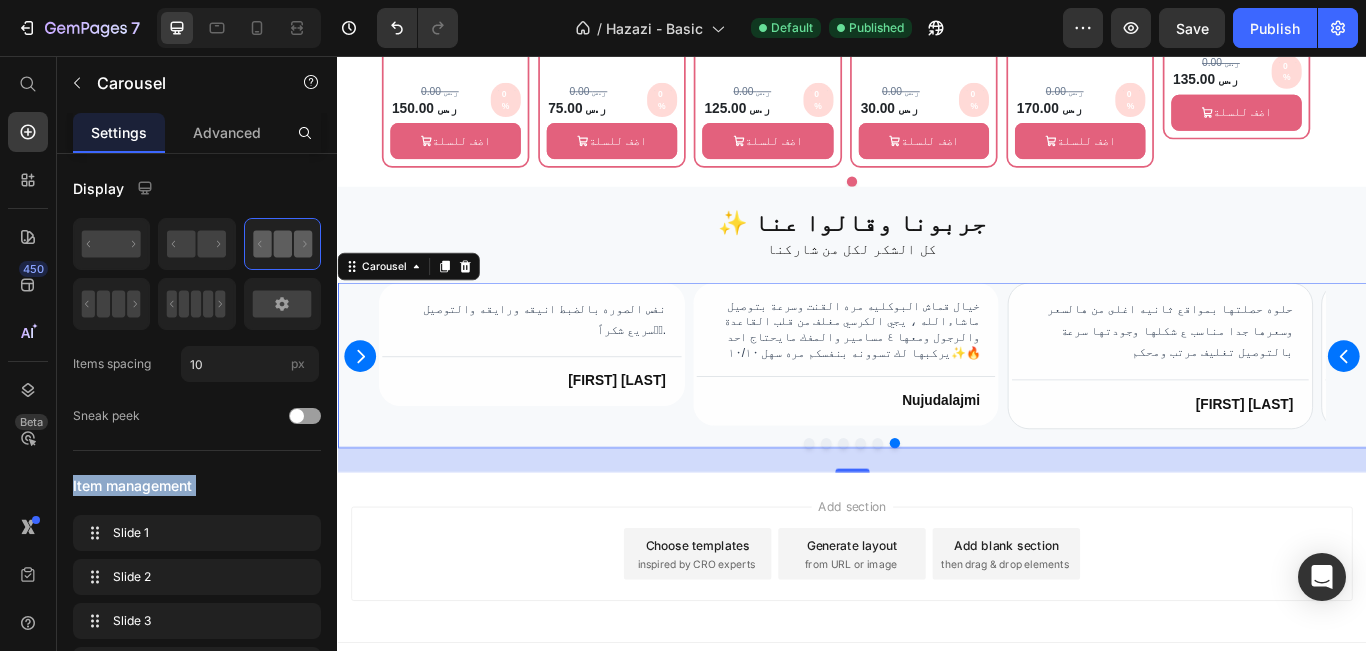 drag, startPoint x: 328, startPoint y: 516, endPoint x: 326, endPoint y: 436, distance: 80.024994 